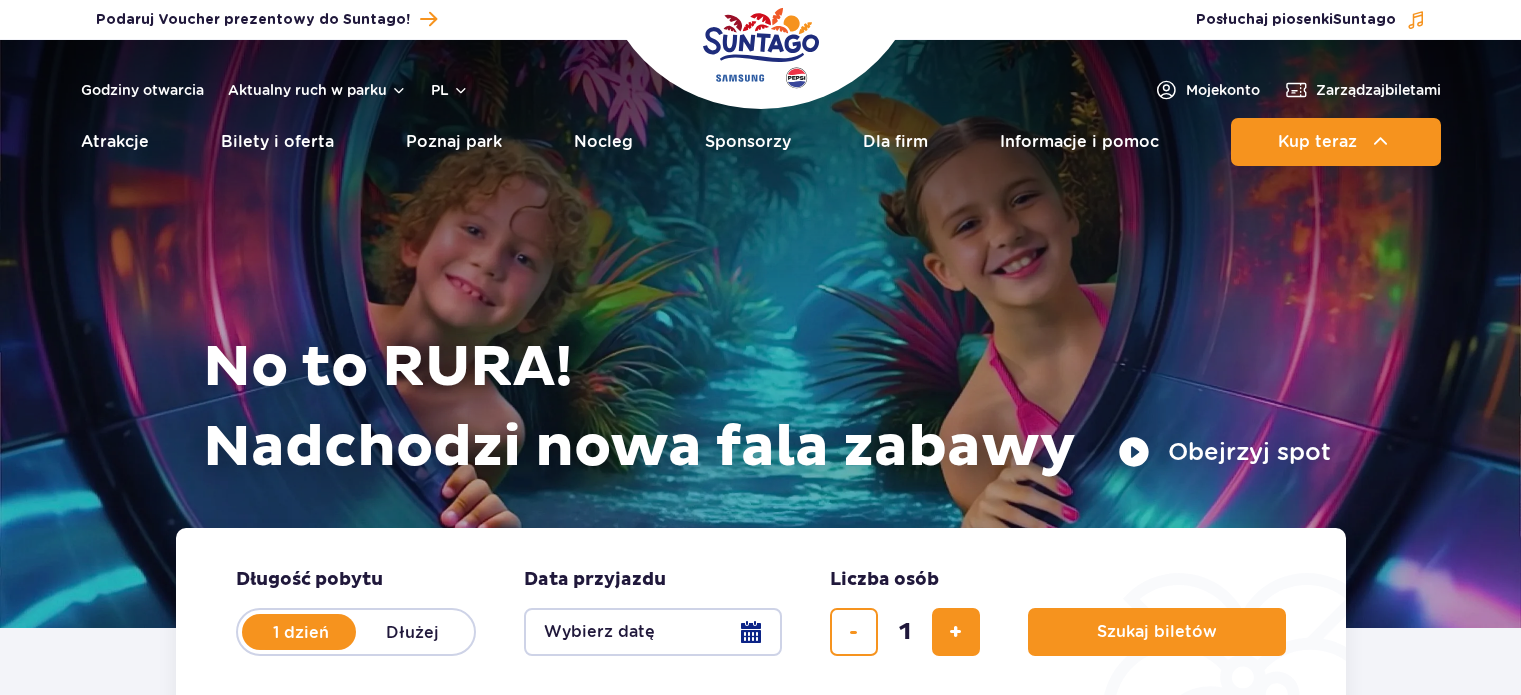 scroll, scrollTop: 0, scrollLeft: 0, axis: both 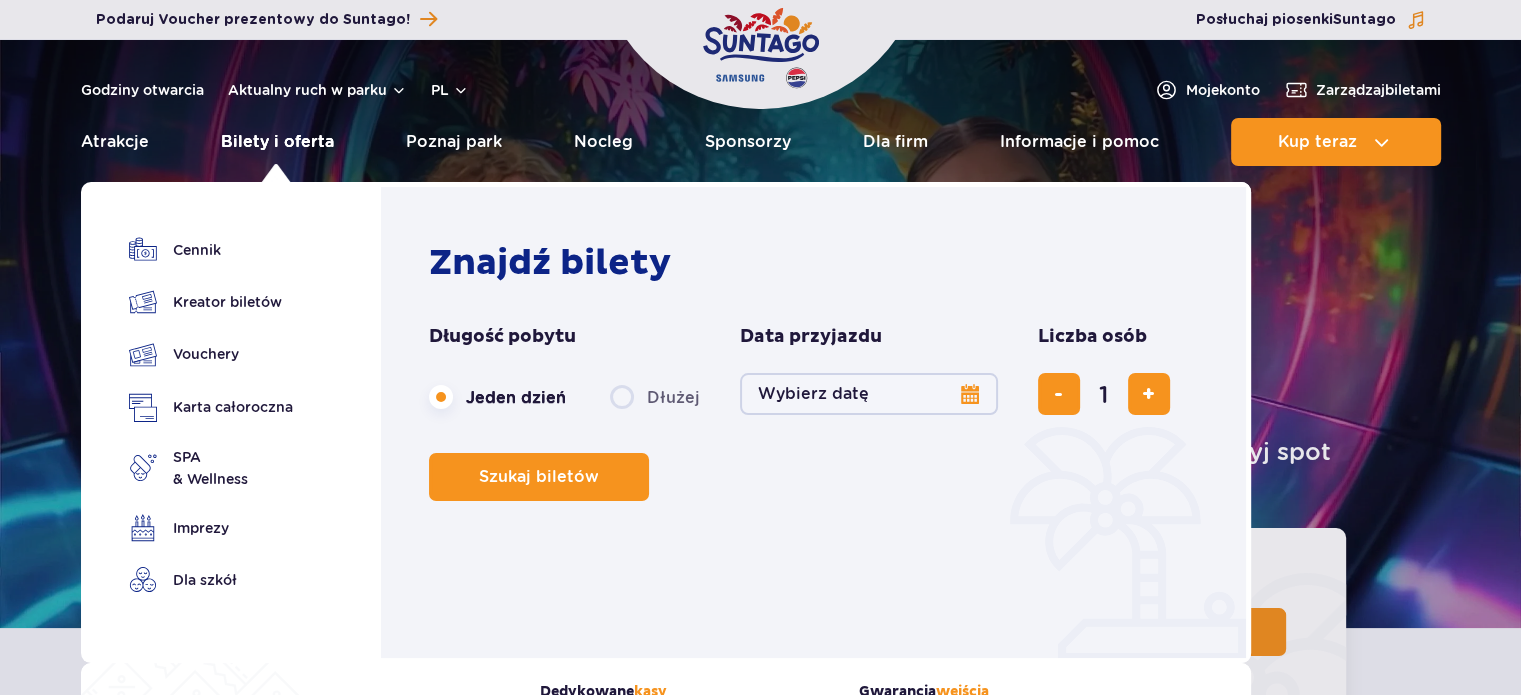 click on "Bilety i oferta" at bounding box center [277, 142] 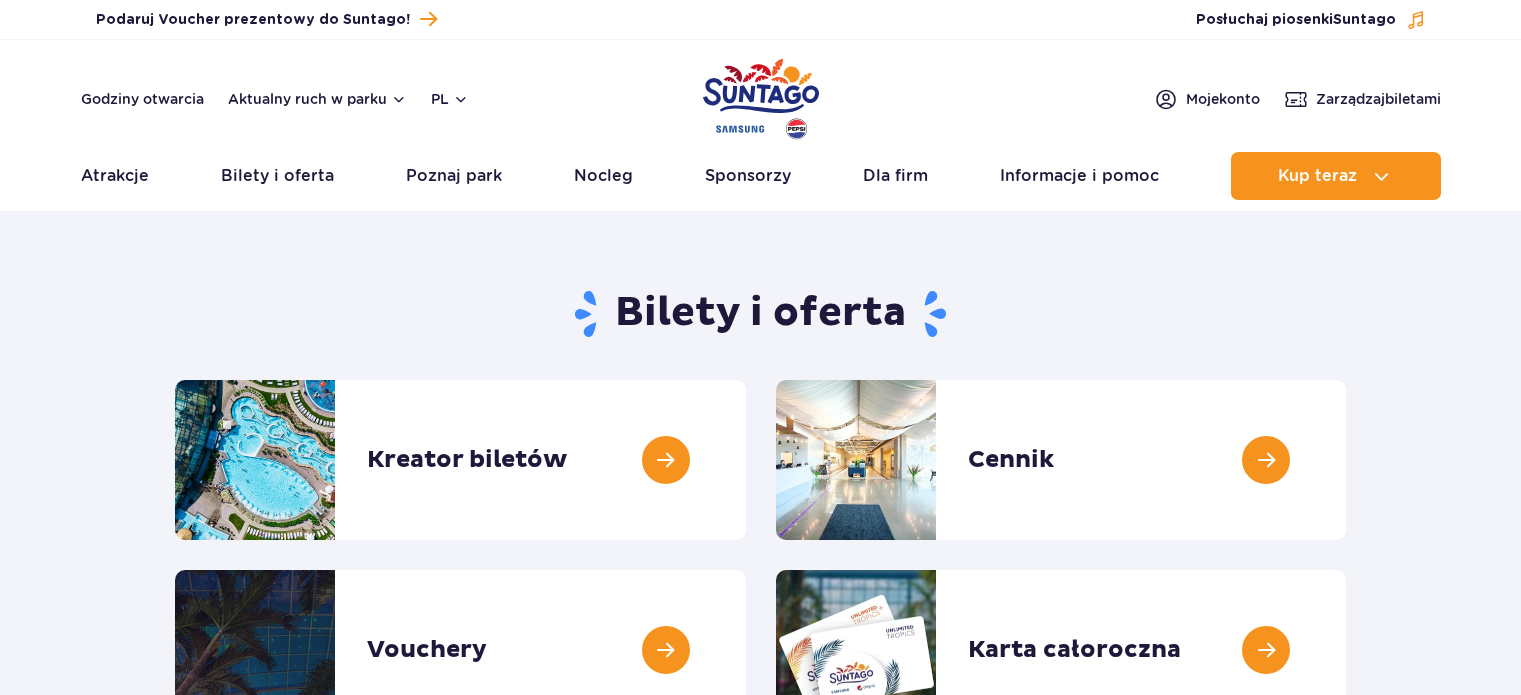 scroll, scrollTop: 0, scrollLeft: 0, axis: both 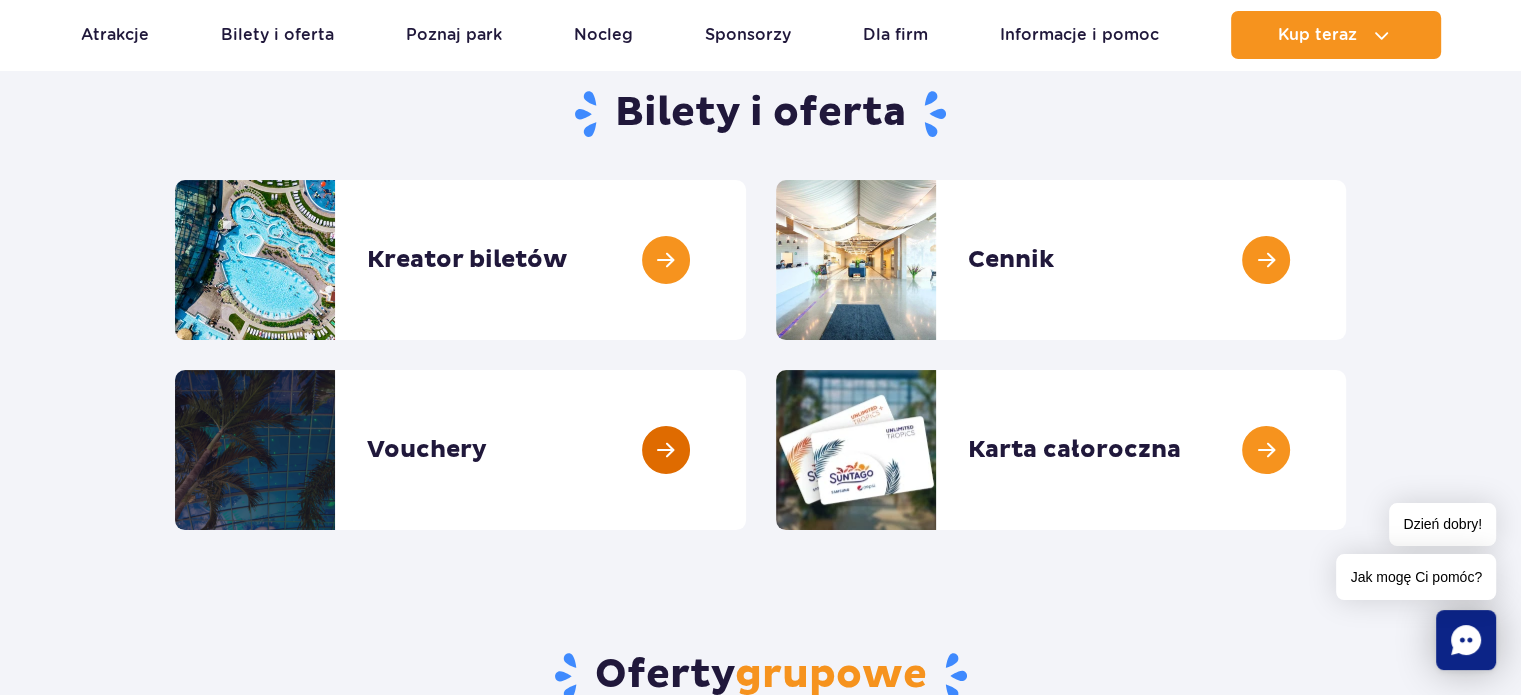 click at bounding box center [746, 450] 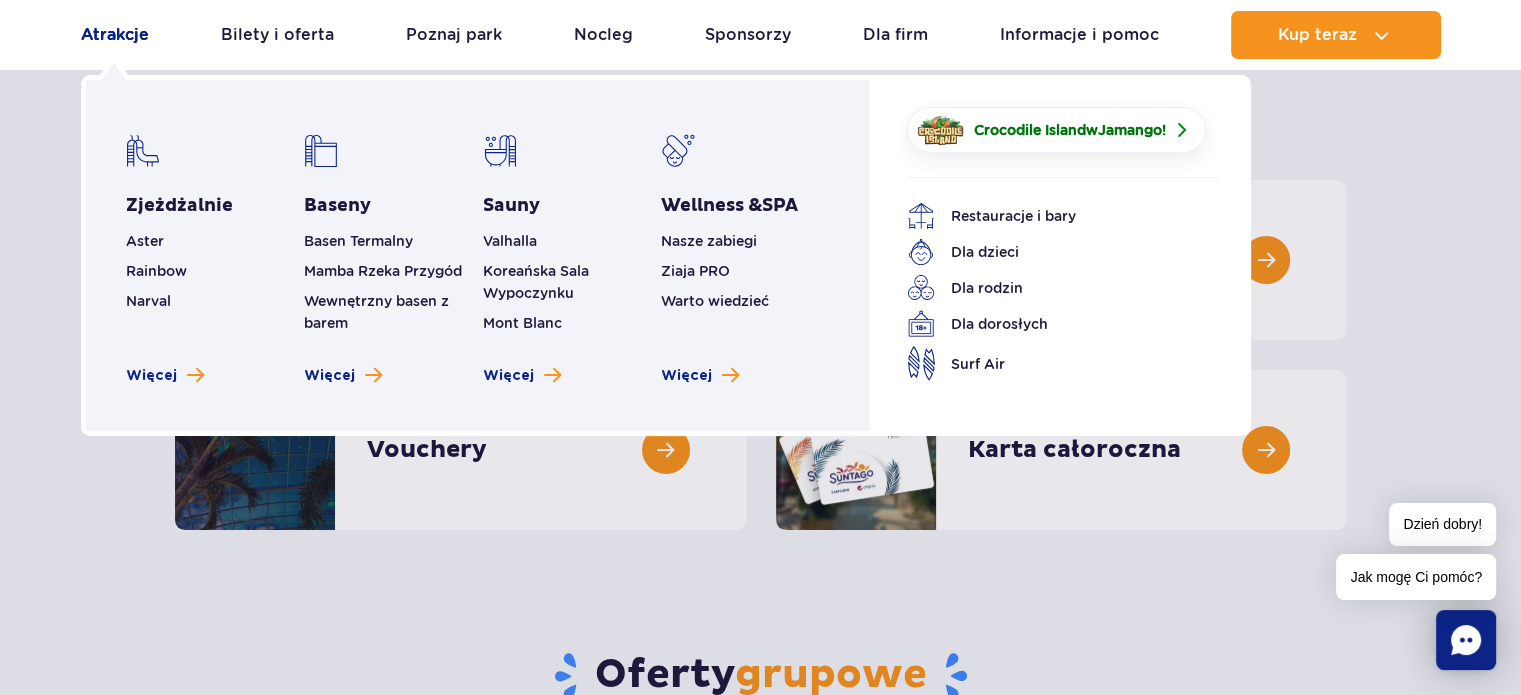 click on "Atrakcje" at bounding box center (115, 35) 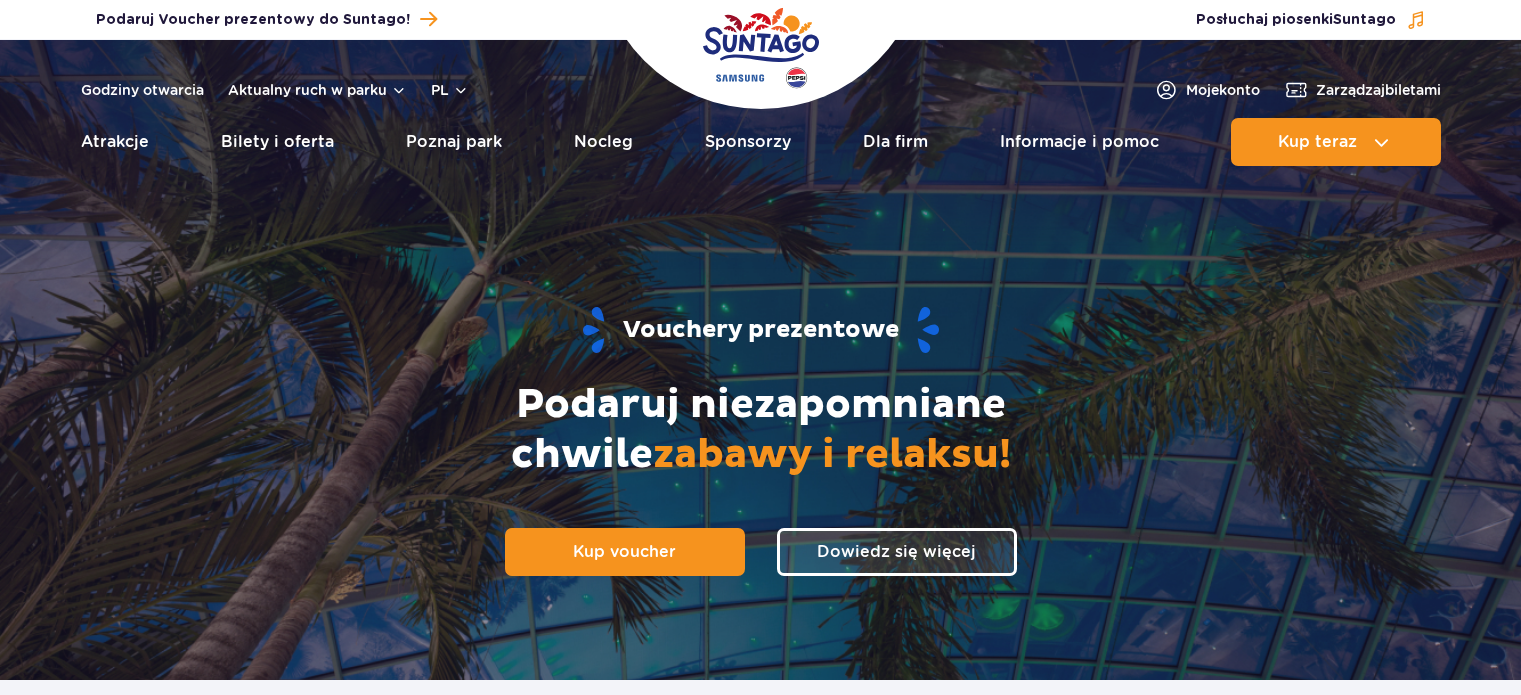 scroll, scrollTop: 0, scrollLeft: 0, axis: both 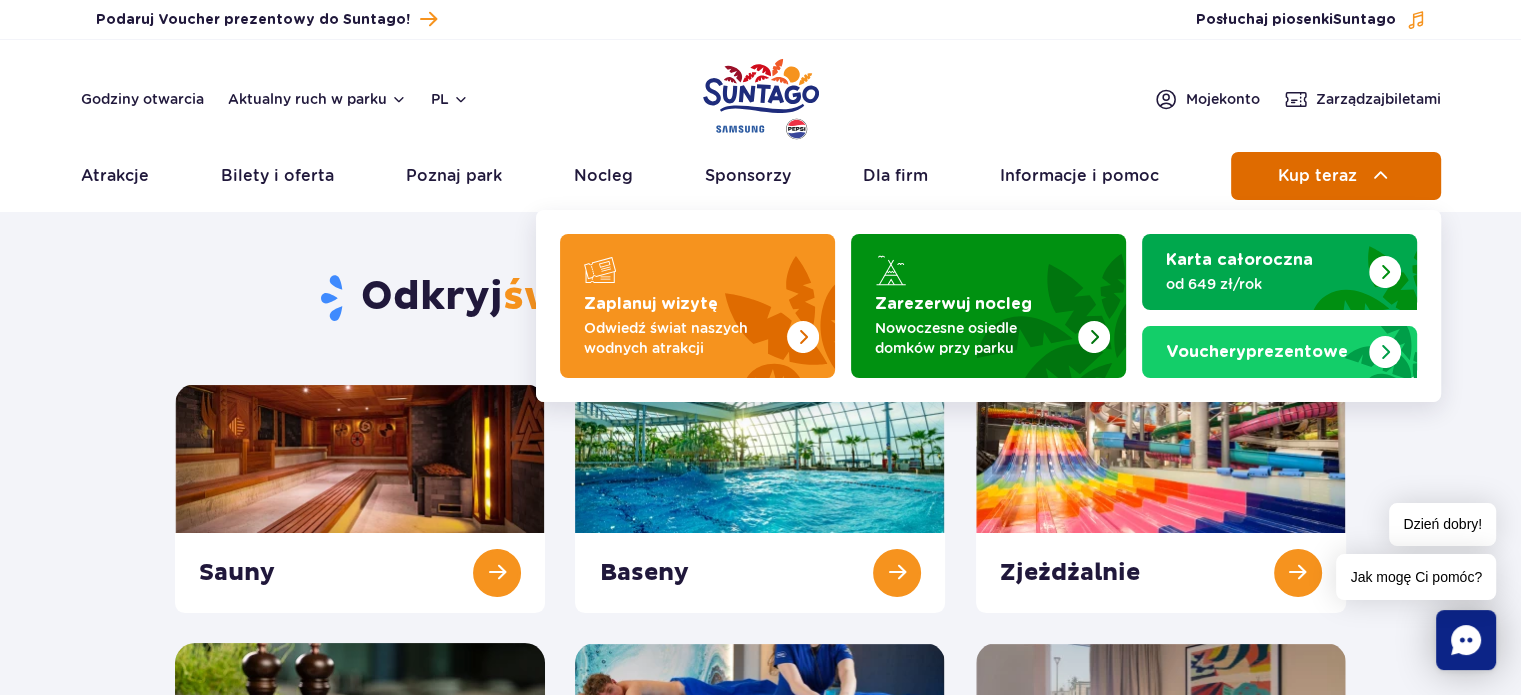 click on "Kup teraz" at bounding box center (1336, 176) 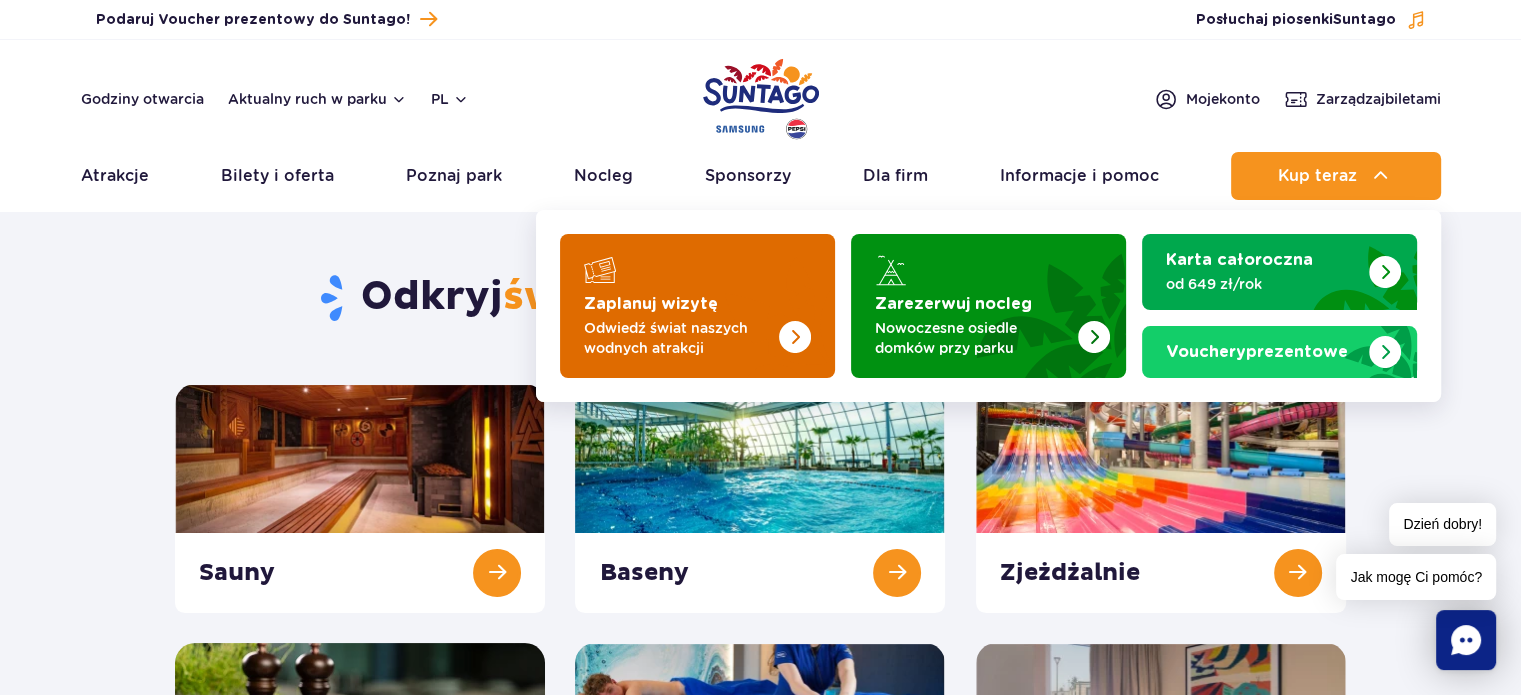 click on "Zaplanuj wizytę" at bounding box center [651, 304] 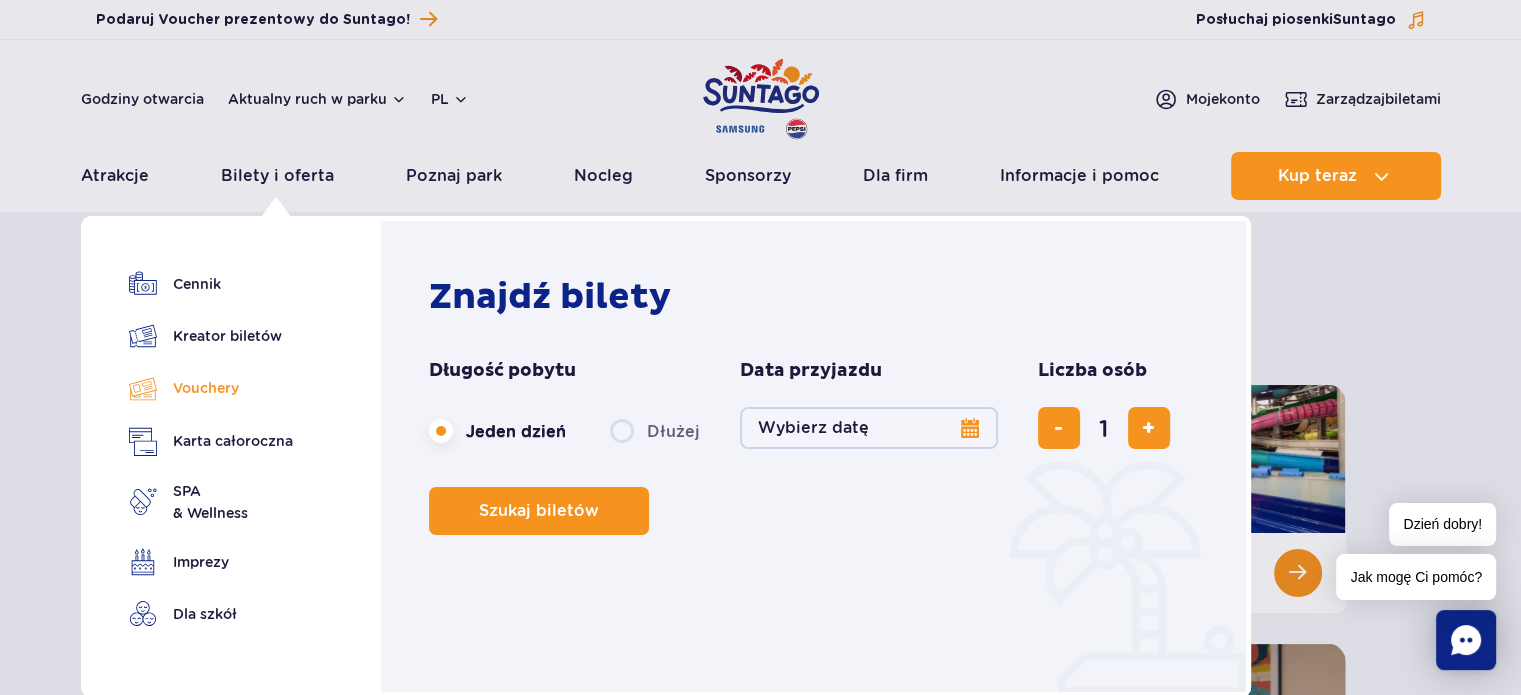 click on "Vouchery" at bounding box center (211, 388) 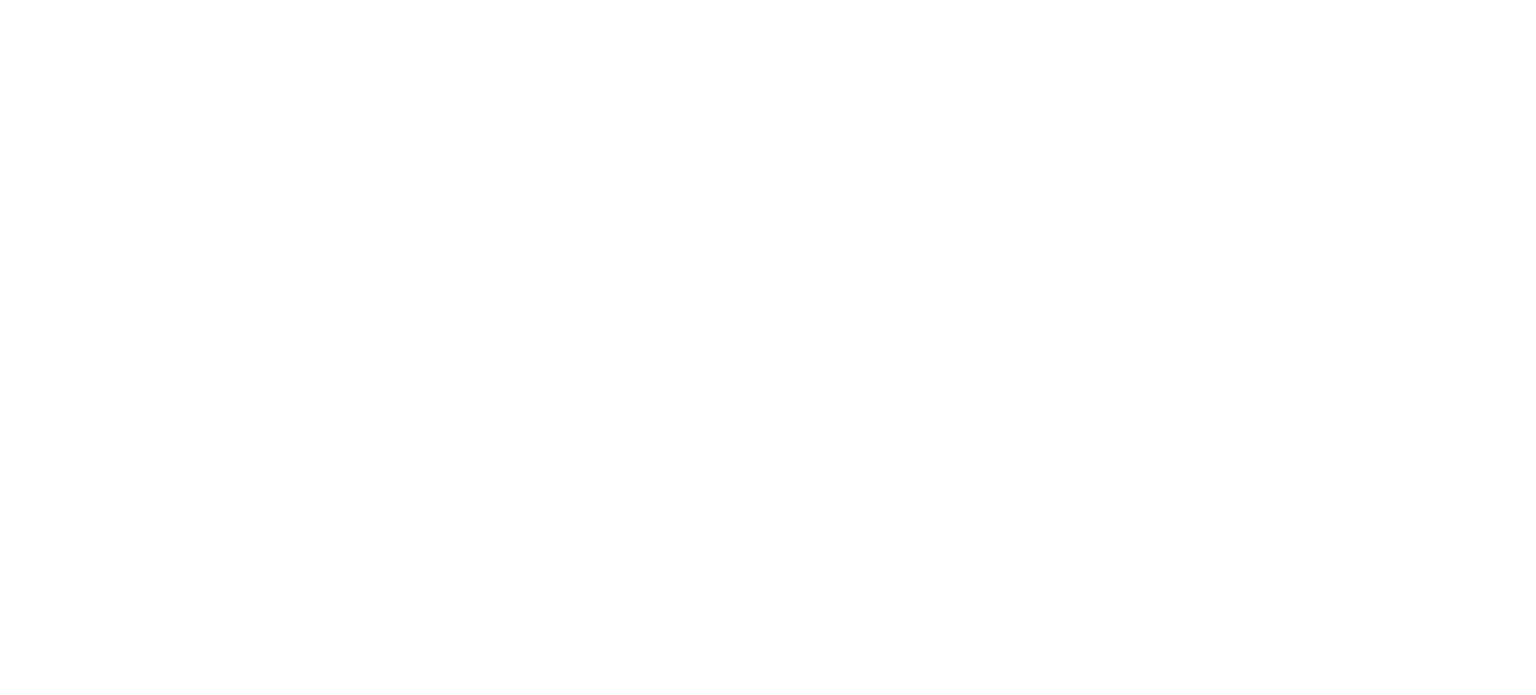 scroll, scrollTop: 0, scrollLeft: 0, axis: both 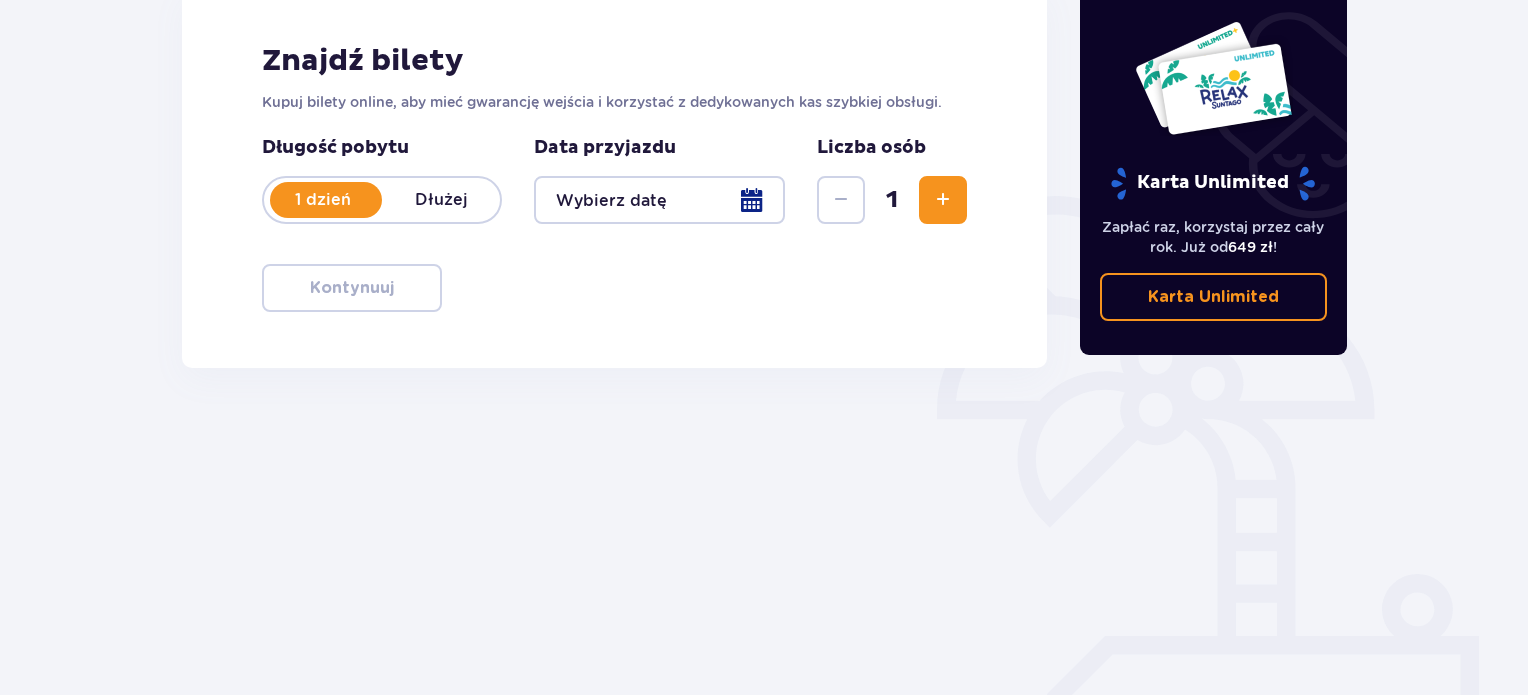 click at bounding box center [659, 200] 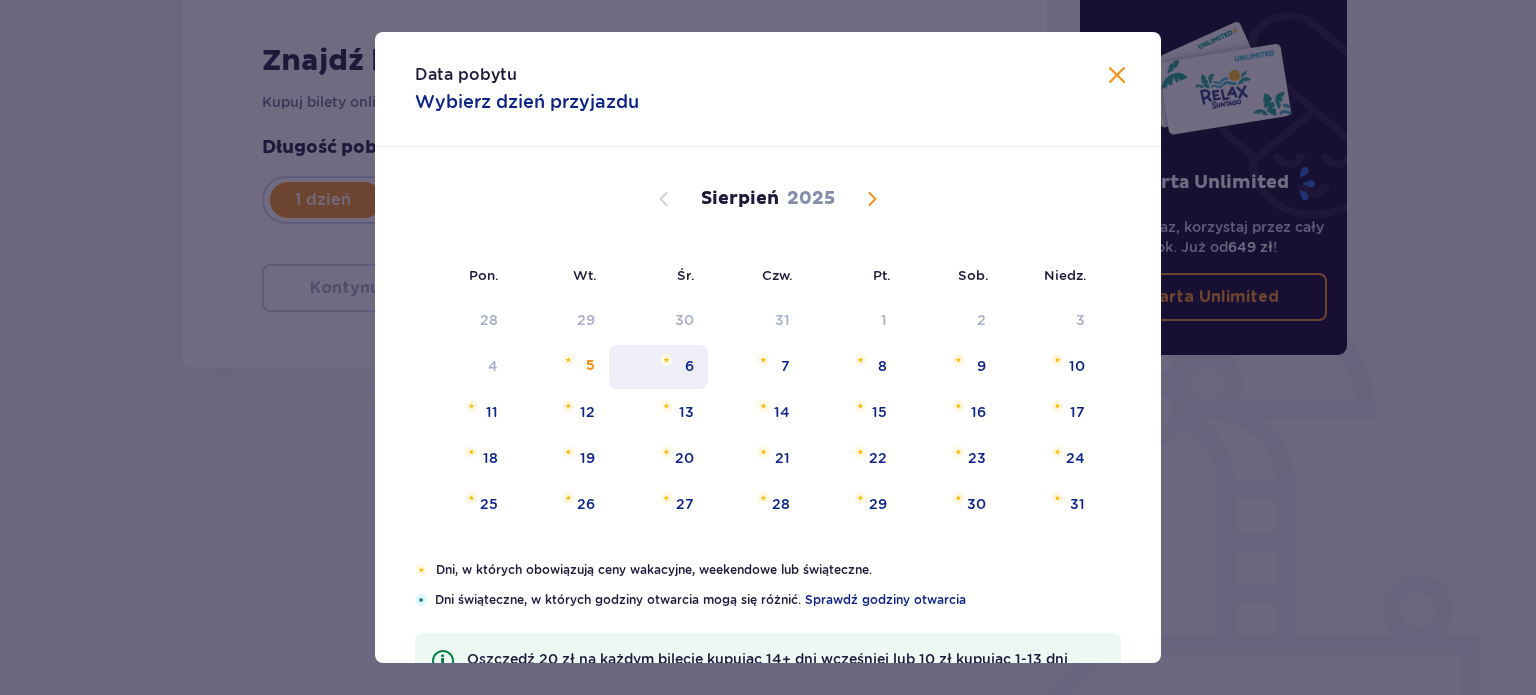 click on "6" at bounding box center [658, 367] 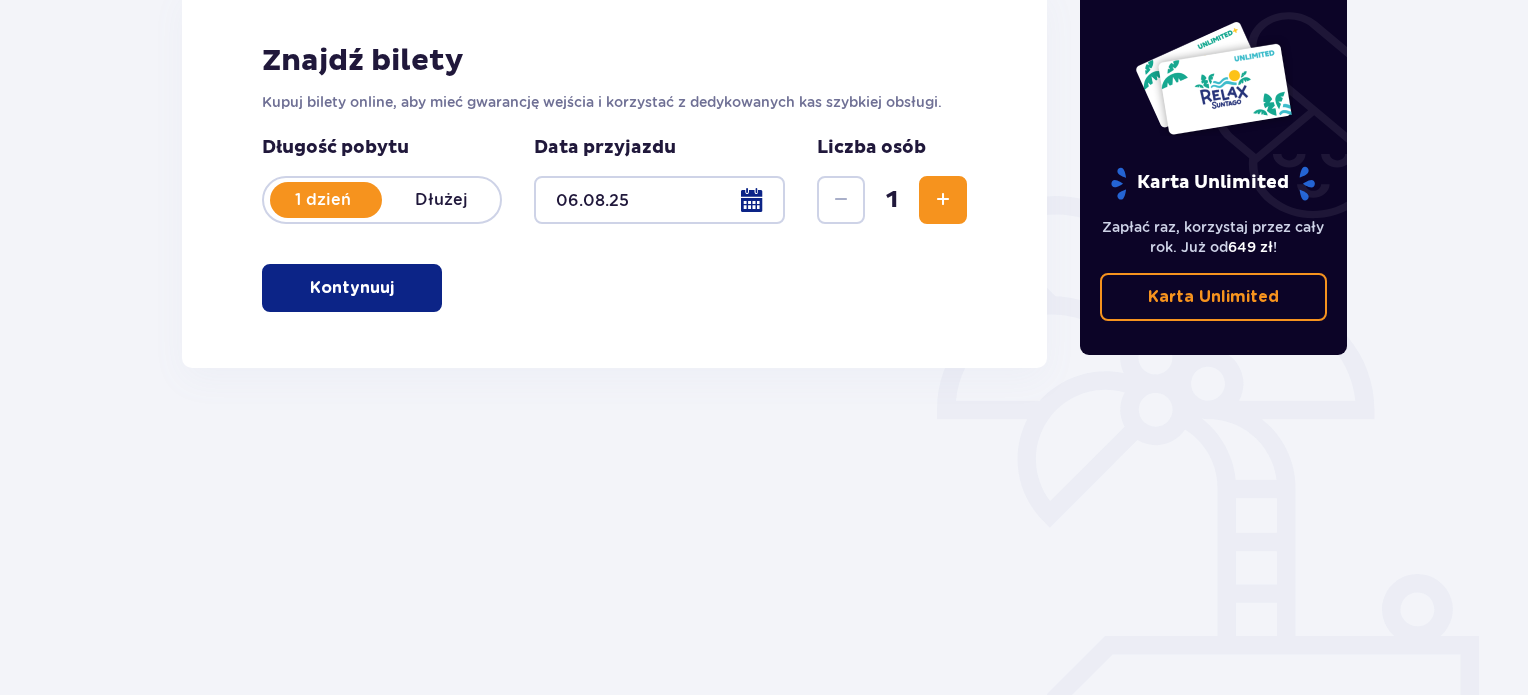 click on "Kontynuuj" at bounding box center [352, 288] 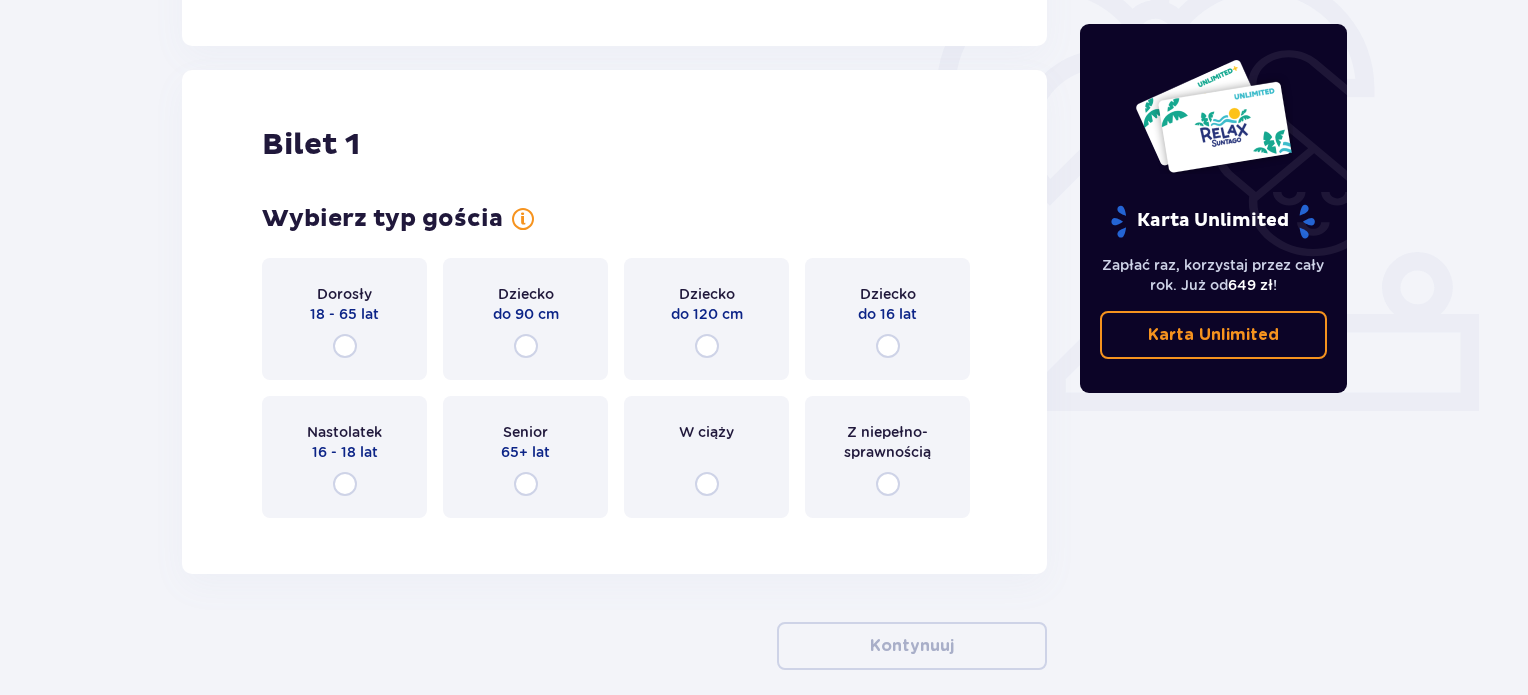 scroll, scrollTop: 668, scrollLeft: 0, axis: vertical 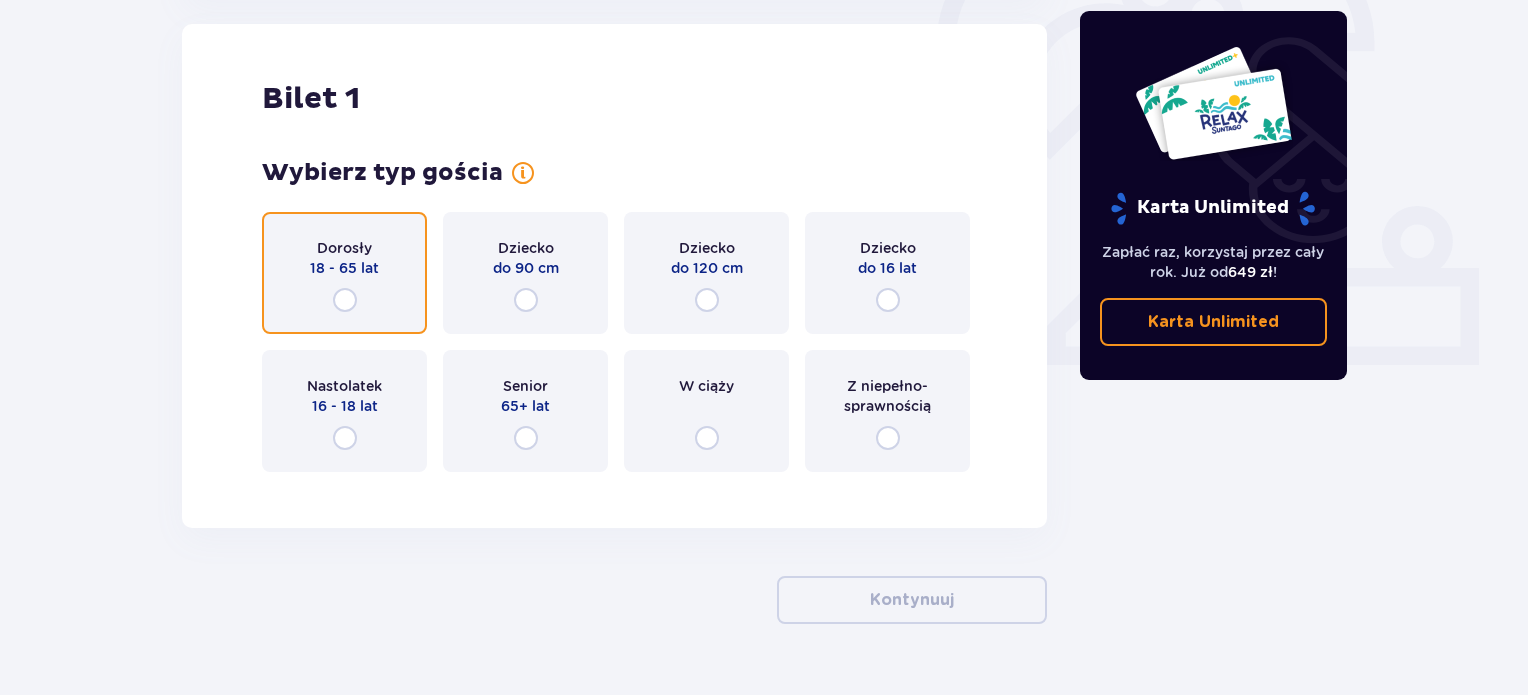 click at bounding box center [345, 300] 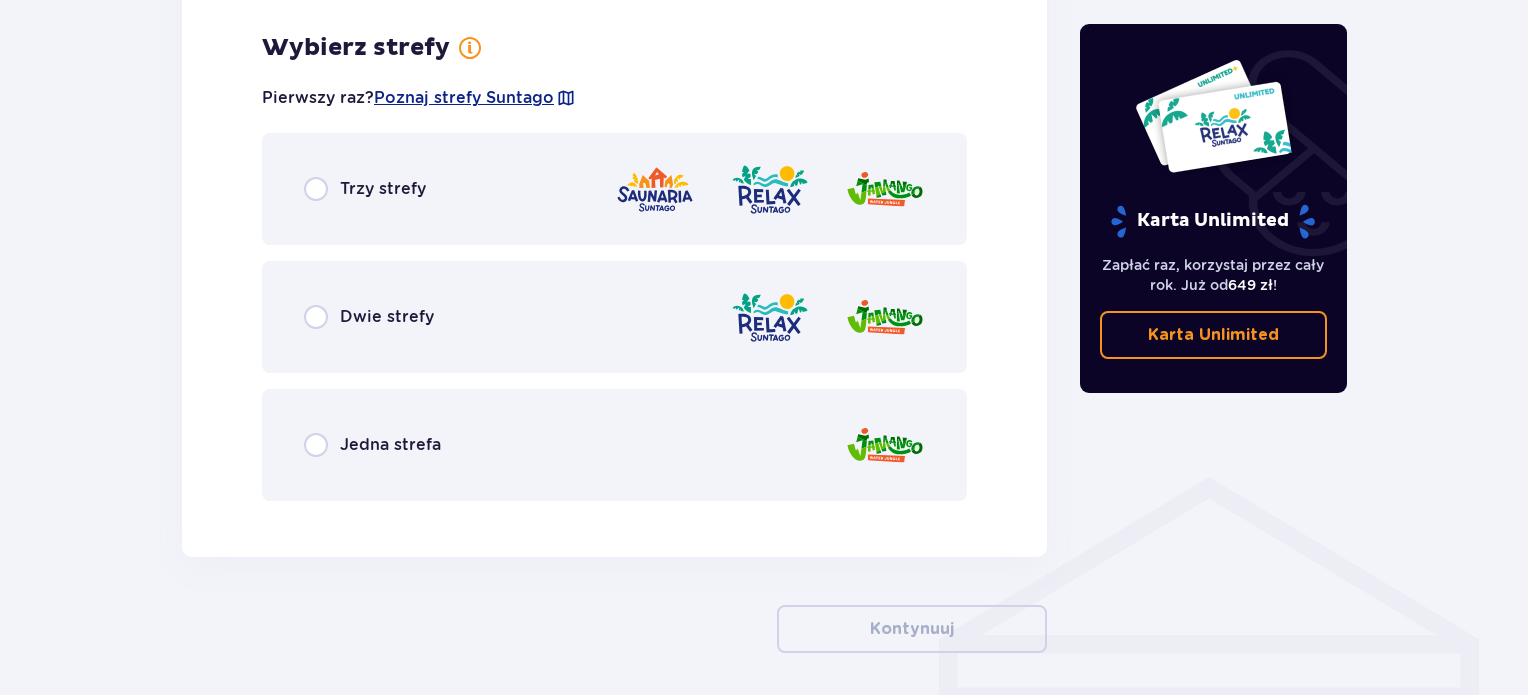 scroll, scrollTop: 1156, scrollLeft: 0, axis: vertical 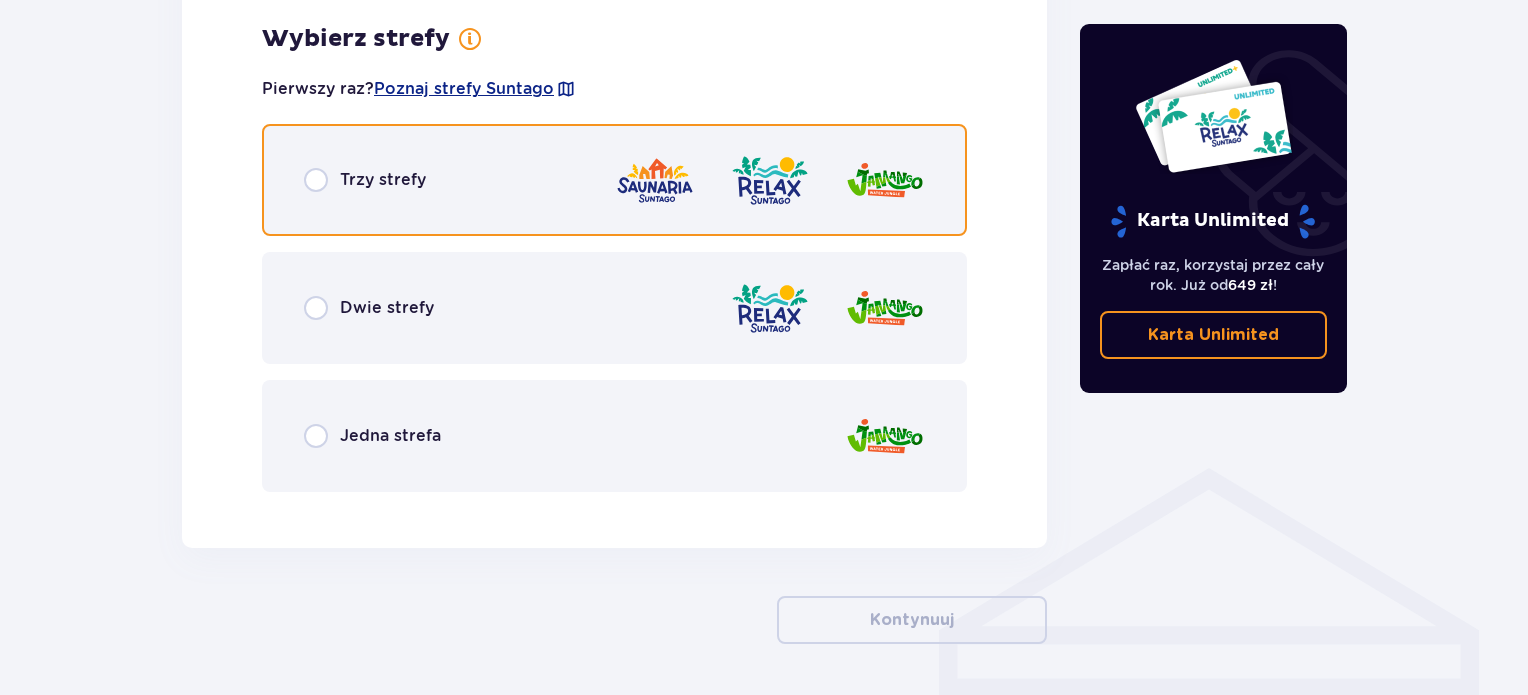 click at bounding box center (316, 180) 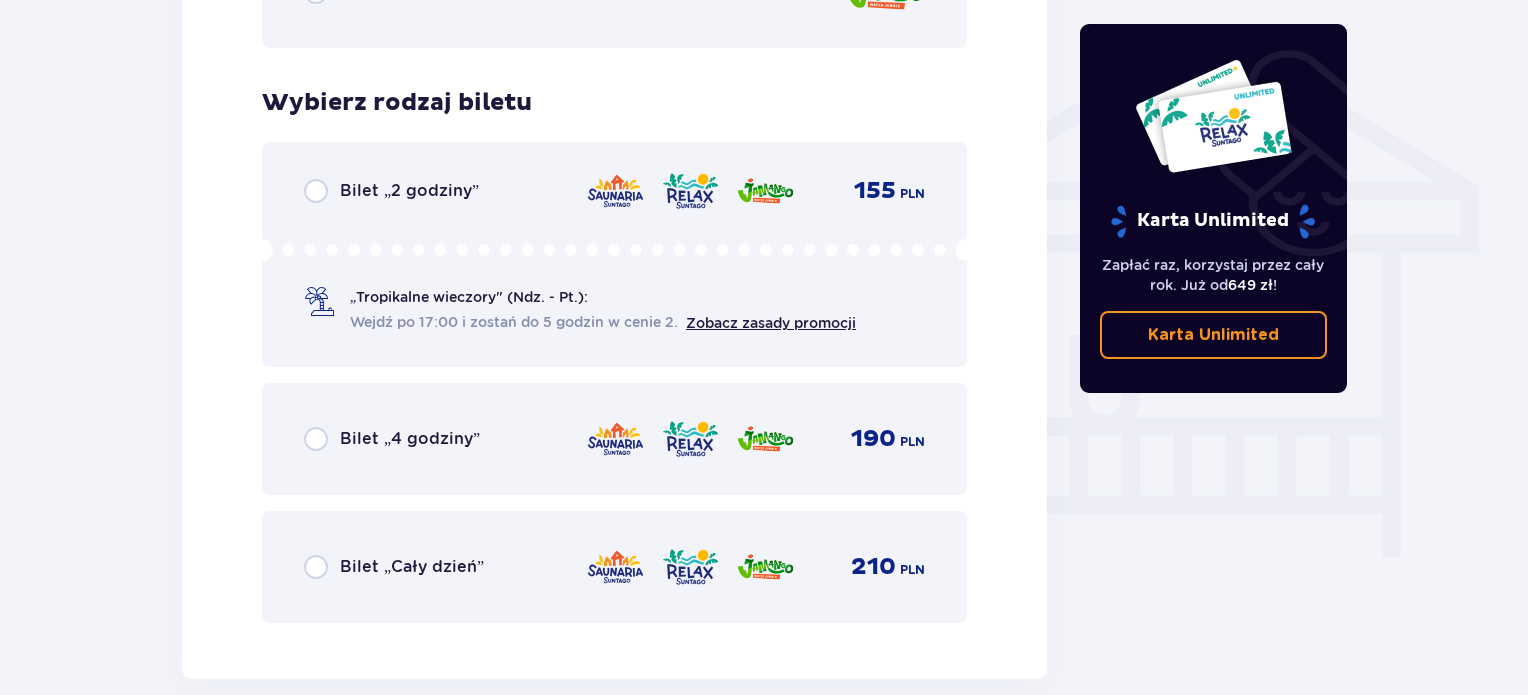 scroll, scrollTop: 1664, scrollLeft: 0, axis: vertical 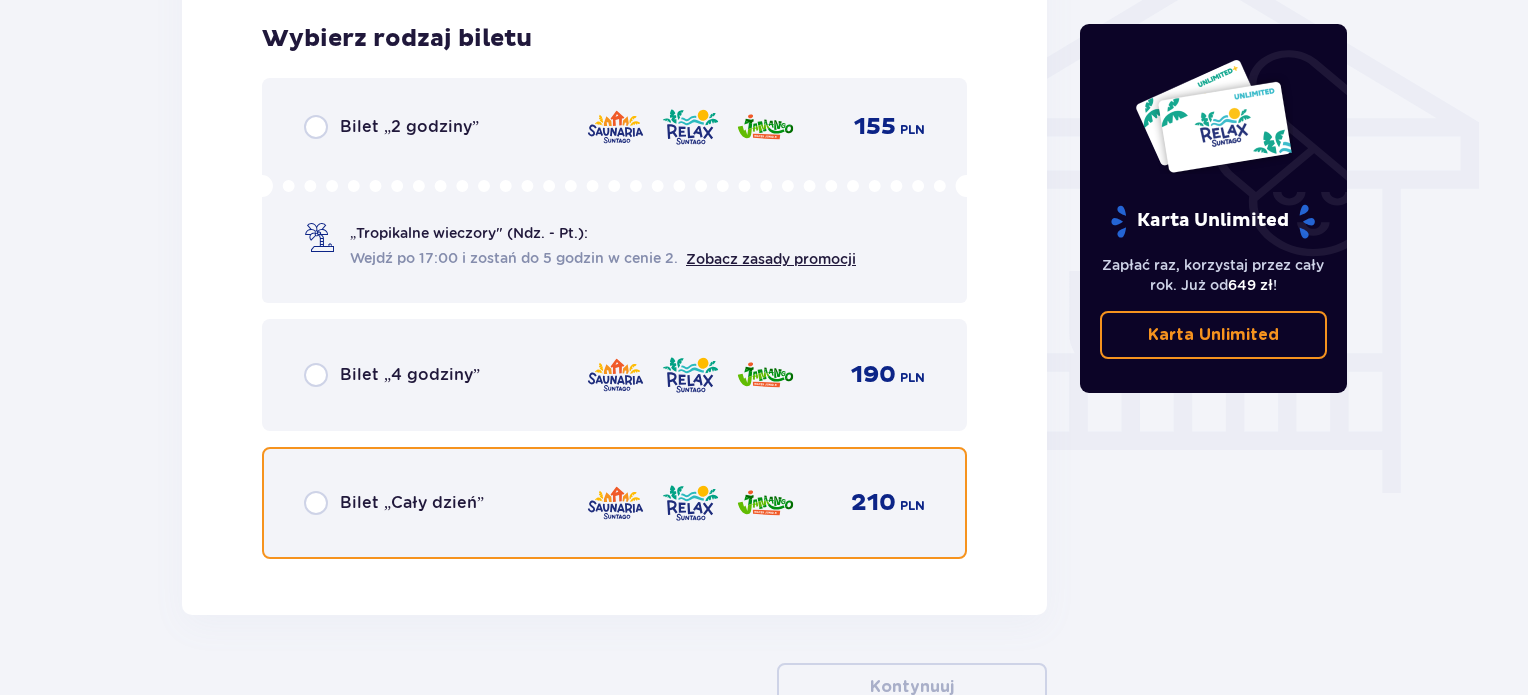 click at bounding box center (316, 503) 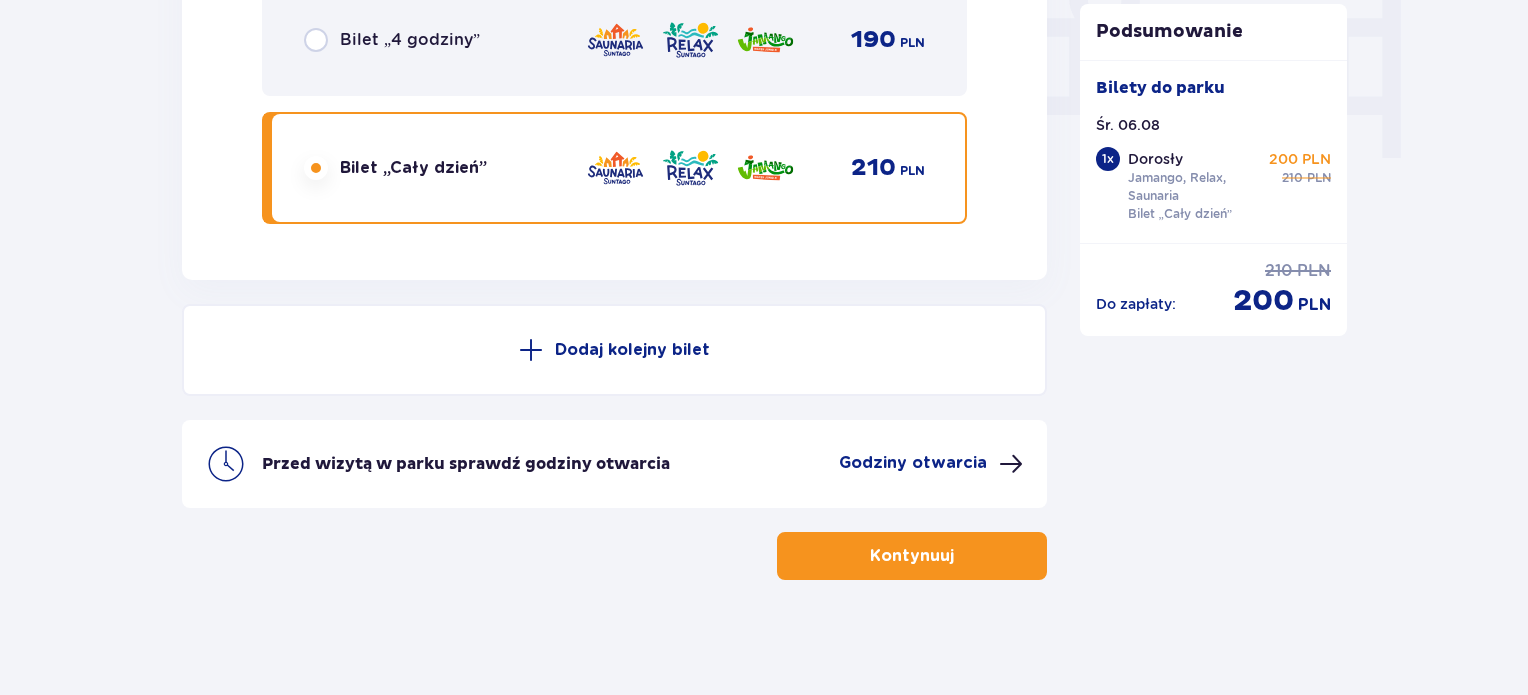 scroll, scrollTop: 2002, scrollLeft: 0, axis: vertical 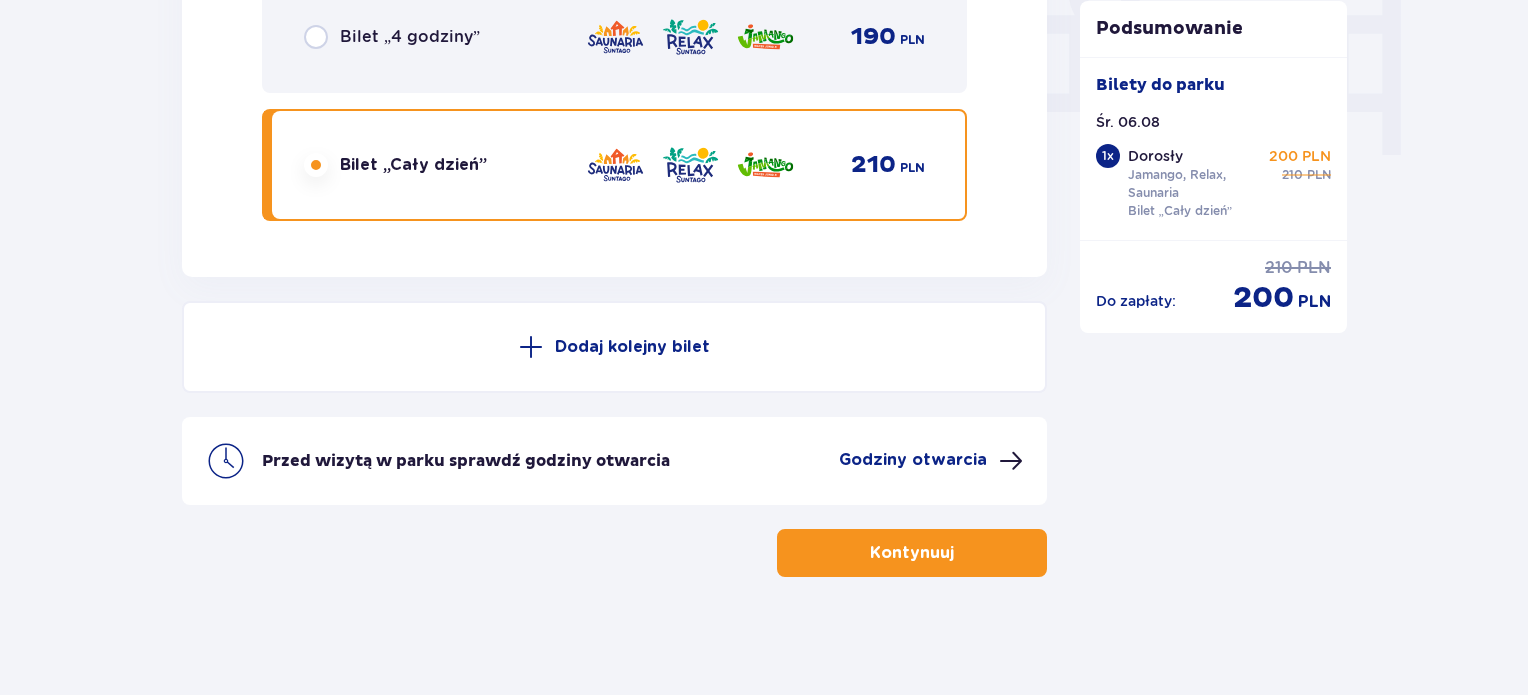 click on "Kontynuuj" at bounding box center (912, 553) 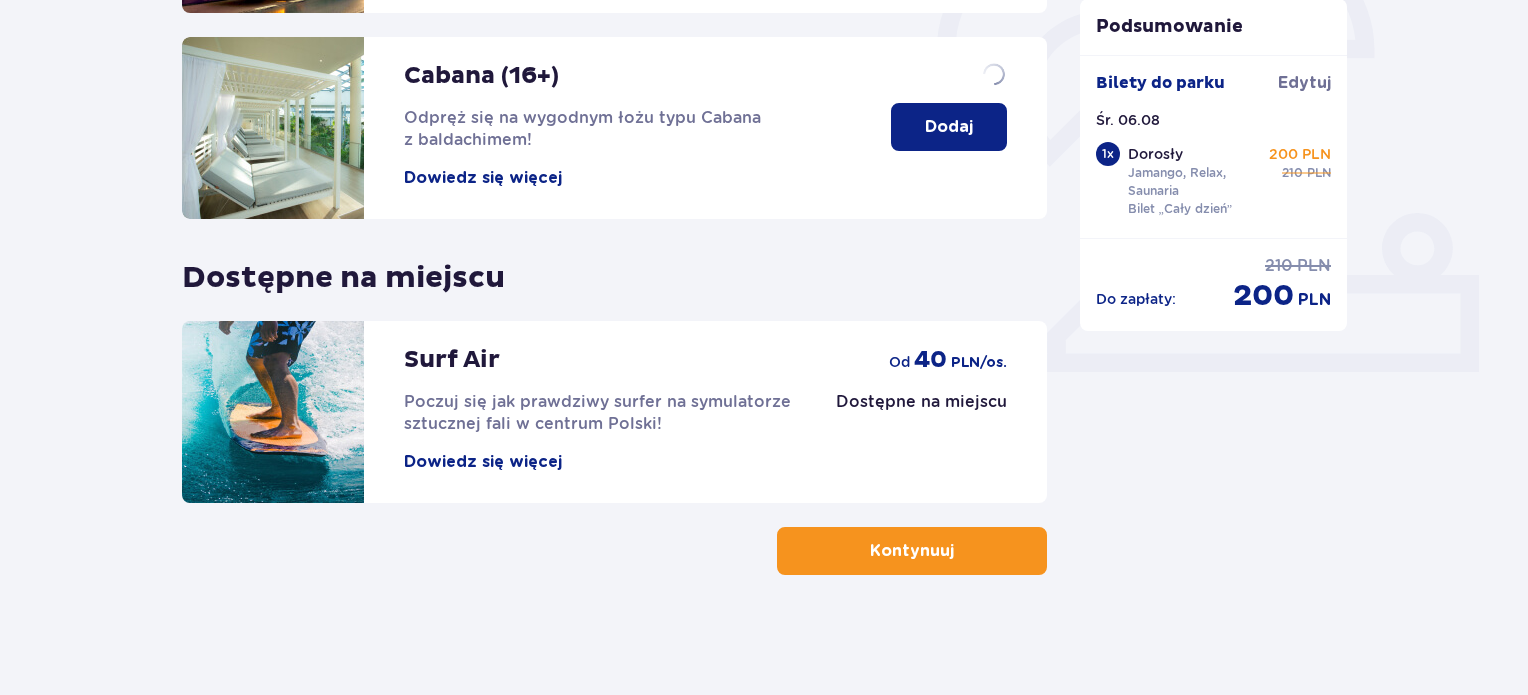 scroll, scrollTop: 0, scrollLeft: 0, axis: both 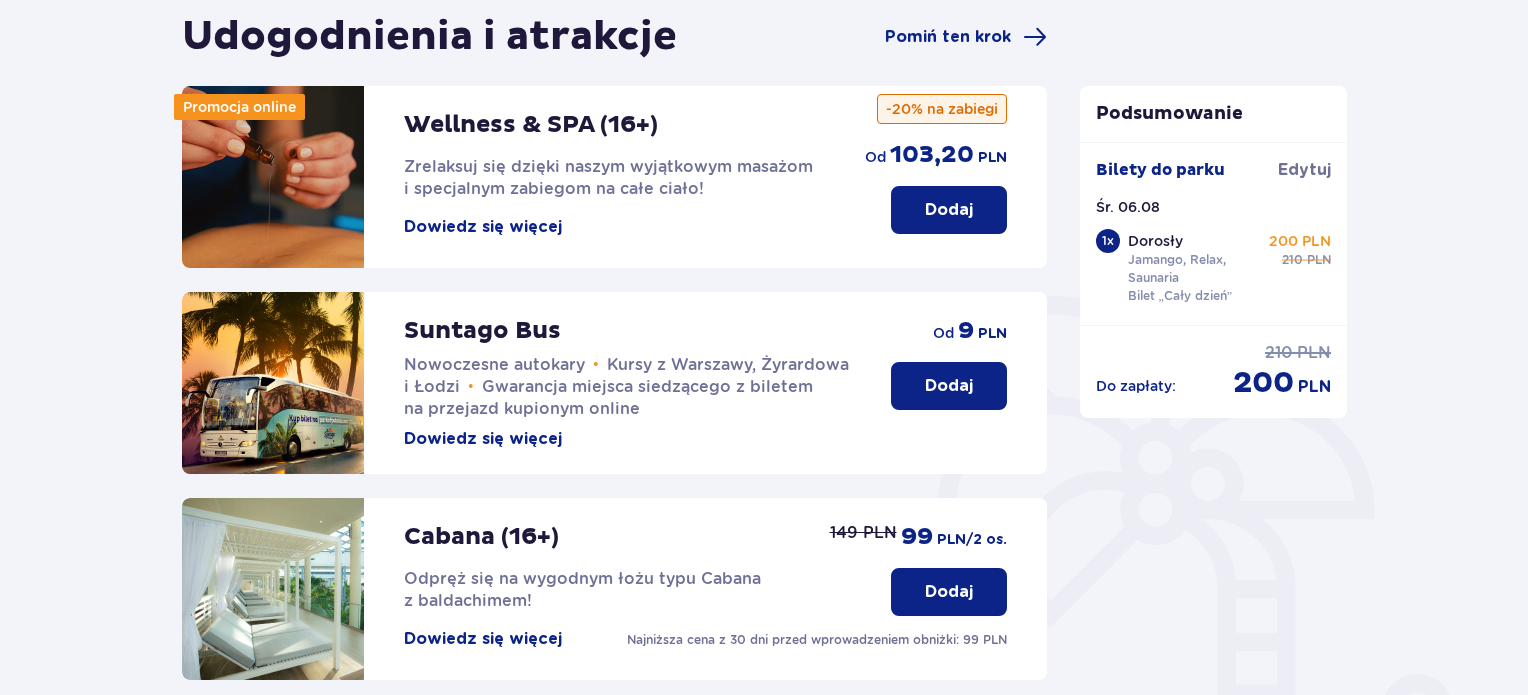 click on "Dodaj" at bounding box center (949, 386) 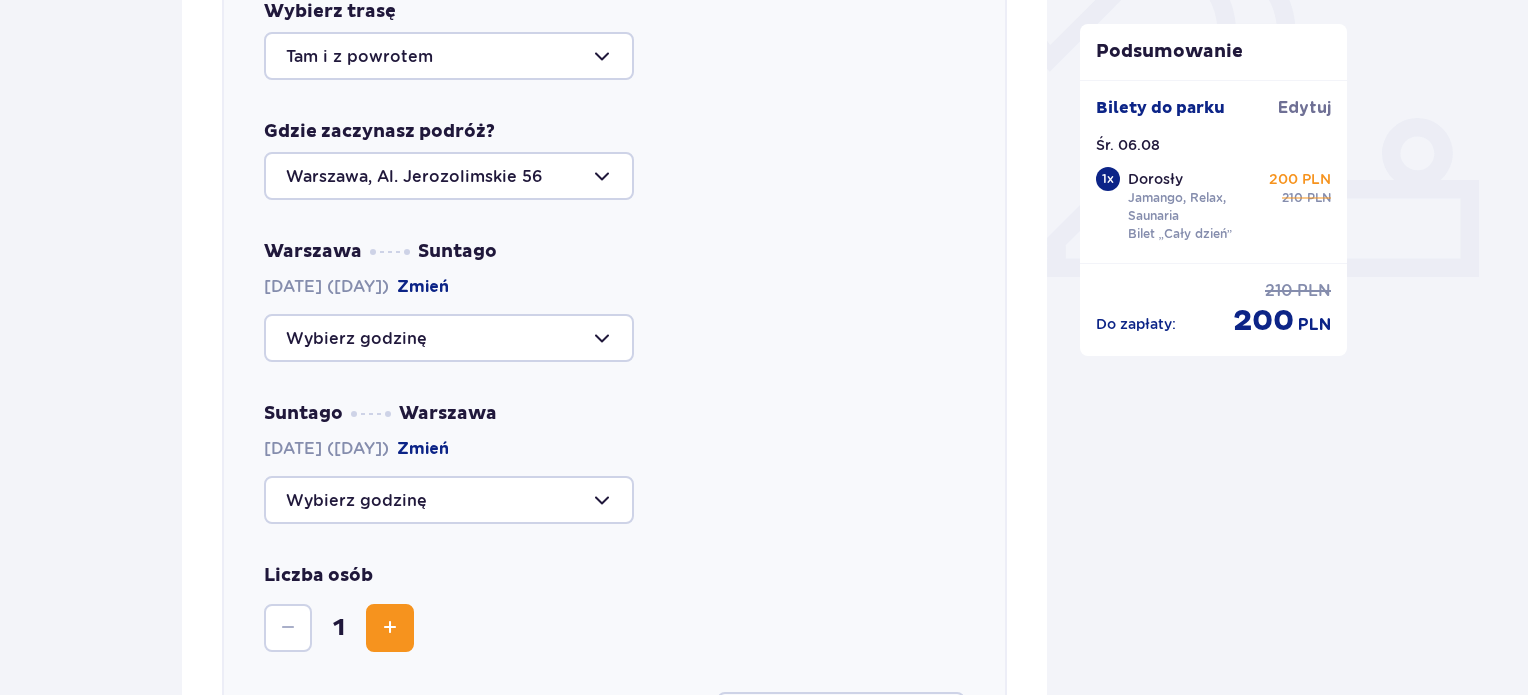 scroll, scrollTop: 790, scrollLeft: 0, axis: vertical 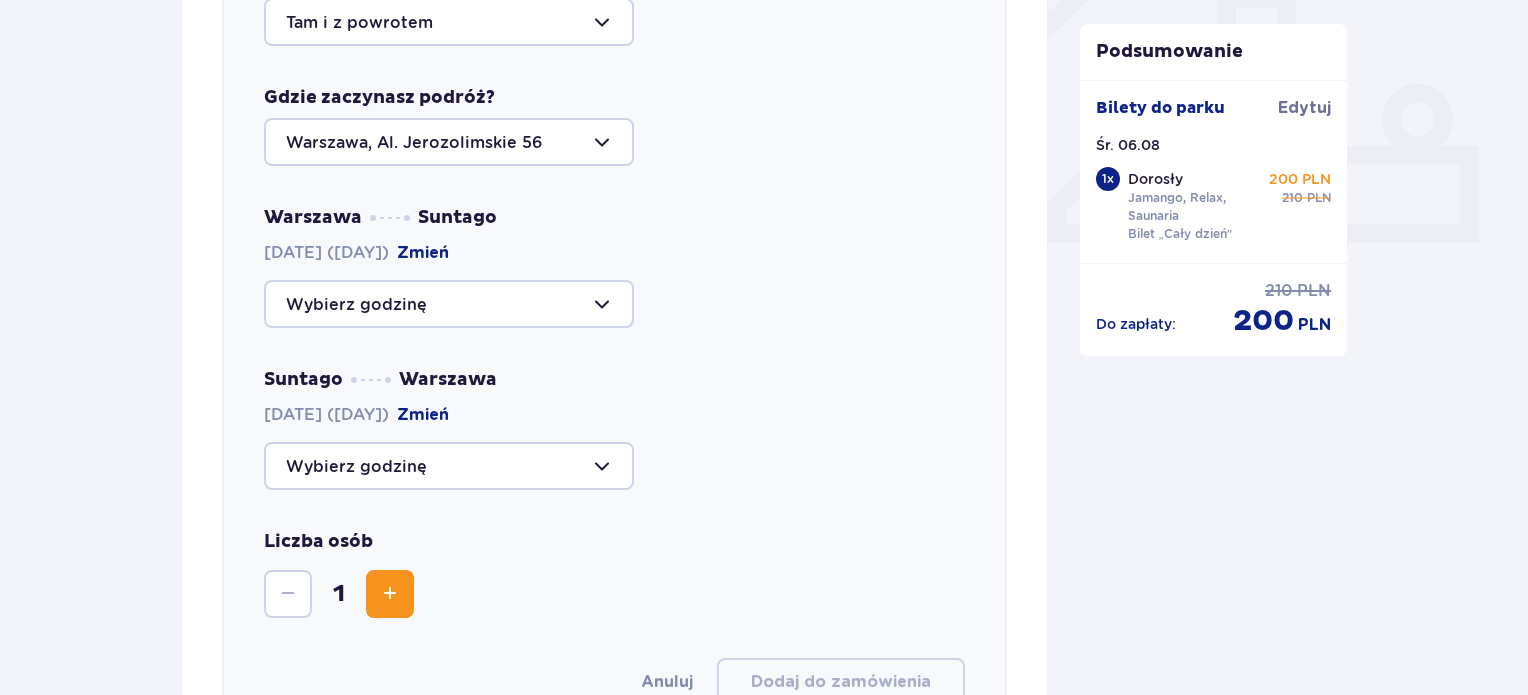 click at bounding box center [449, 304] 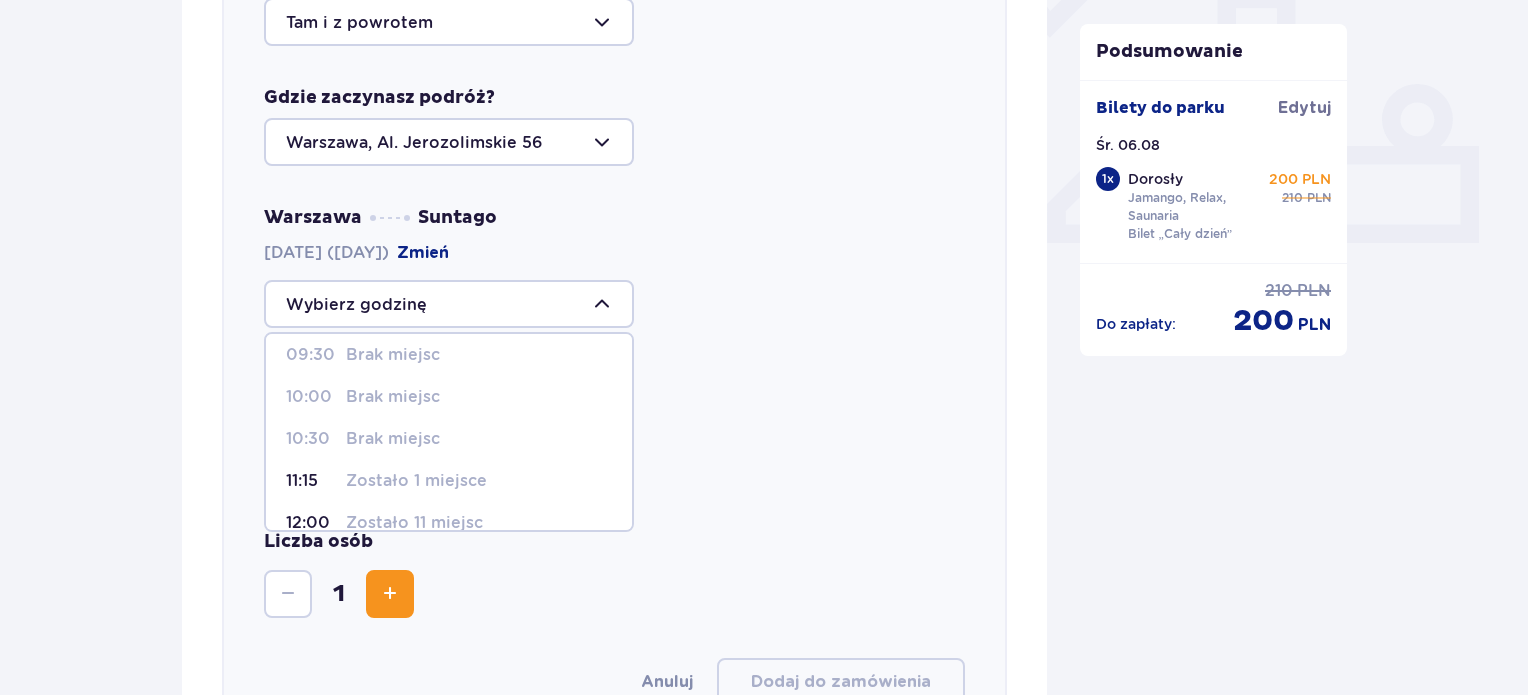 scroll, scrollTop: 100, scrollLeft: 0, axis: vertical 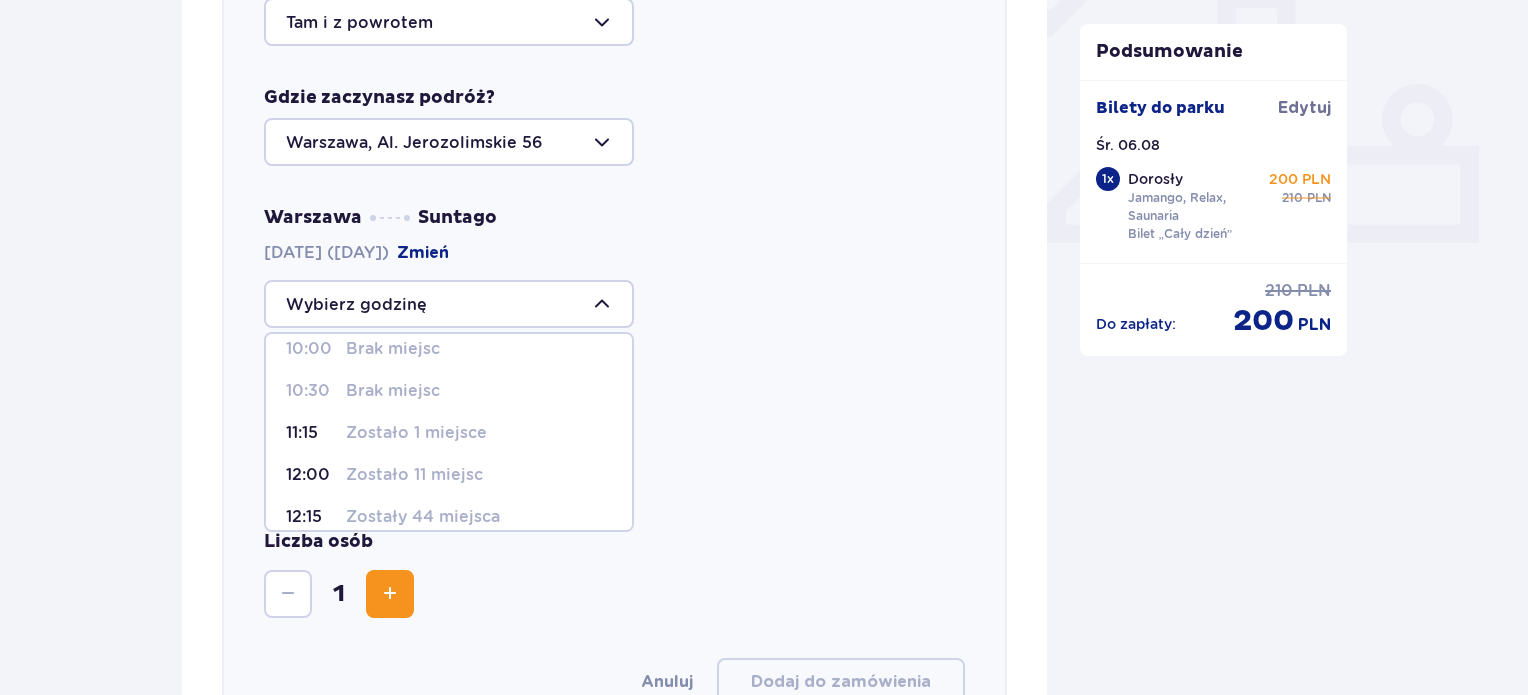 click on "Zostało 1 miejsce" at bounding box center (416, 433) 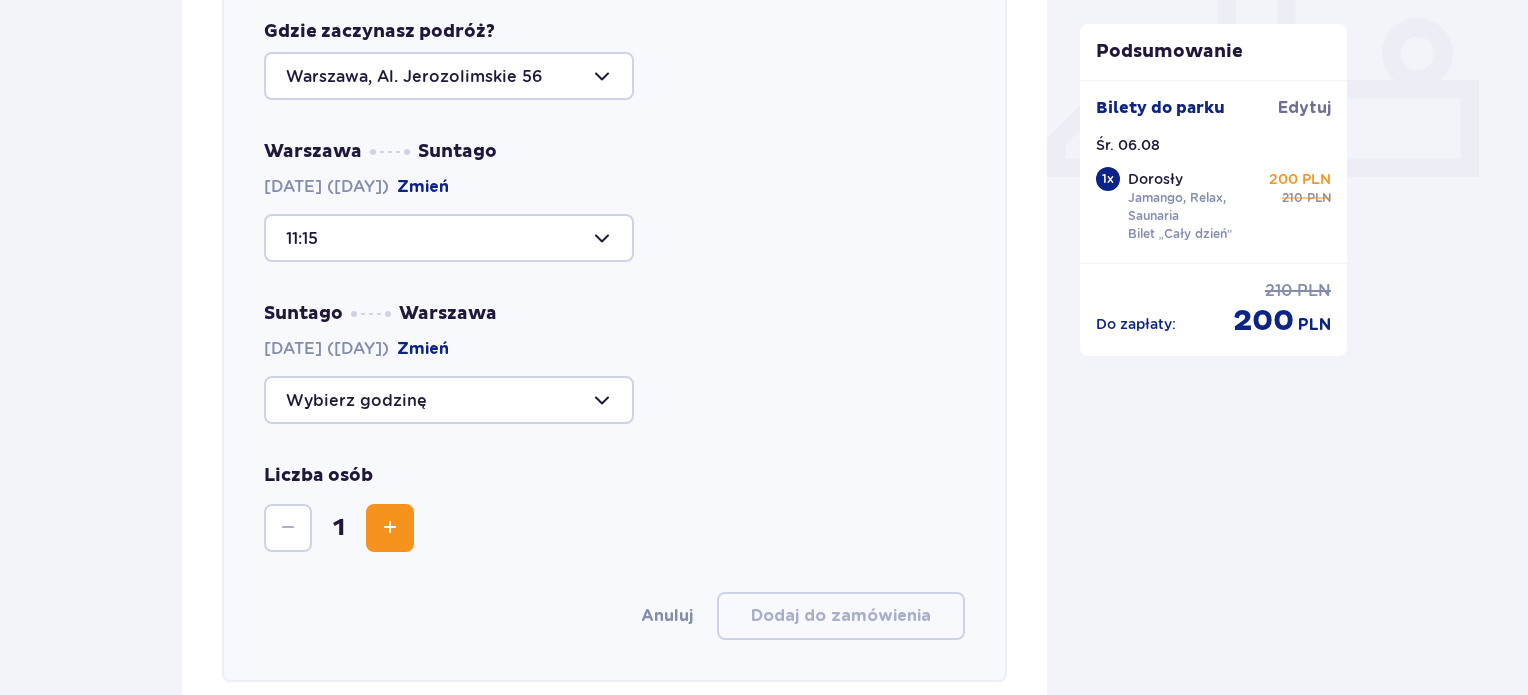 scroll, scrollTop: 890, scrollLeft: 0, axis: vertical 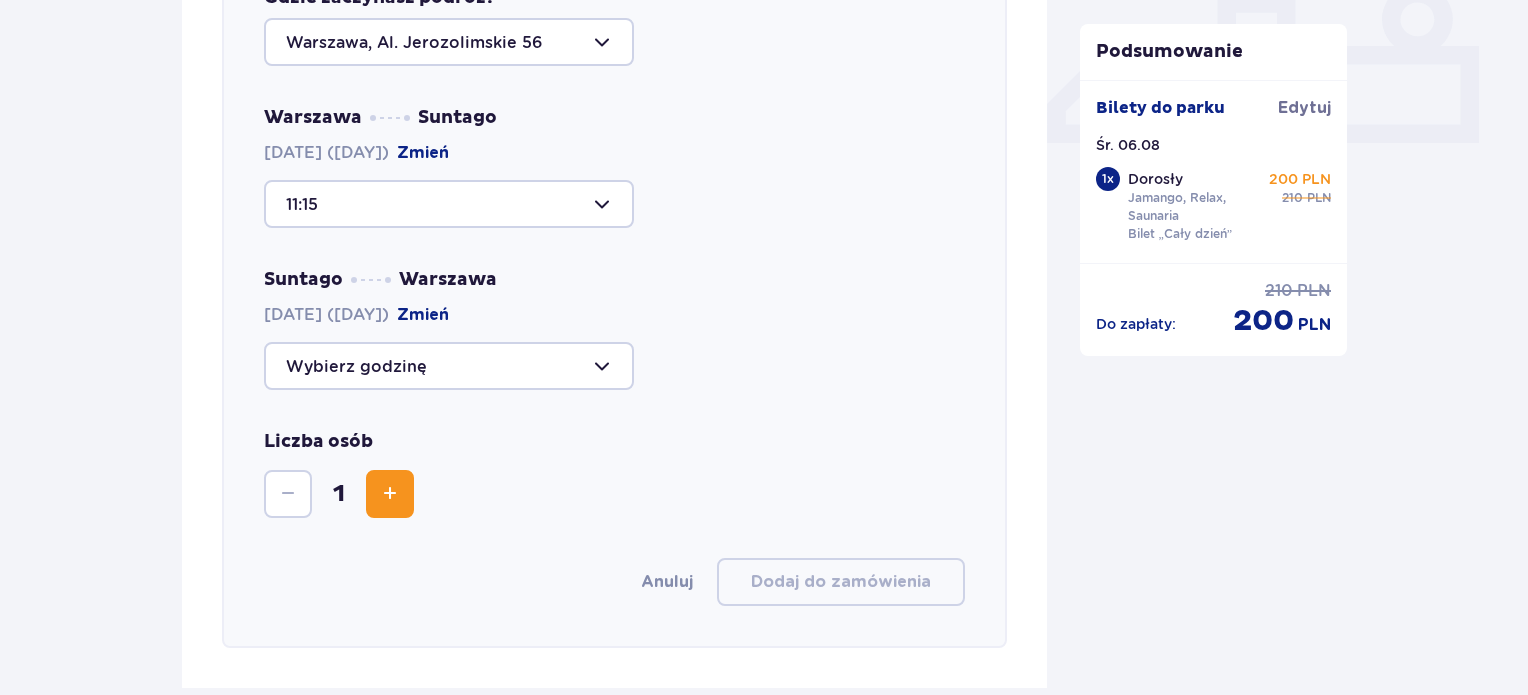 click at bounding box center (449, 366) 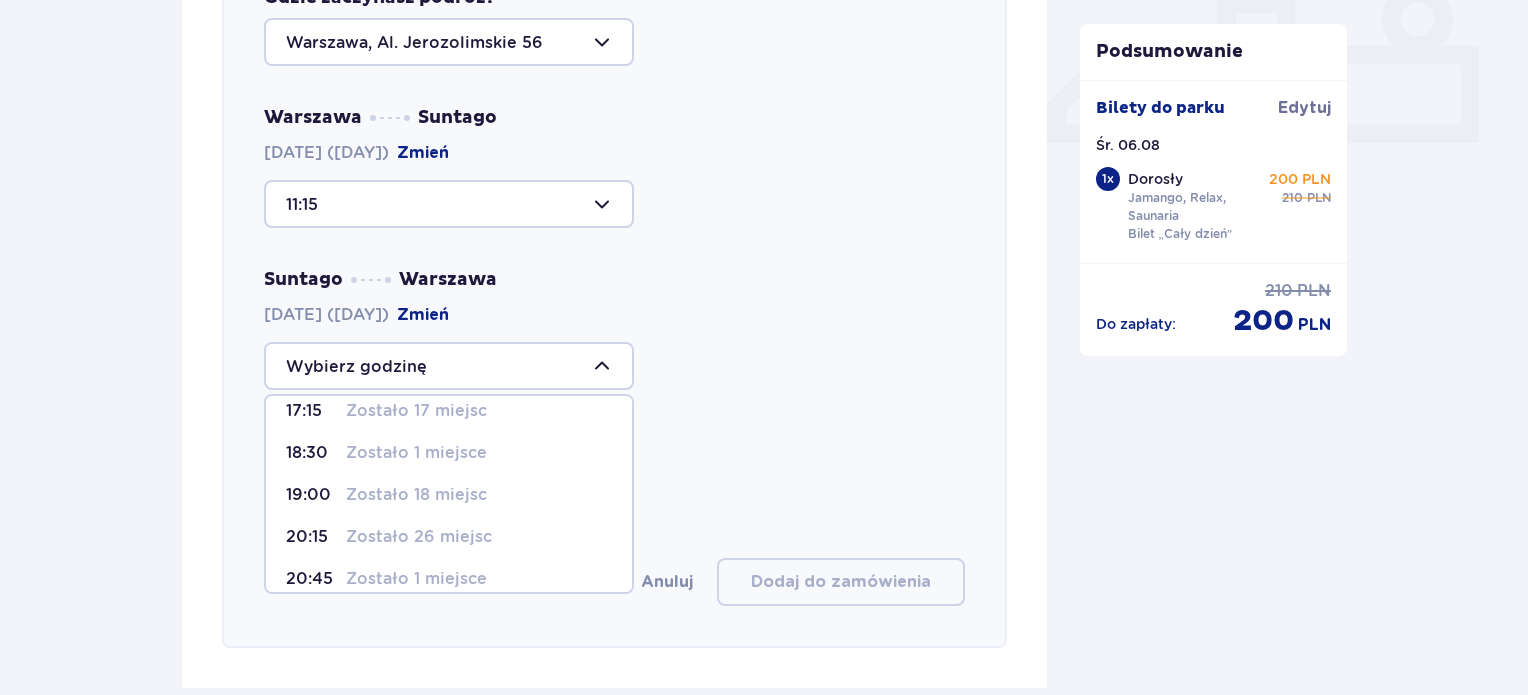 scroll, scrollTop: 200, scrollLeft: 0, axis: vertical 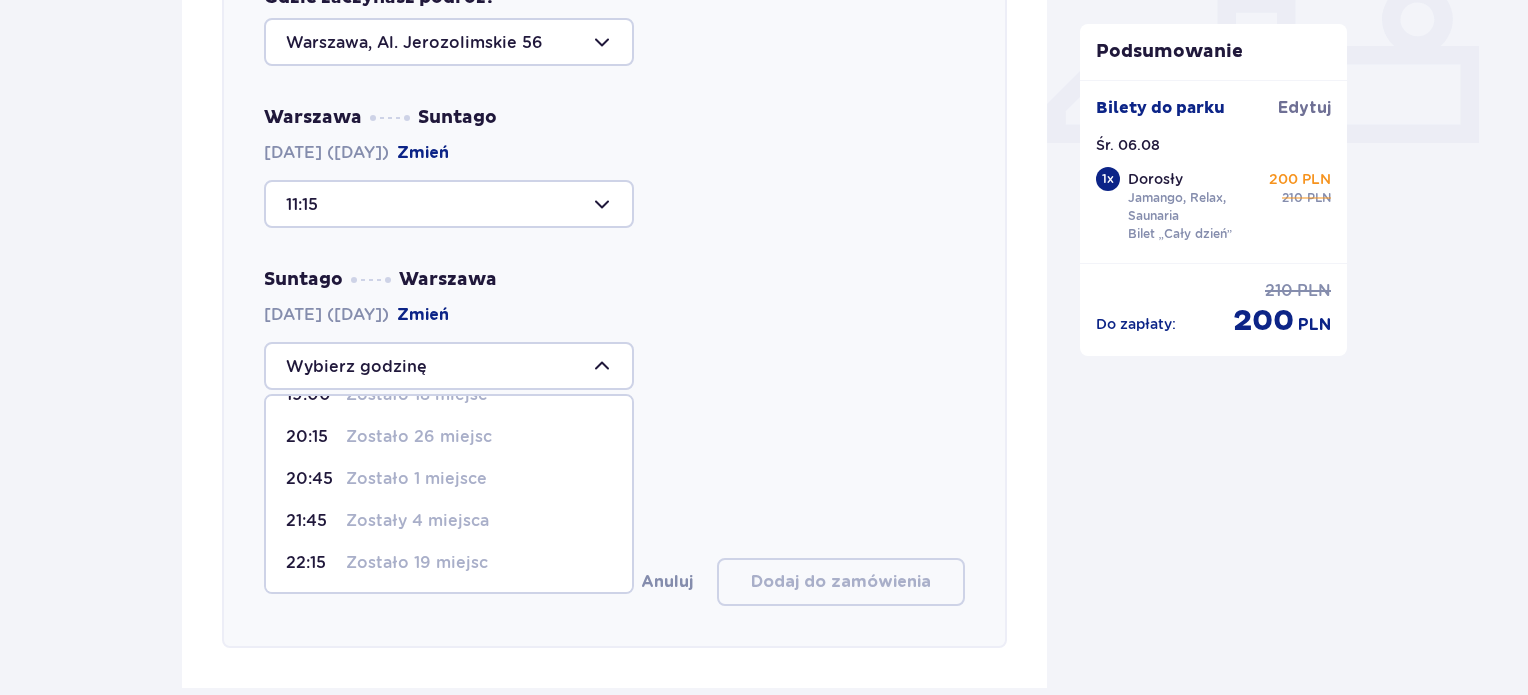 click on "Zostało 1 miejsce" at bounding box center [416, 479] 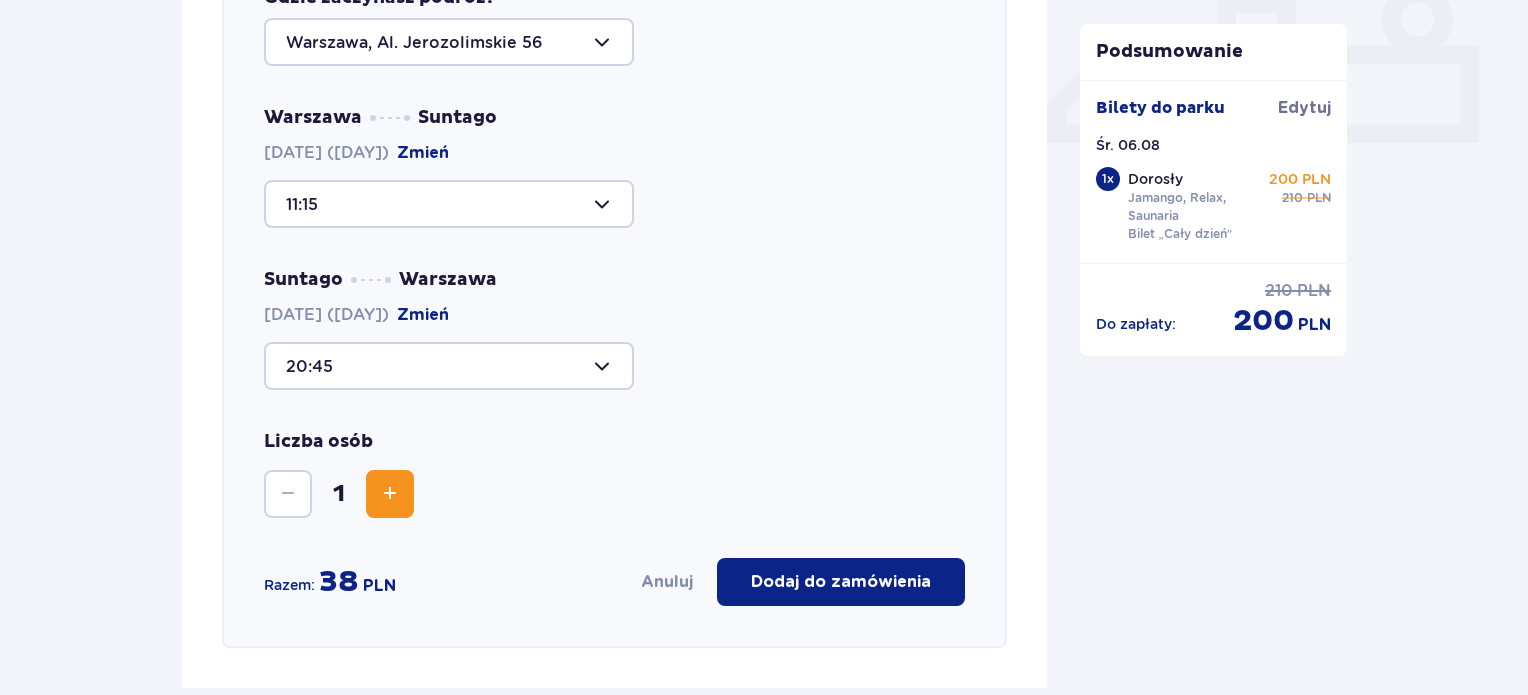 click on "Dodaj do zamówienia" at bounding box center (841, 582) 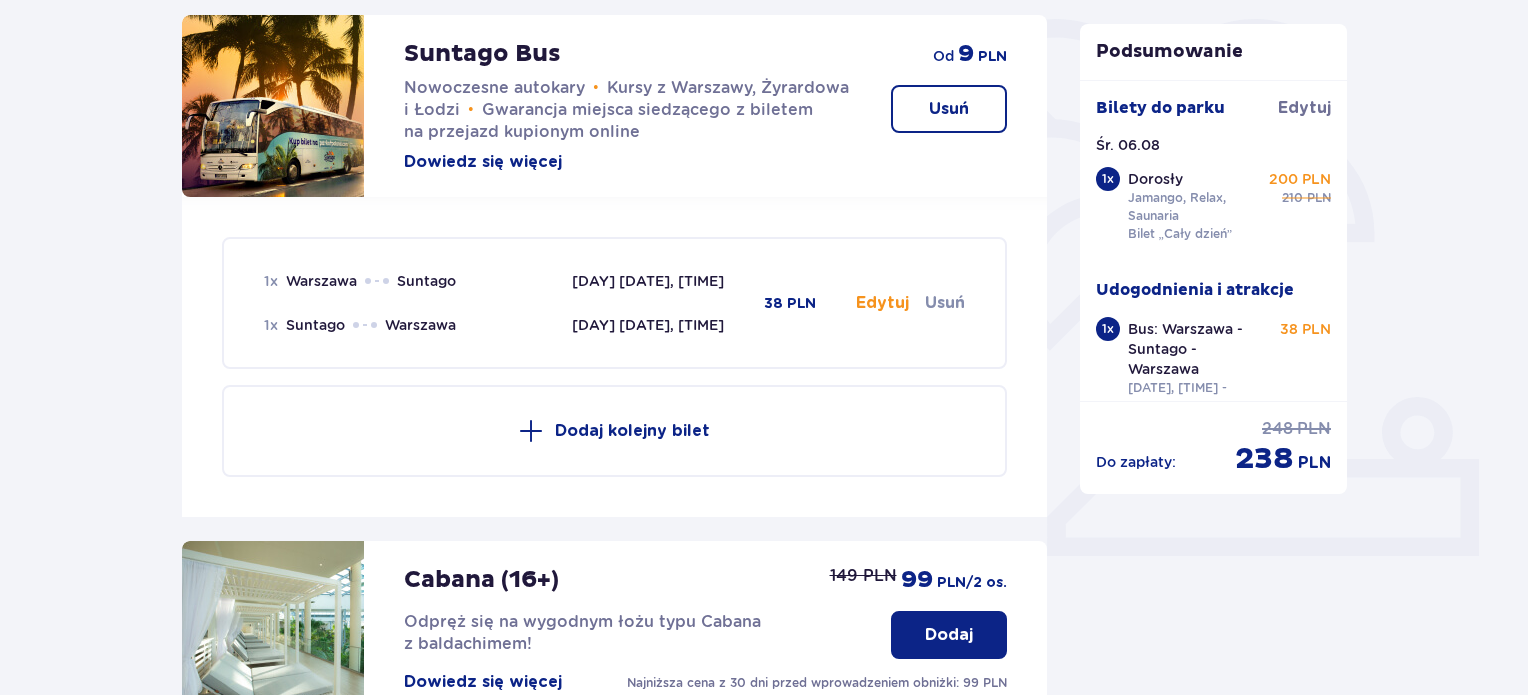 scroll, scrollTop: 0, scrollLeft: 0, axis: both 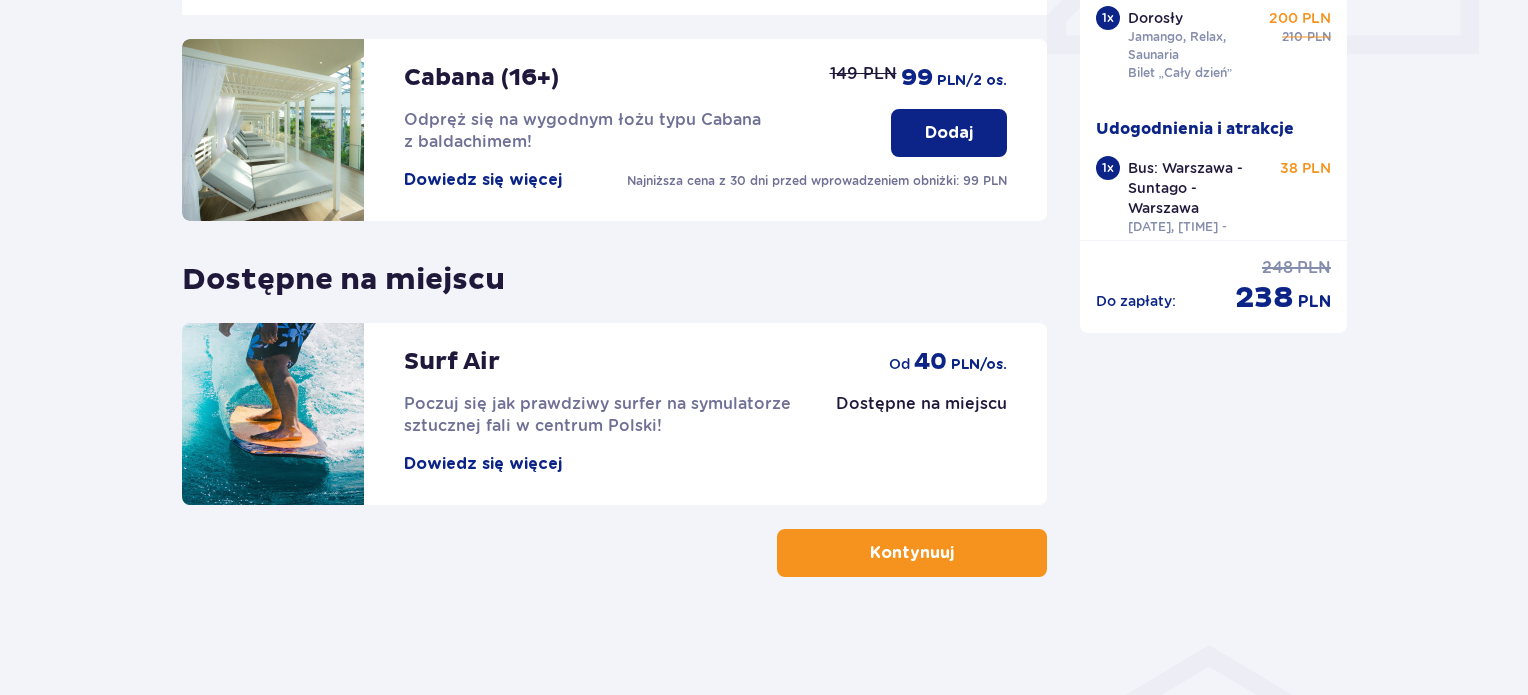 click at bounding box center [958, 553] 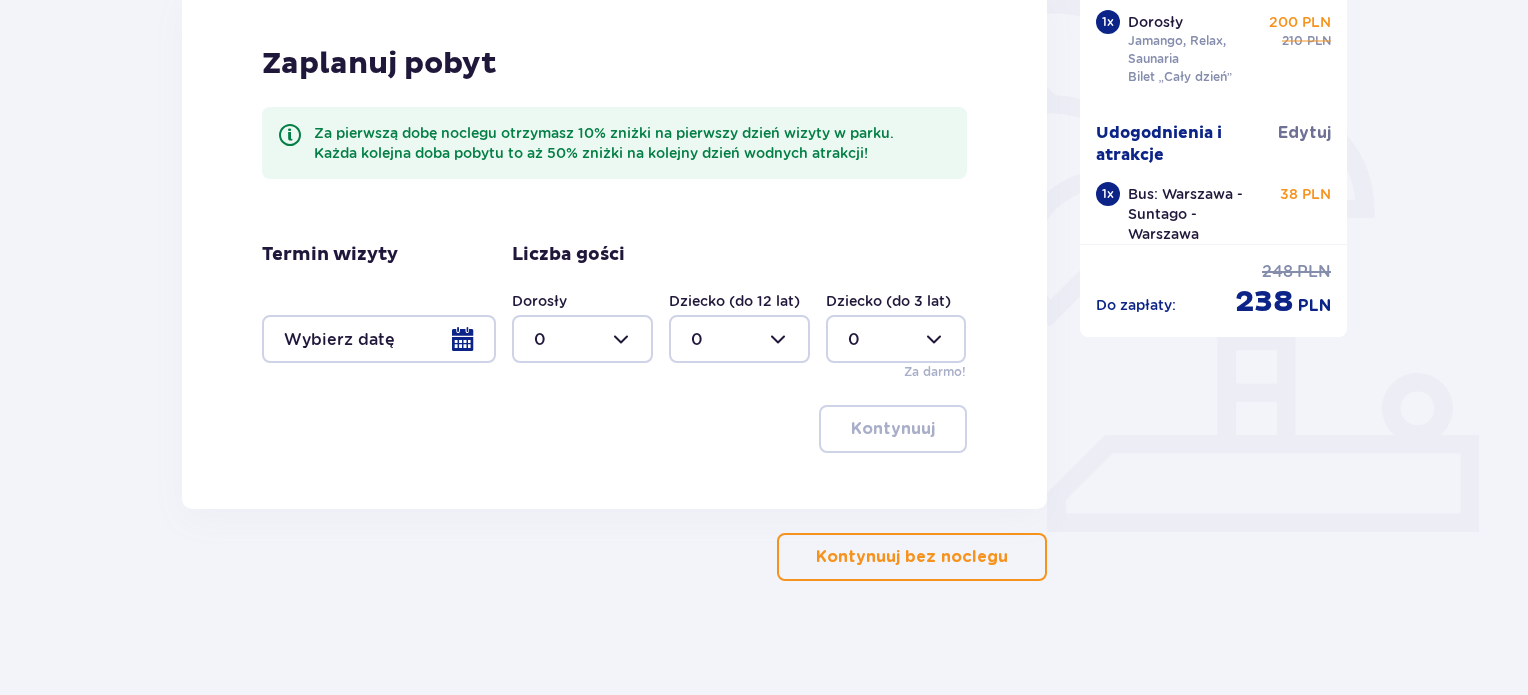 scroll, scrollTop: 507, scrollLeft: 0, axis: vertical 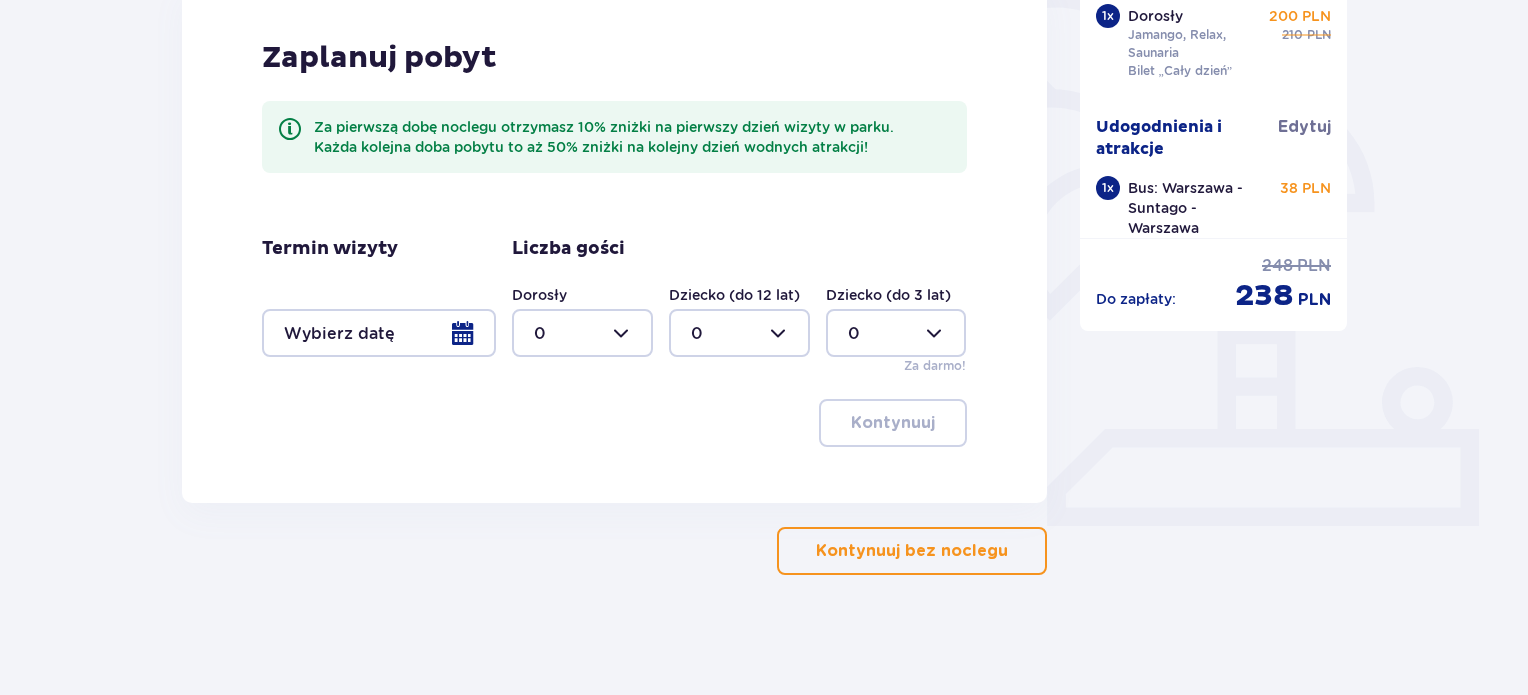 click on "Kontynuuj bez noclegu" at bounding box center [912, 551] 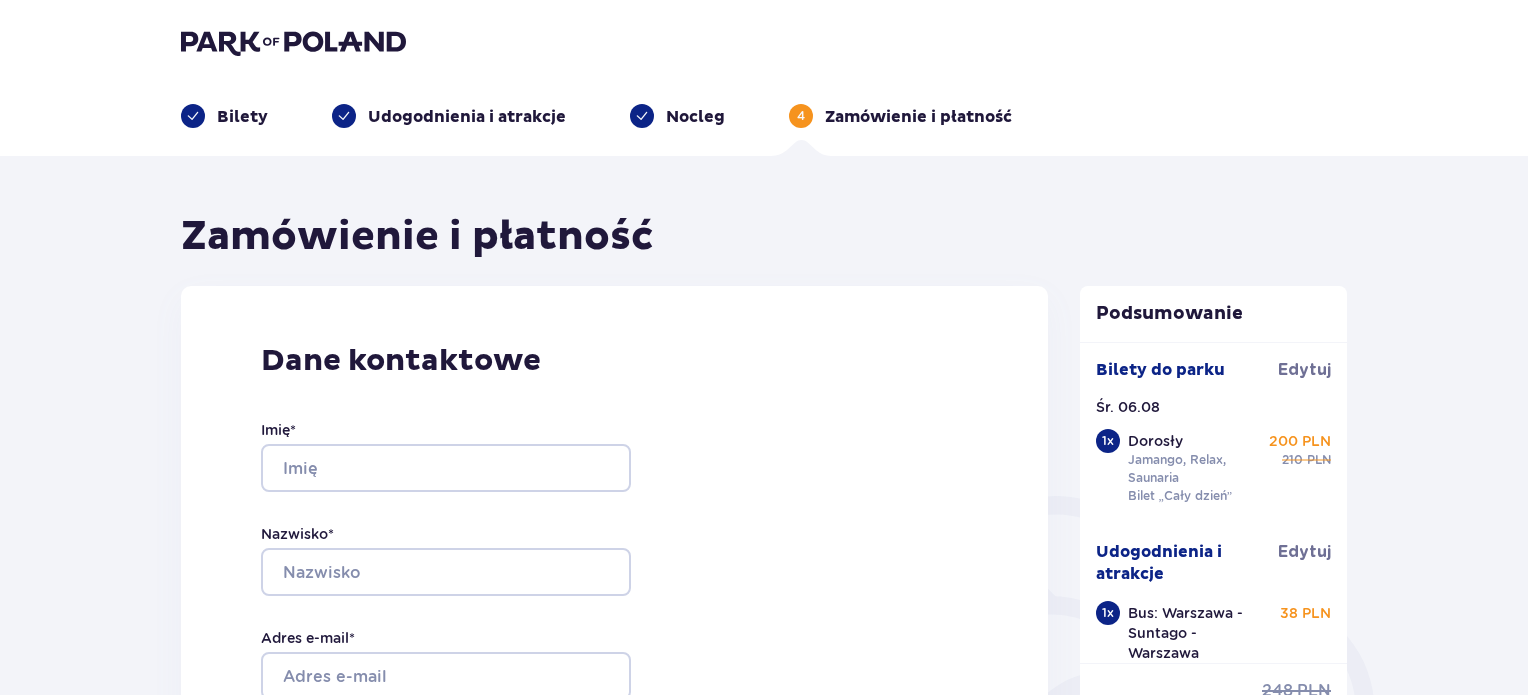 scroll, scrollTop: 400, scrollLeft: 0, axis: vertical 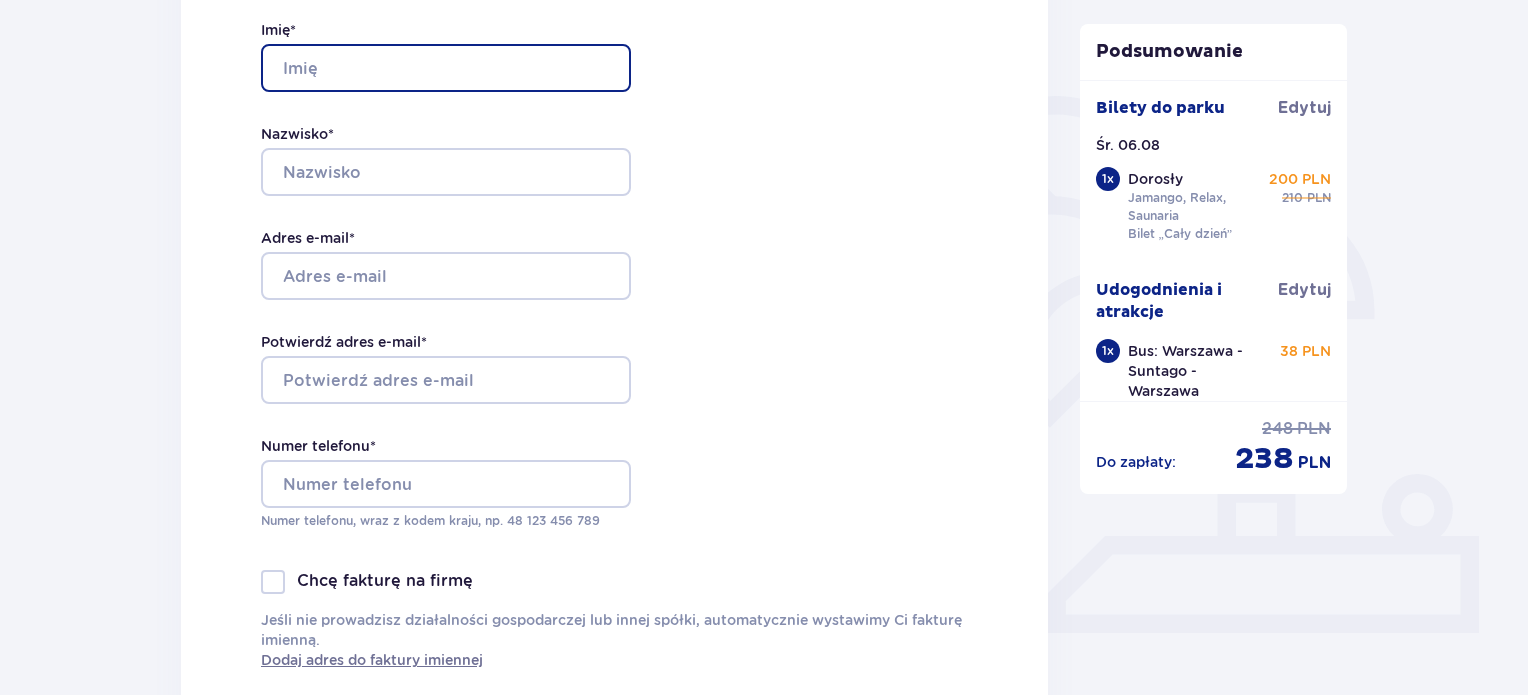 click on "Imię *" at bounding box center [446, 68] 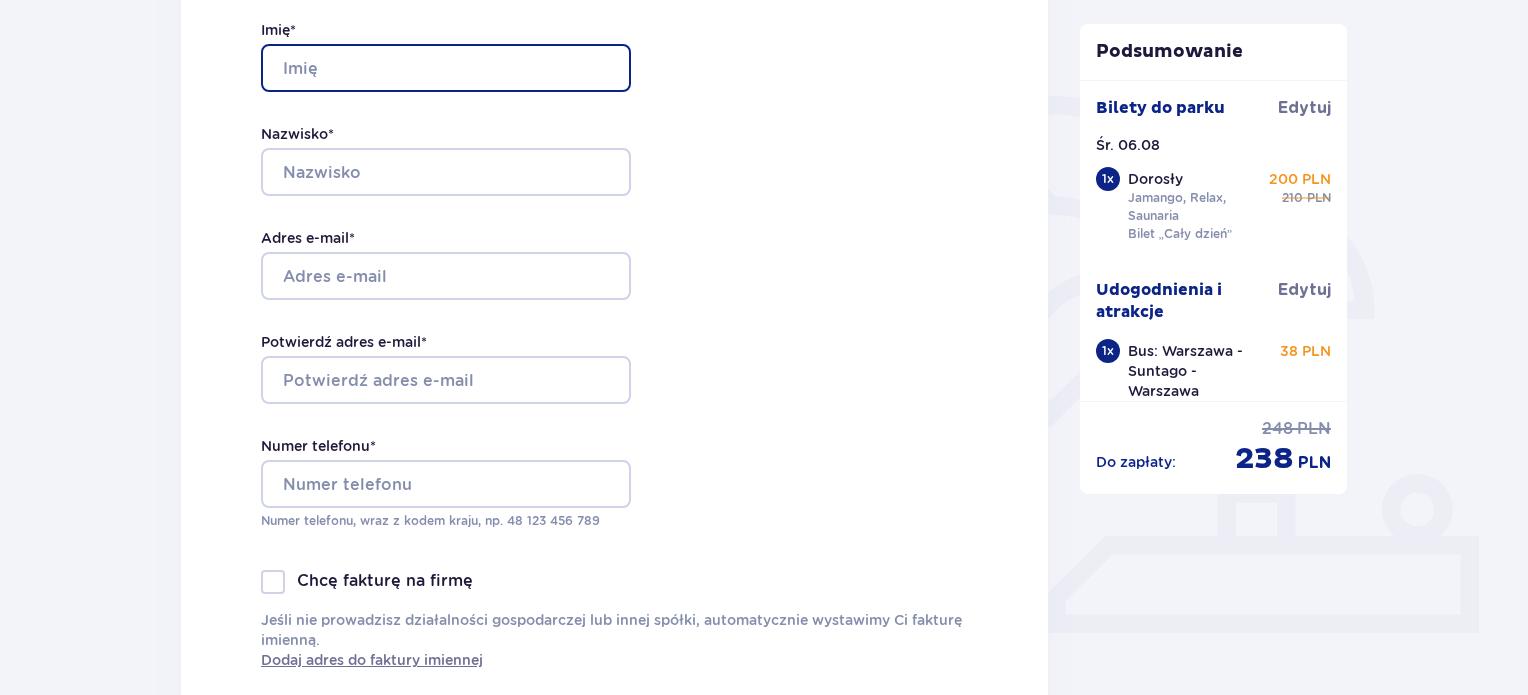 type on "MILENA" 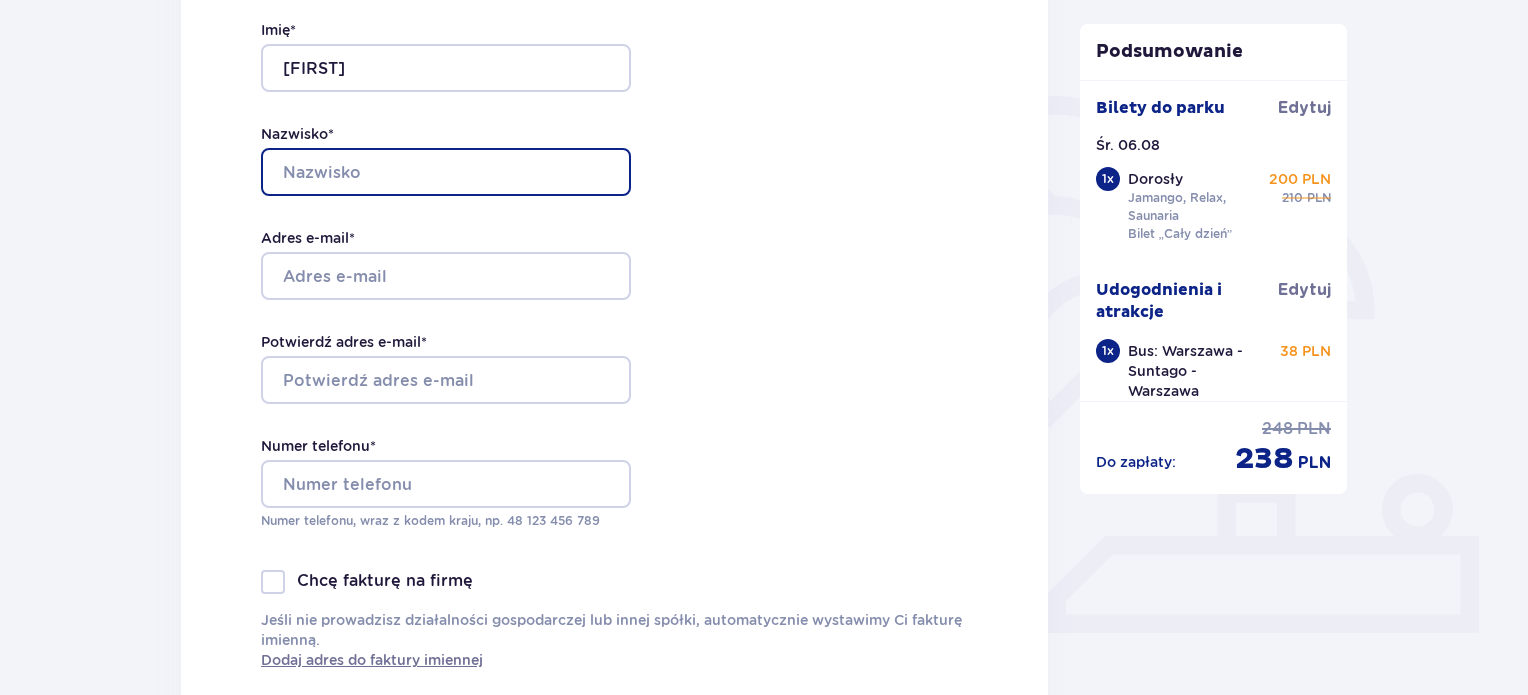 type on "ADILKHANOVA" 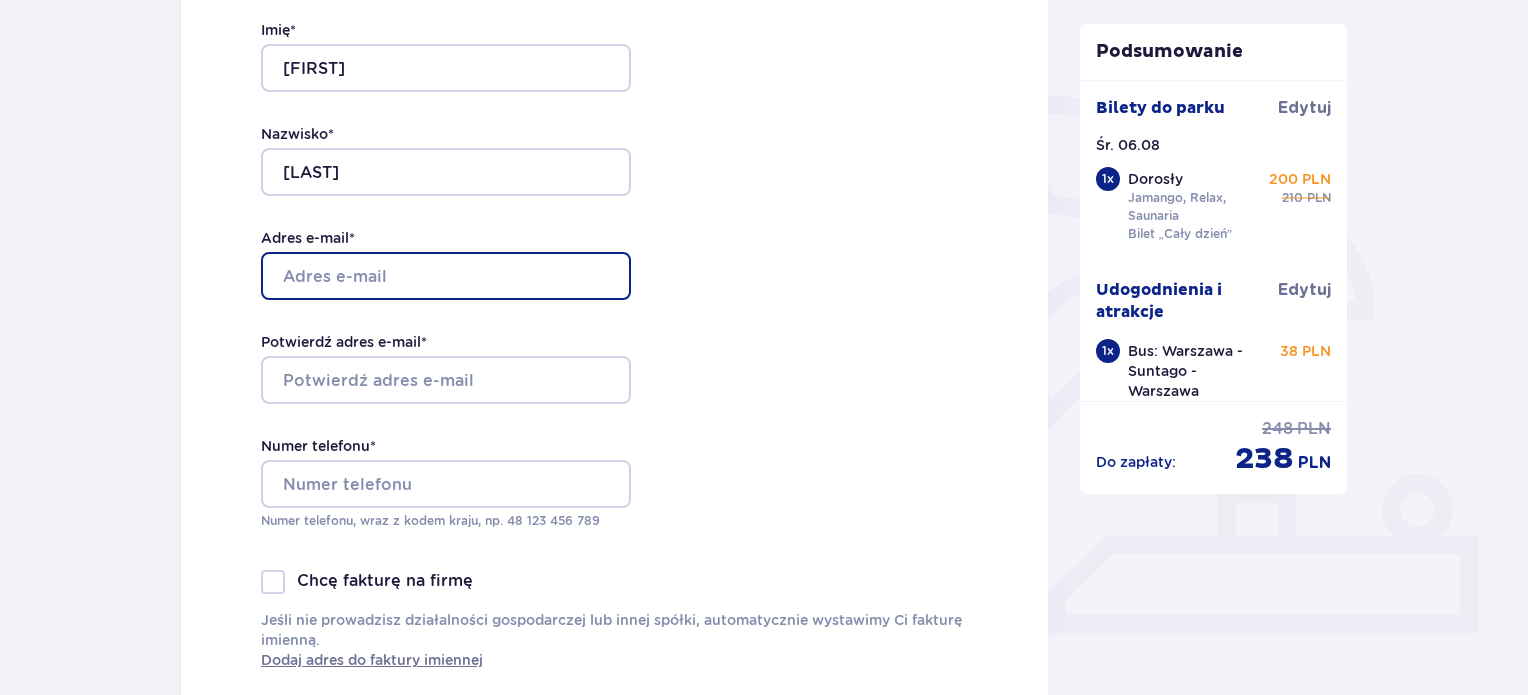 type on "milenaskam97@gmail.com" 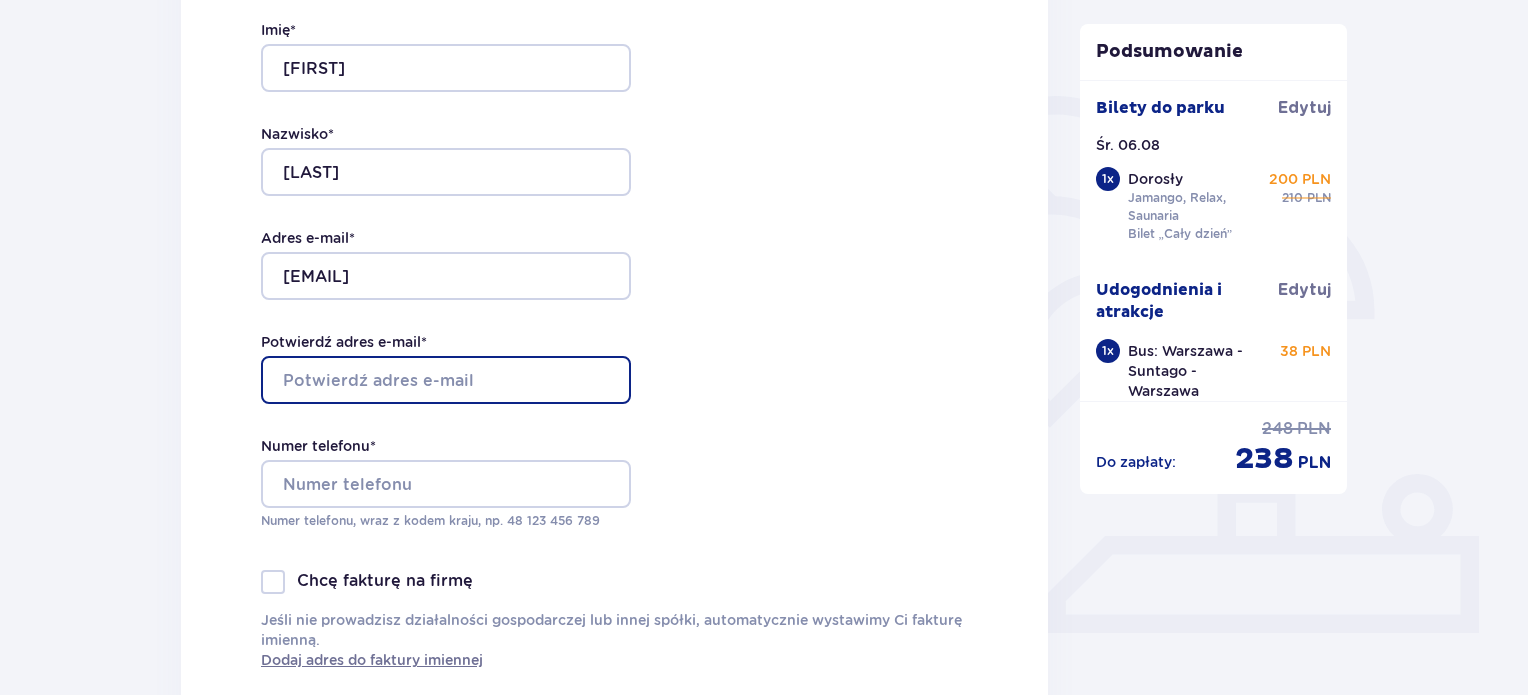 type on "milenaskam97@gmail.com" 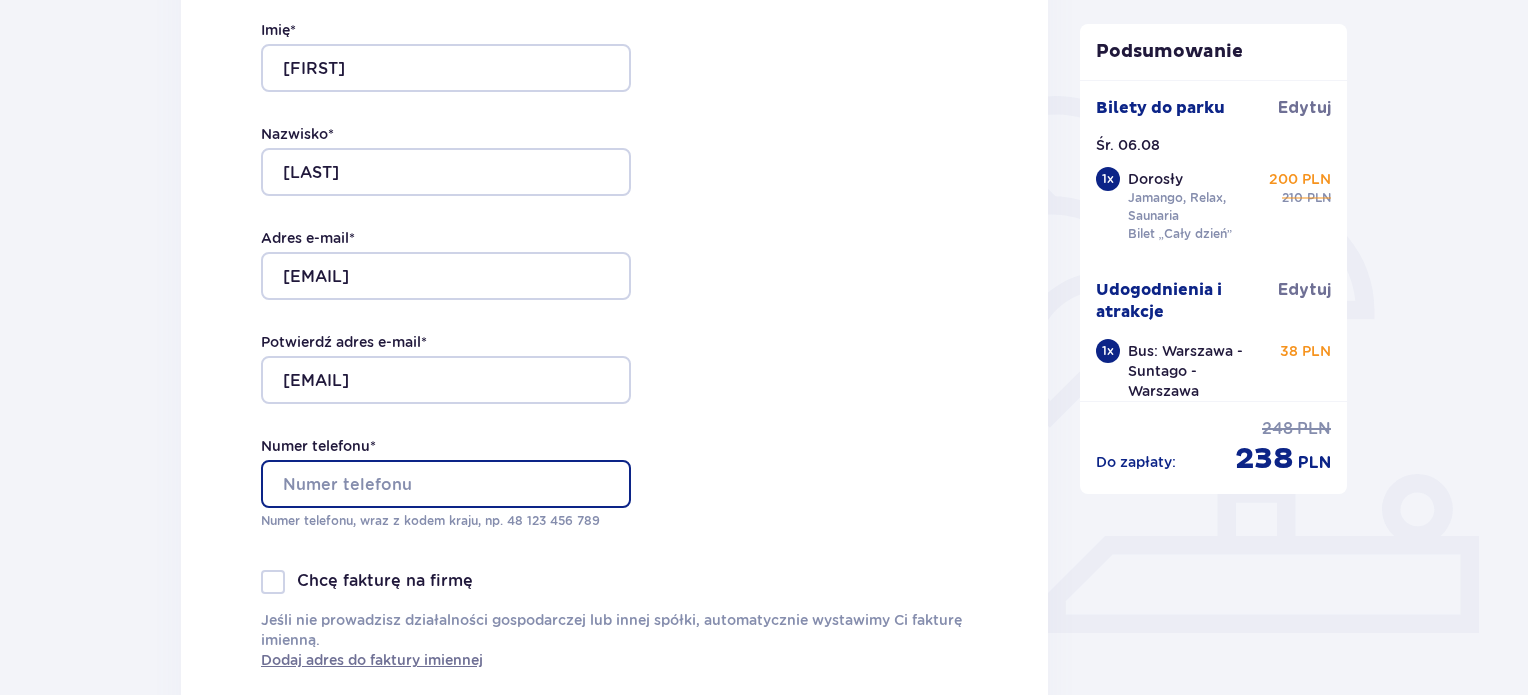 type on "797627324" 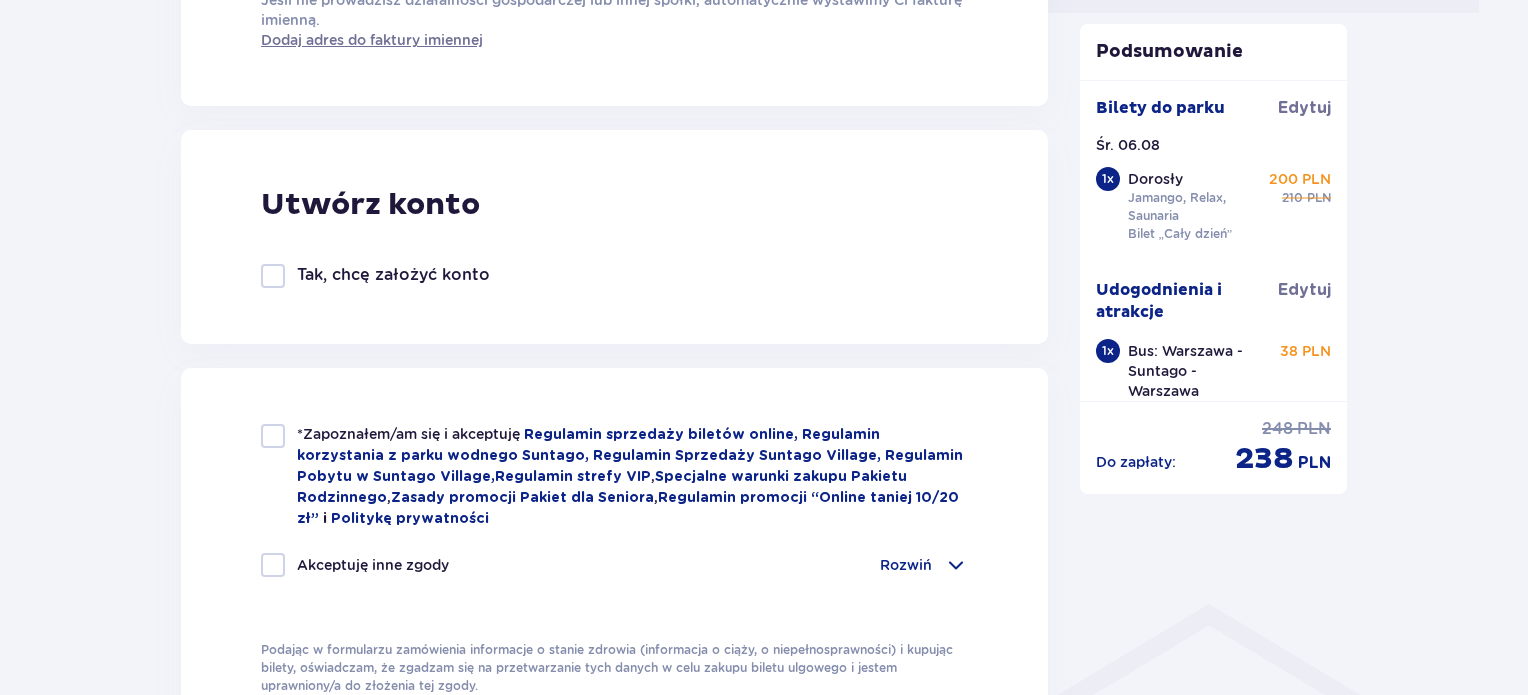 scroll, scrollTop: 1100, scrollLeft: 0, axis: vertical 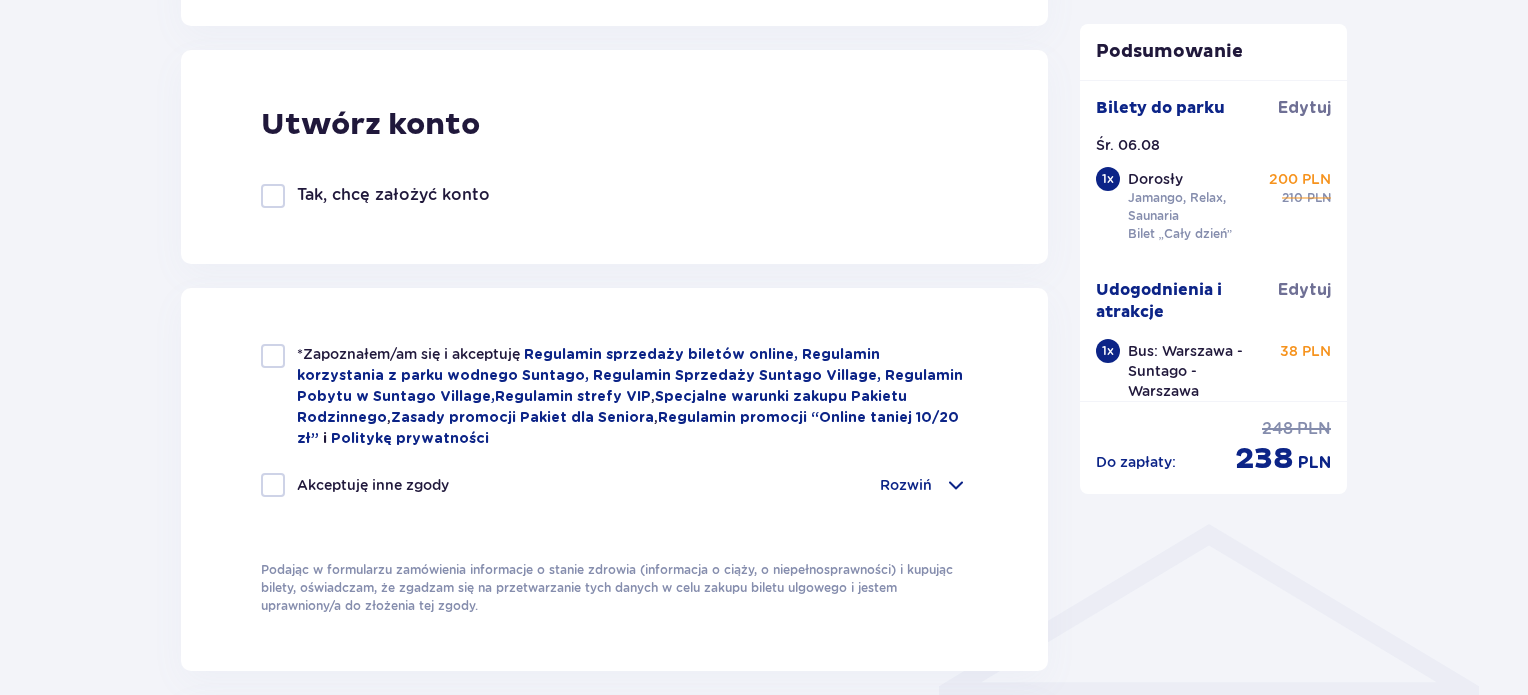 click at bounding box center [273, 485] 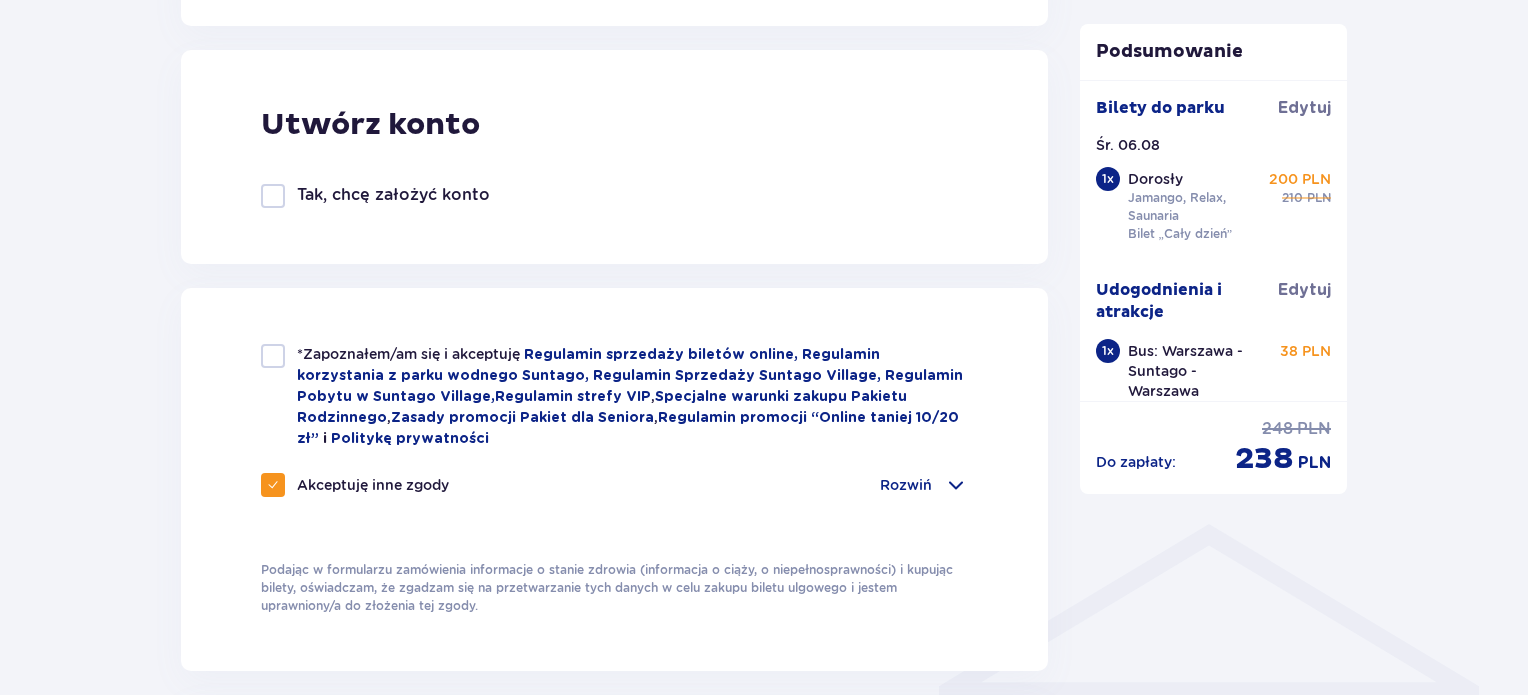 click on "*Zapoznałem/am się i akceptuję   Regulamin sprzedaży biletów online,   Regulamin korzystania z parku wodnego Suntago,   Regulamin Sprzedaży Suntago Village,   Regulamin Pobytu w Suntago Village ,  Regulamin strefy VIP ,  Specjalne warunki zakupu Pakietu Rodzinnego ,  Zasady promocji Pakiet dla Seniora ,  Regulamin promocji “Online taniej 10/20 zł”   i   Politykę prywatności" at bounding box center (614, 396) 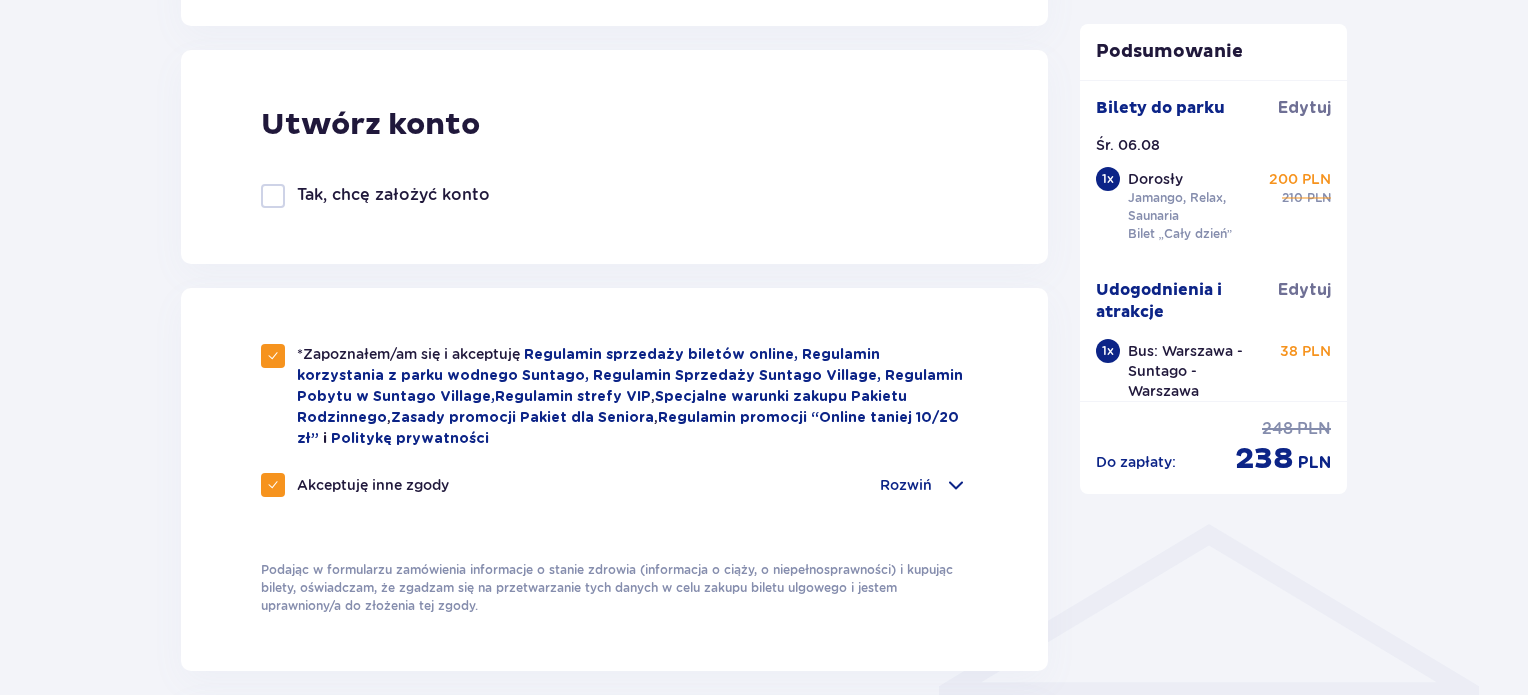 click at bounding box center (273, 196) 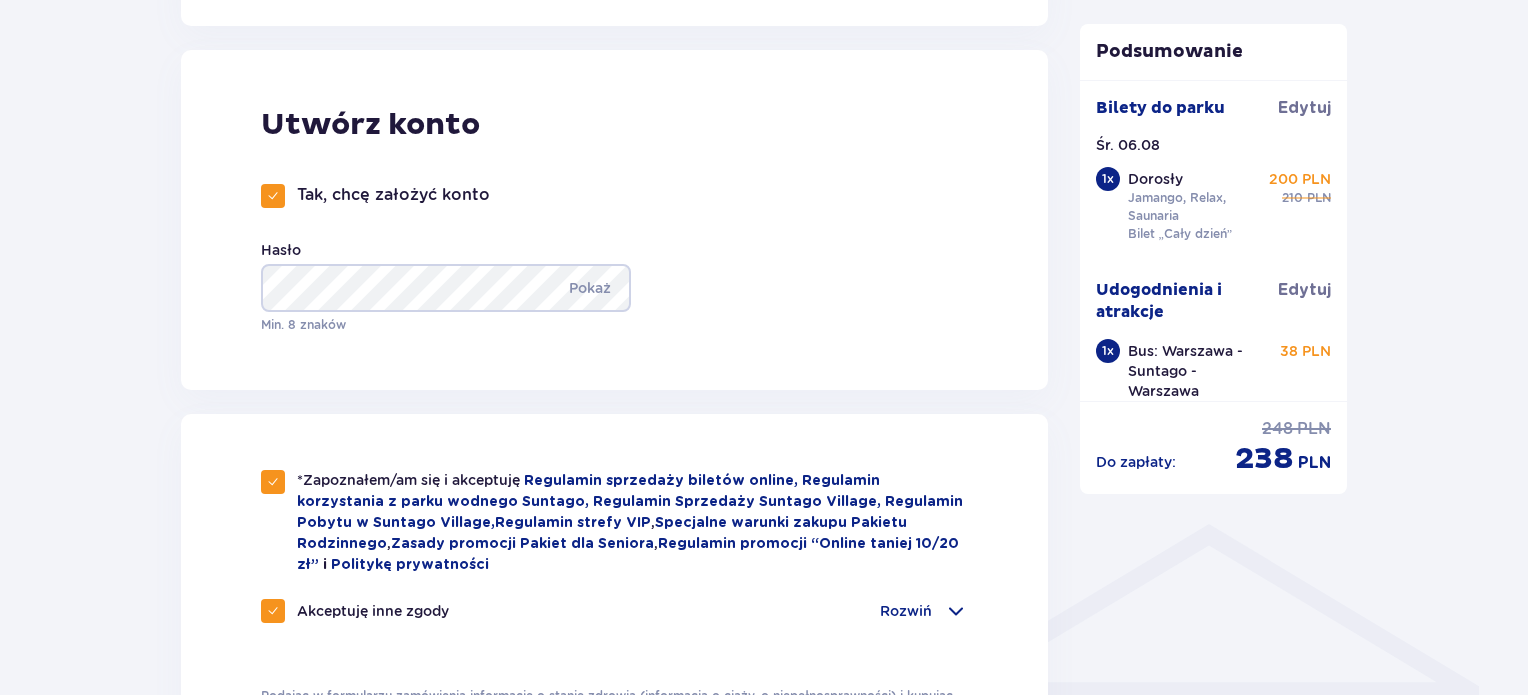 click at bounding box center (273, 196) 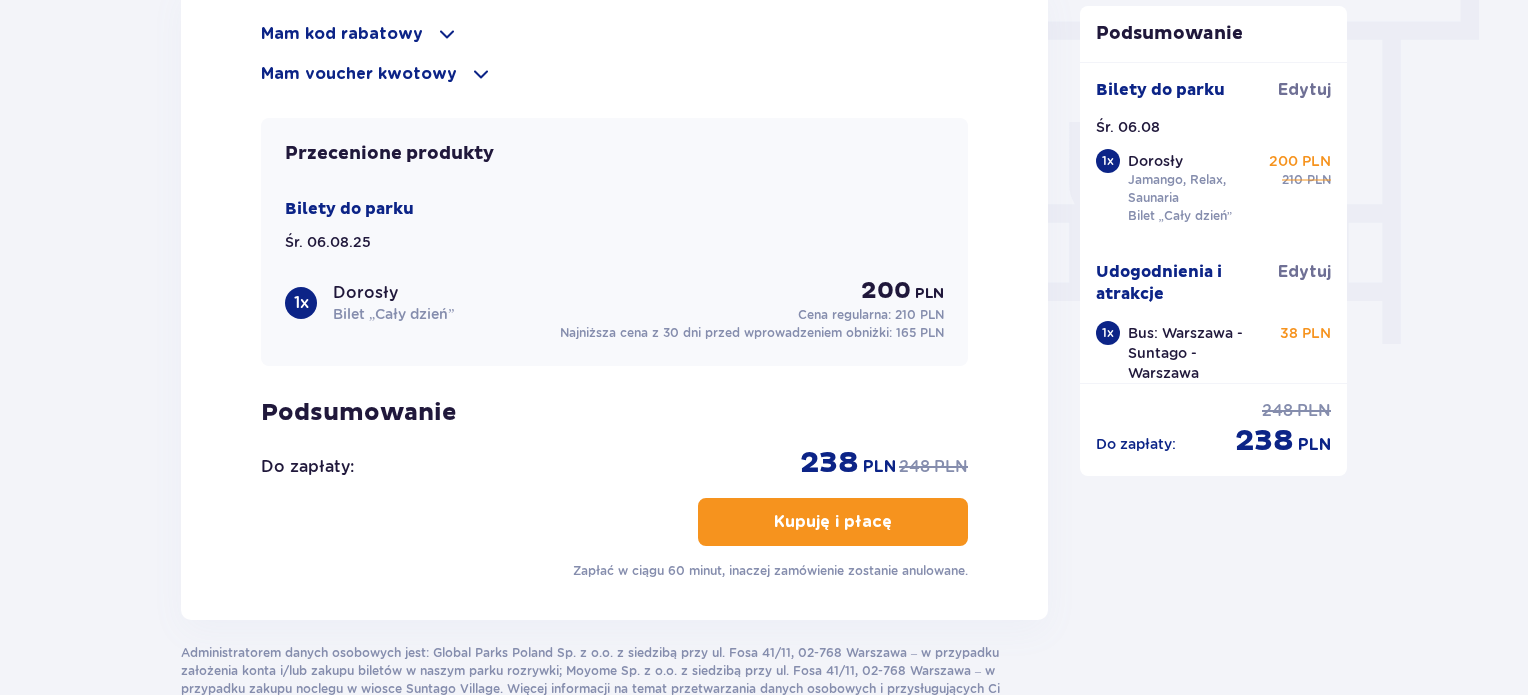 scroll, scrollTop: 1900, scrollLeft: 0, axis: vertical 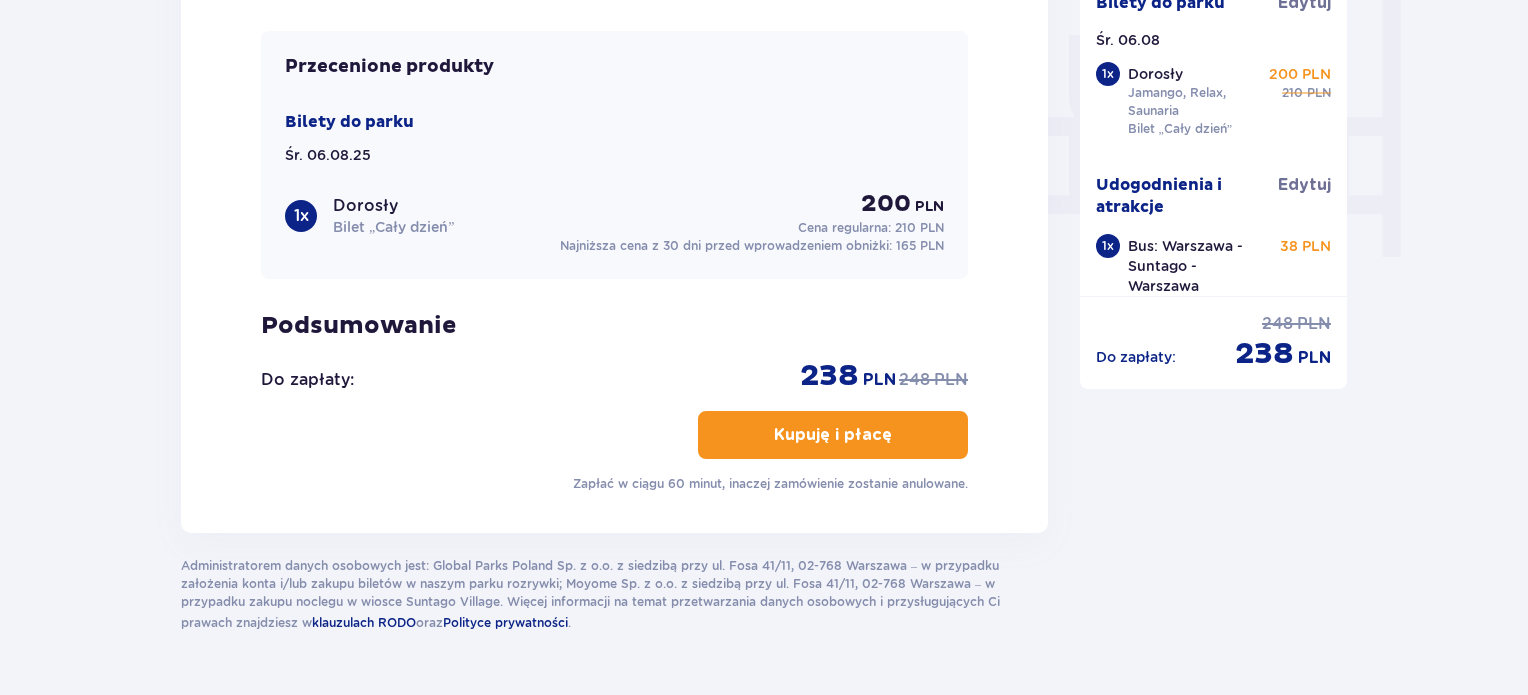 click on "Kupuję i płacę" at bounding box center [833, 435] 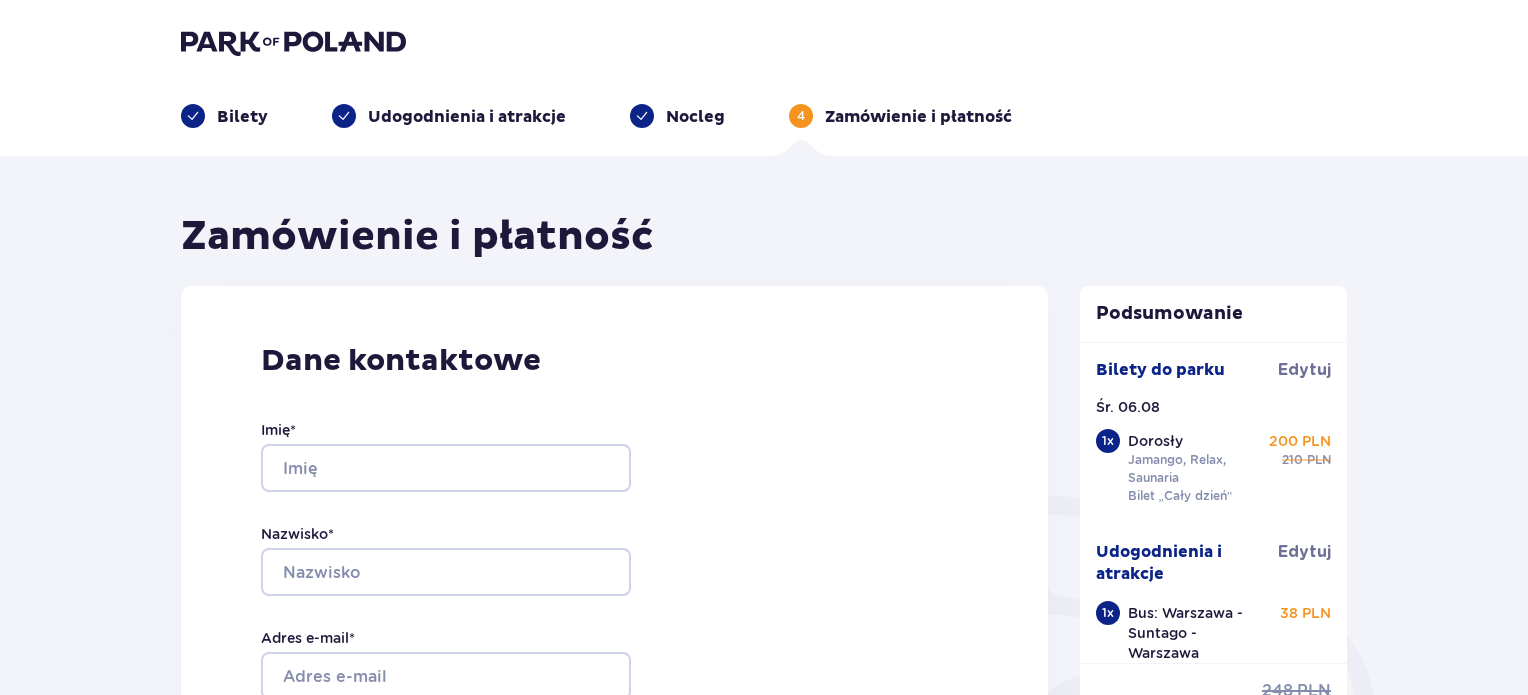 scroll, scrollTop: 1900, scrollLeft: 0, axis: vertical 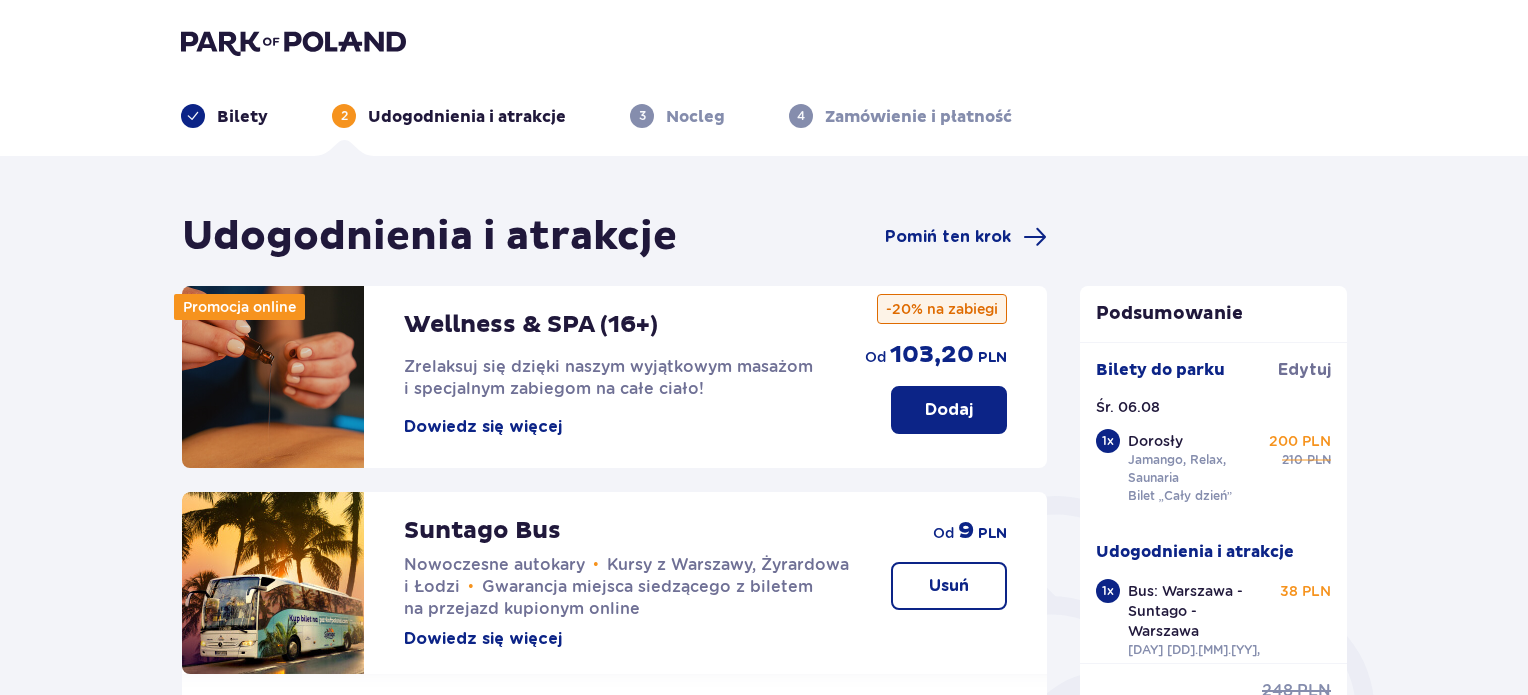 click on "Bilety" at bounding box center [242, 117] 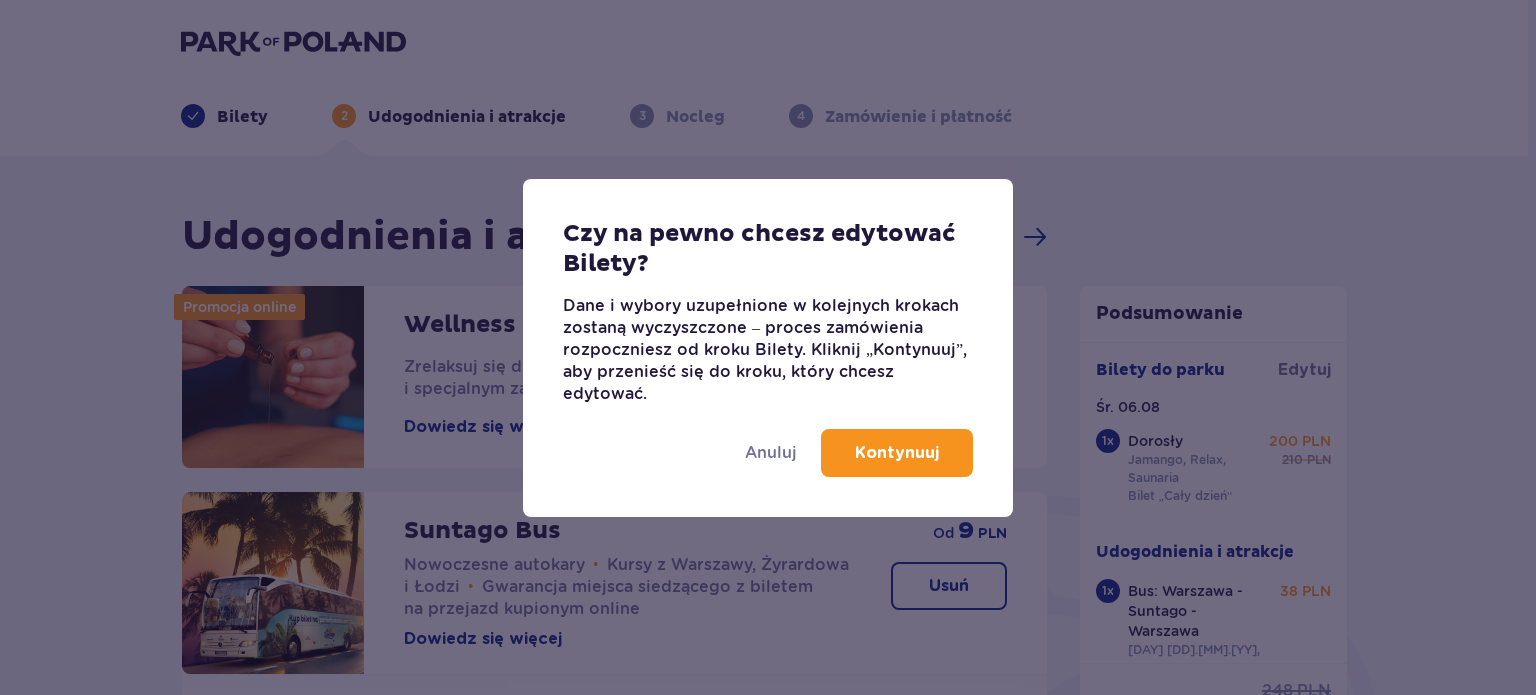 click on "Kontynuuj" at bounding box center (897, 453) 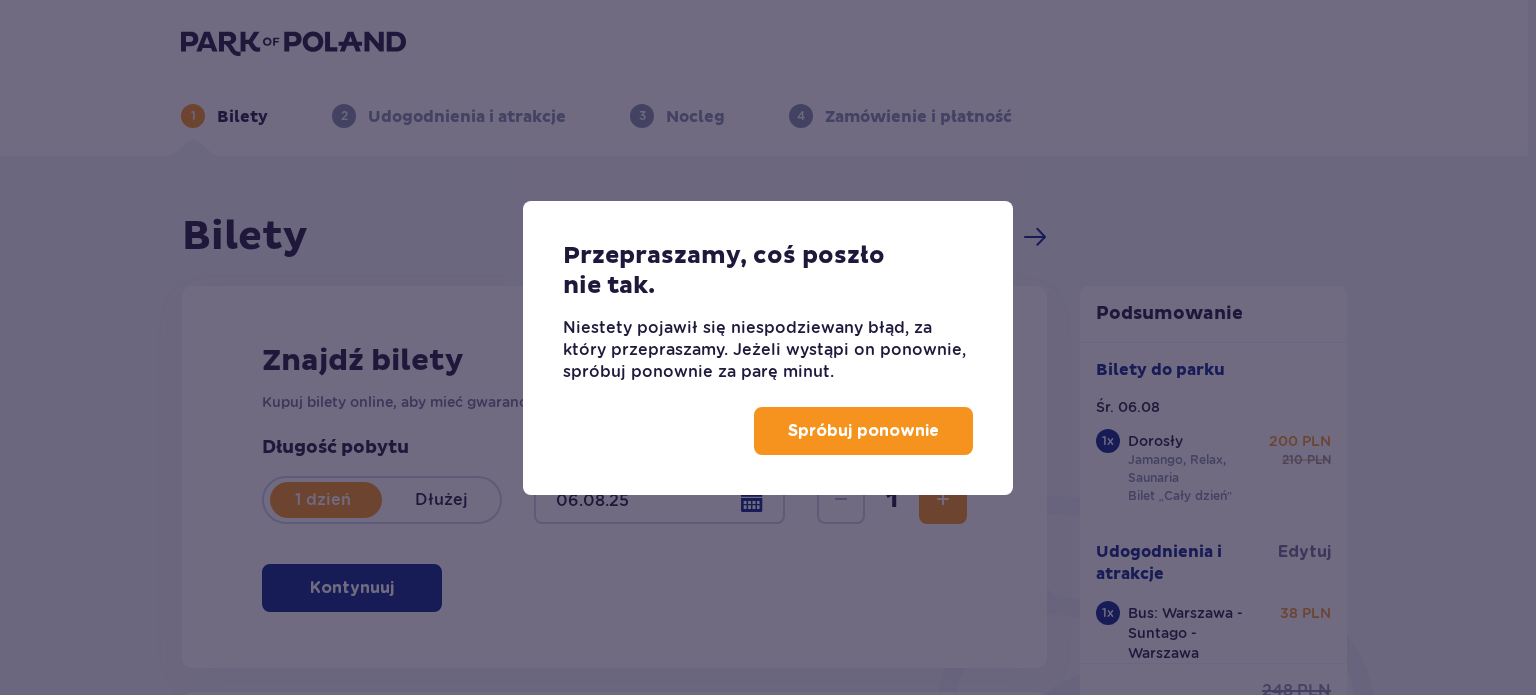 click on "Spróbuj ponownie" at bounding box center (863, 431) 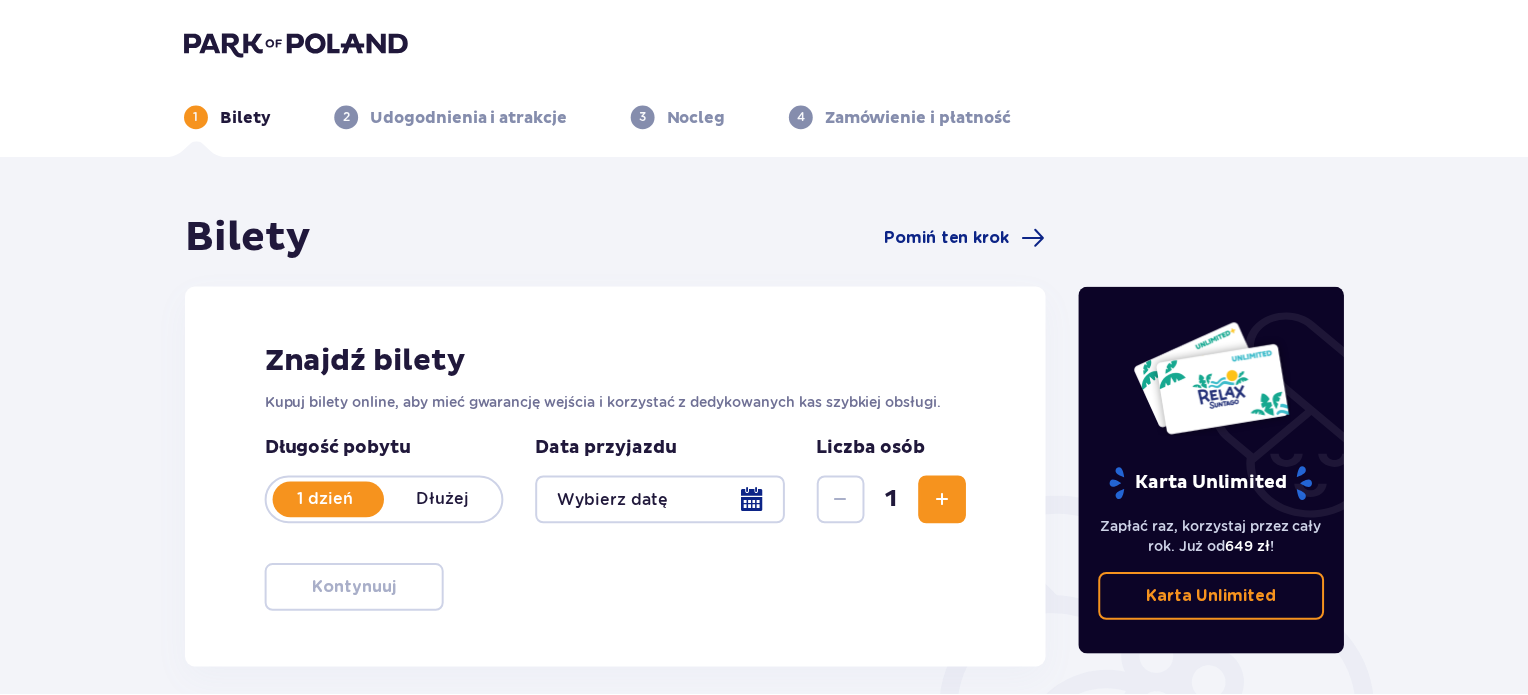 scroll, scrollTop: 0, scrollLeft: 0, axis: both 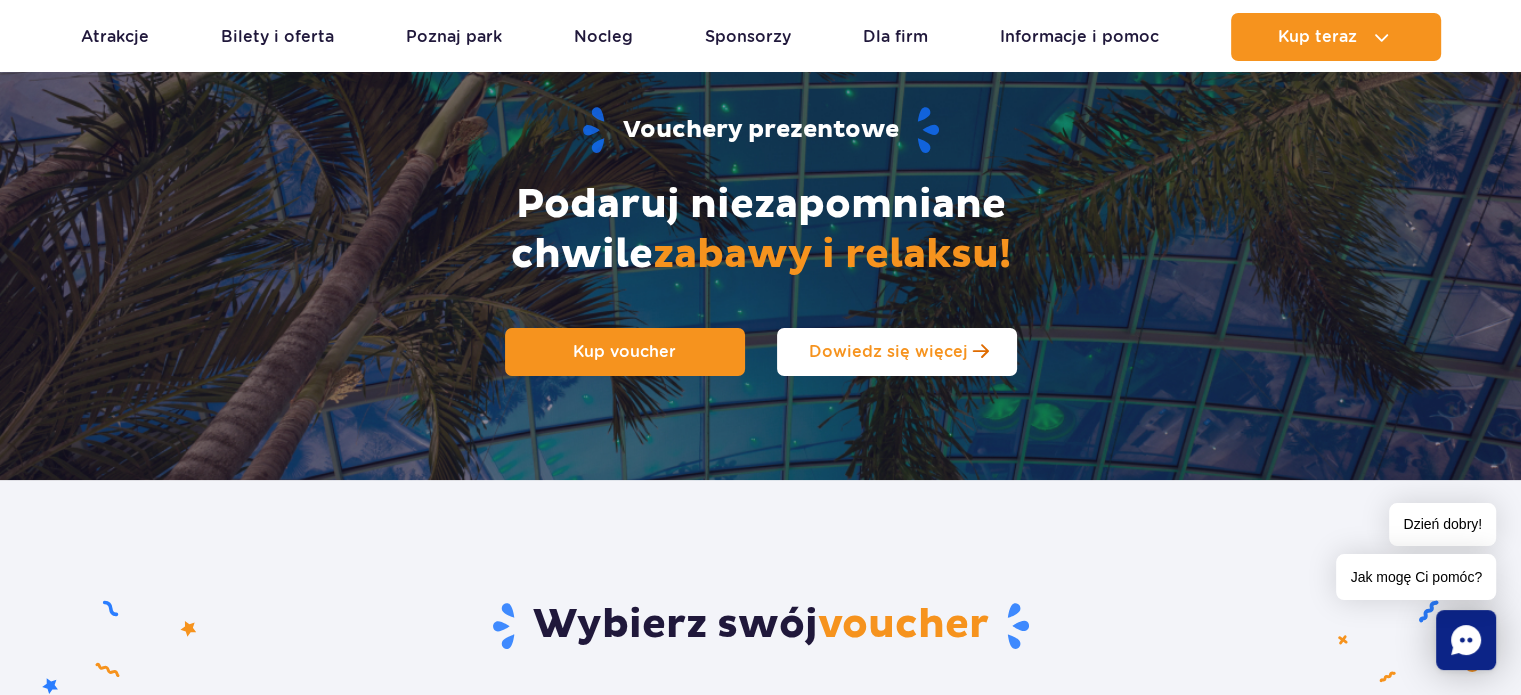 click on "Dowiedz się więcej" at bounding box center [888, 351] 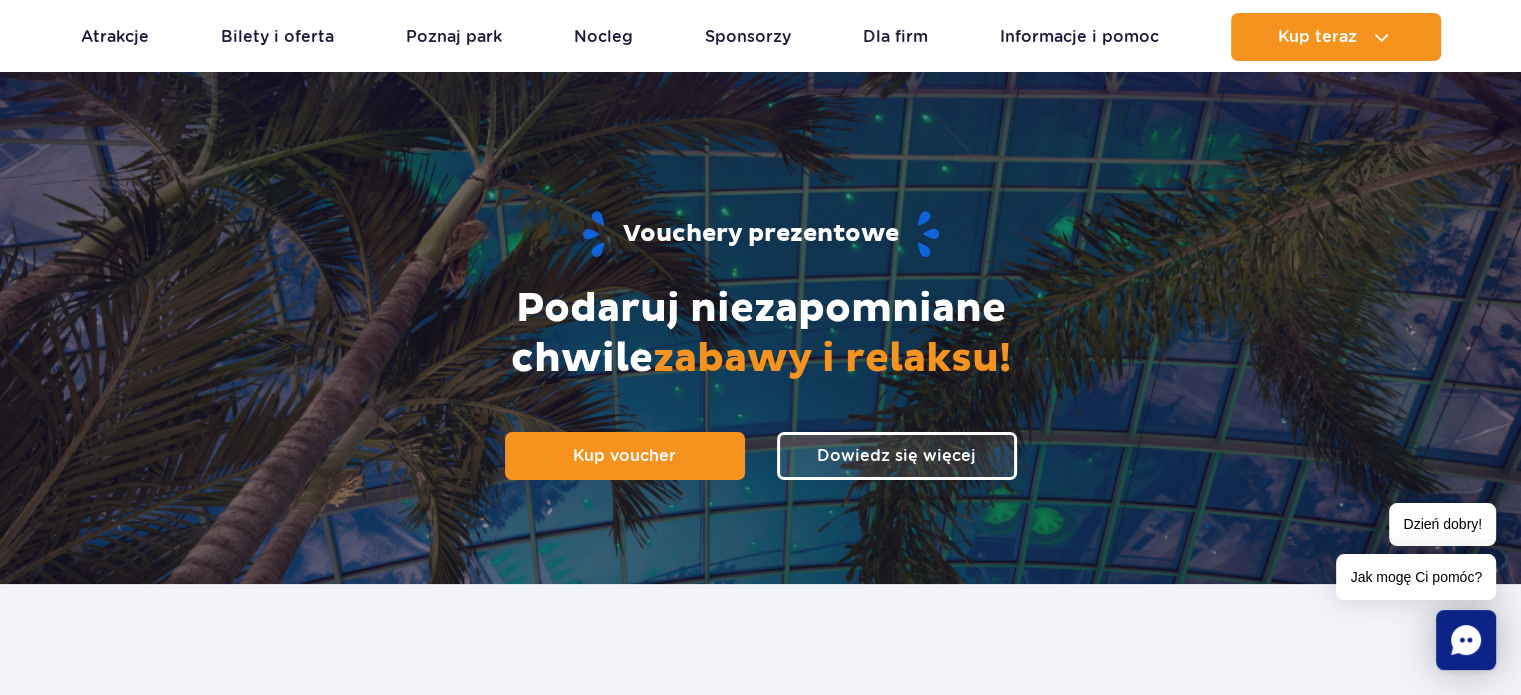 scroll, scrollTop: 0, scrollLeft: 0, axis: both 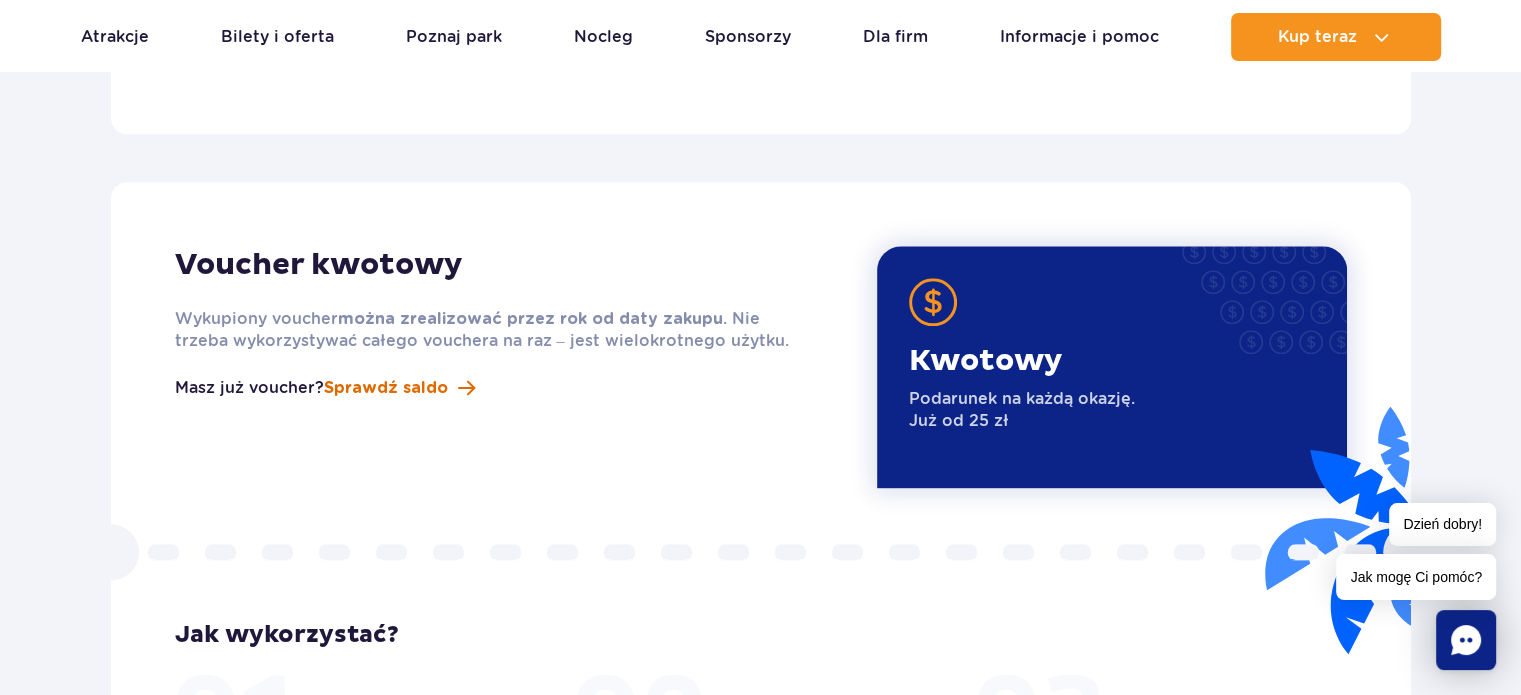 click on "Sprawdź saldo" at bounding box center [386, 388] 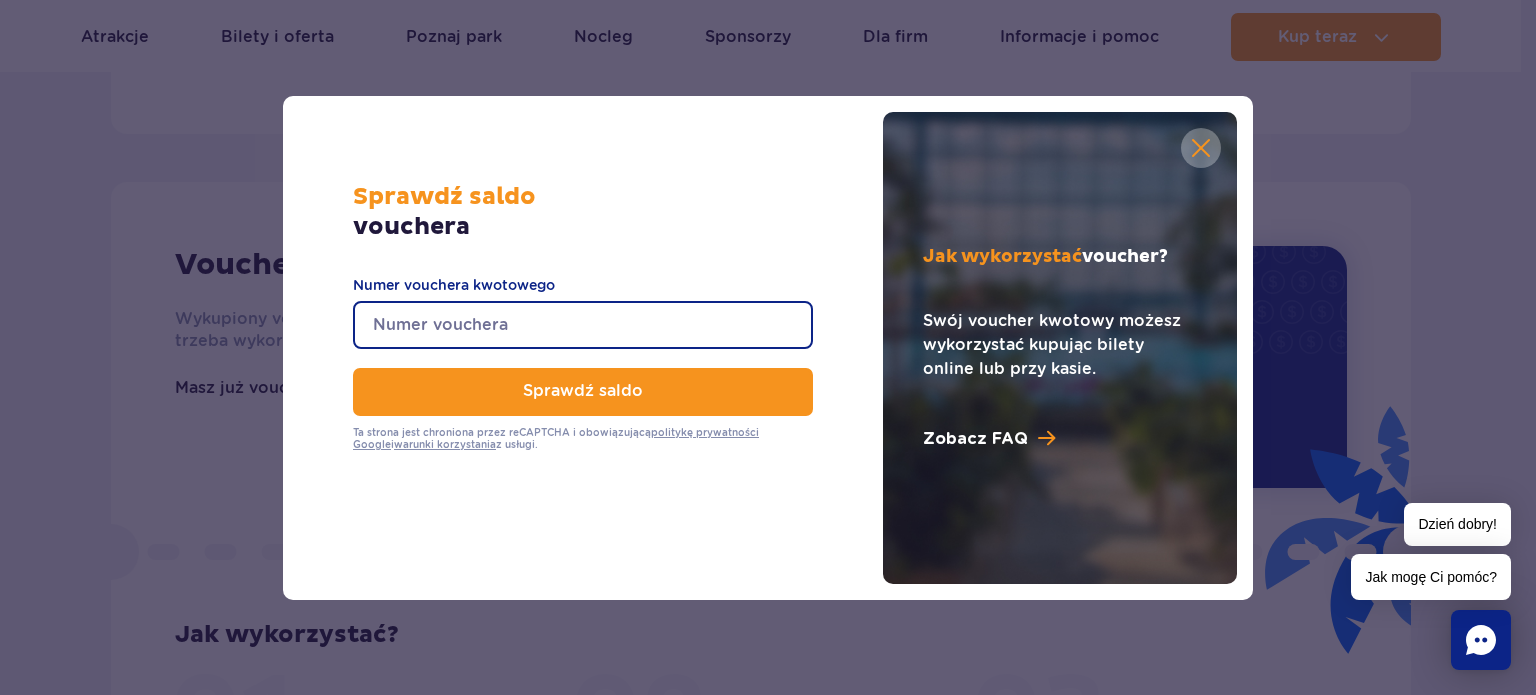 click on "Numer vouchera kwotowego" at bounding box center [583, 325] 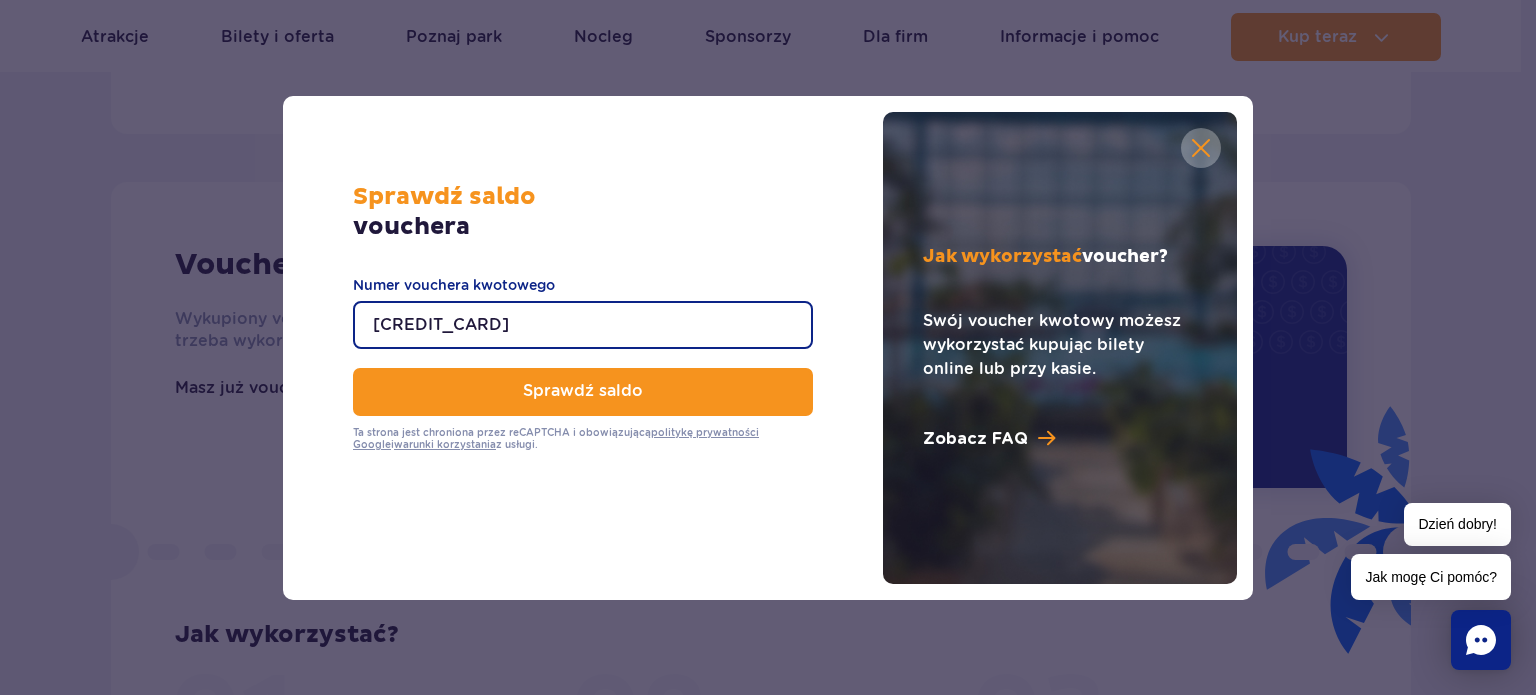 type on "0640001102279247" 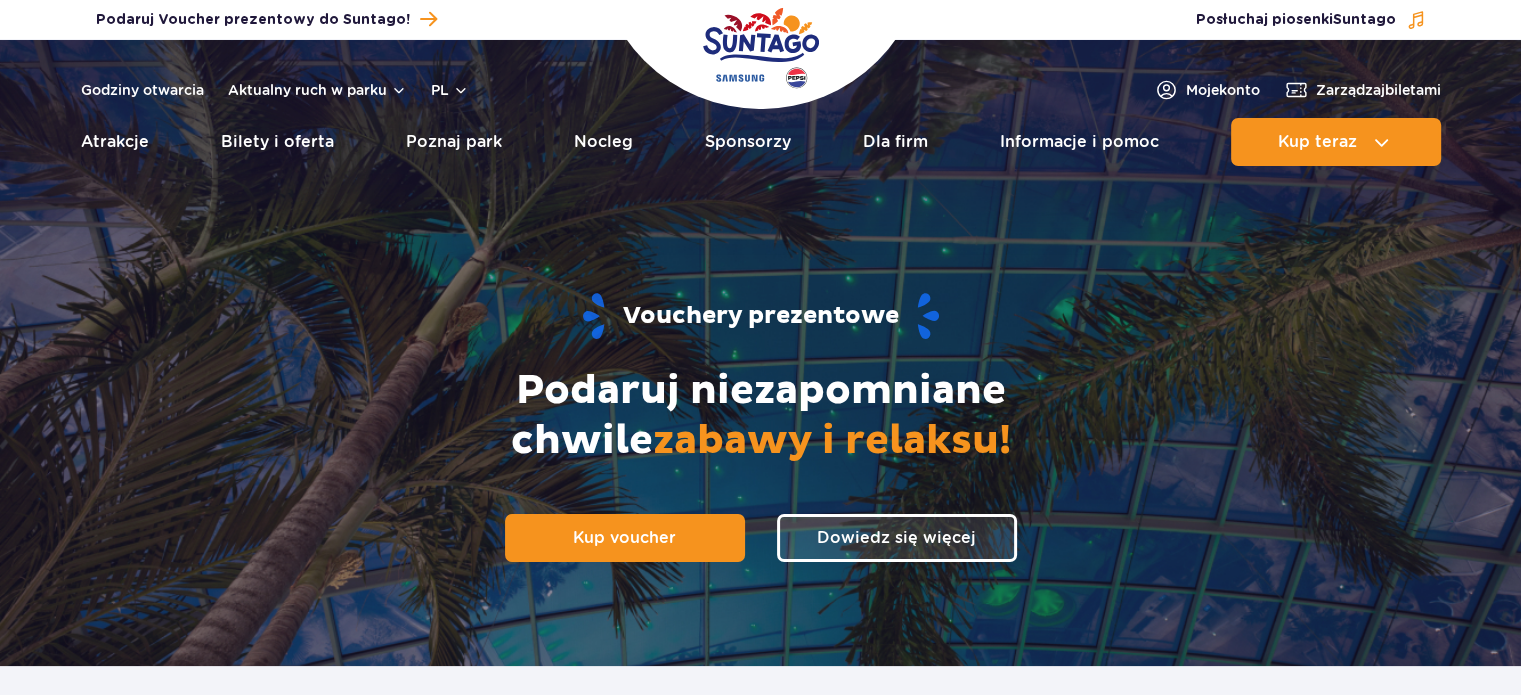 scroll, scrollTop: 508, scrollLeft: 0, axis: vertical 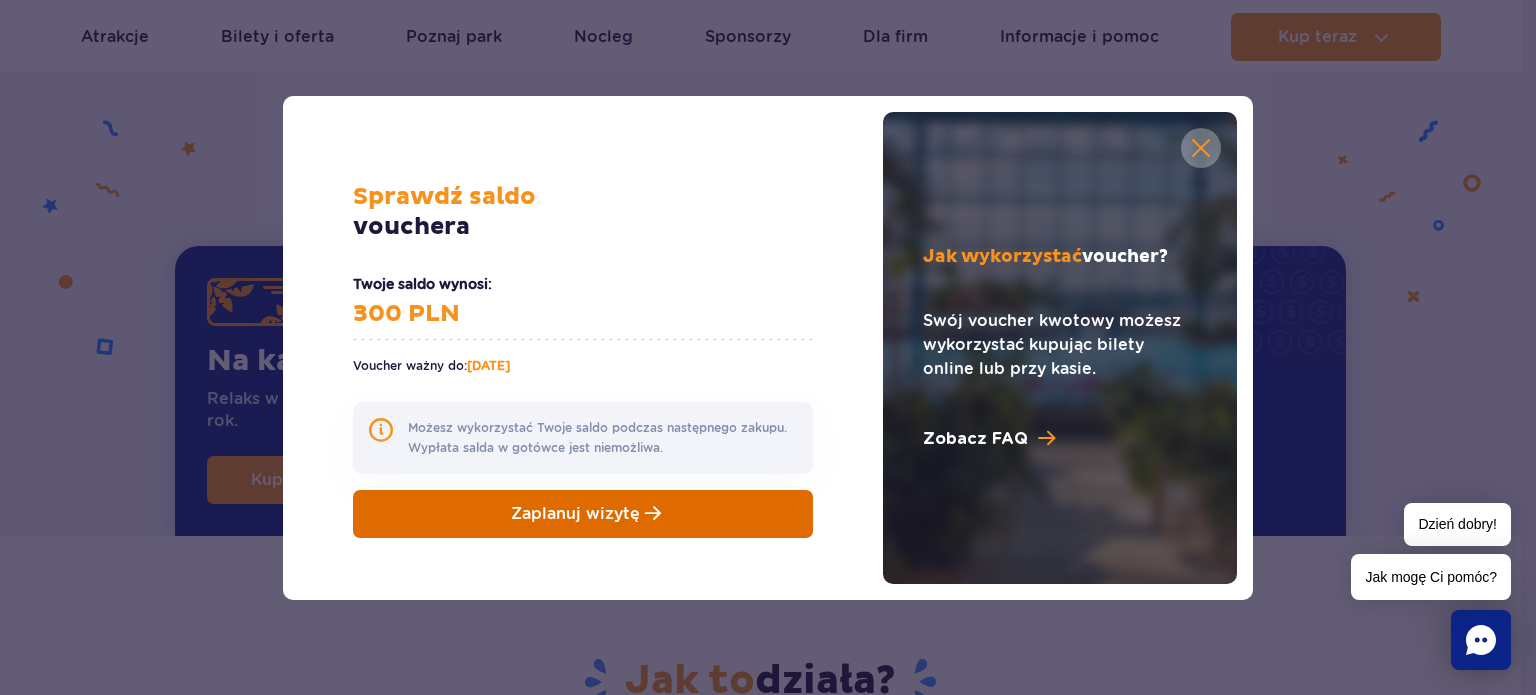 click on "Zaplanuj wizytę" at bounding box center (583, 514) 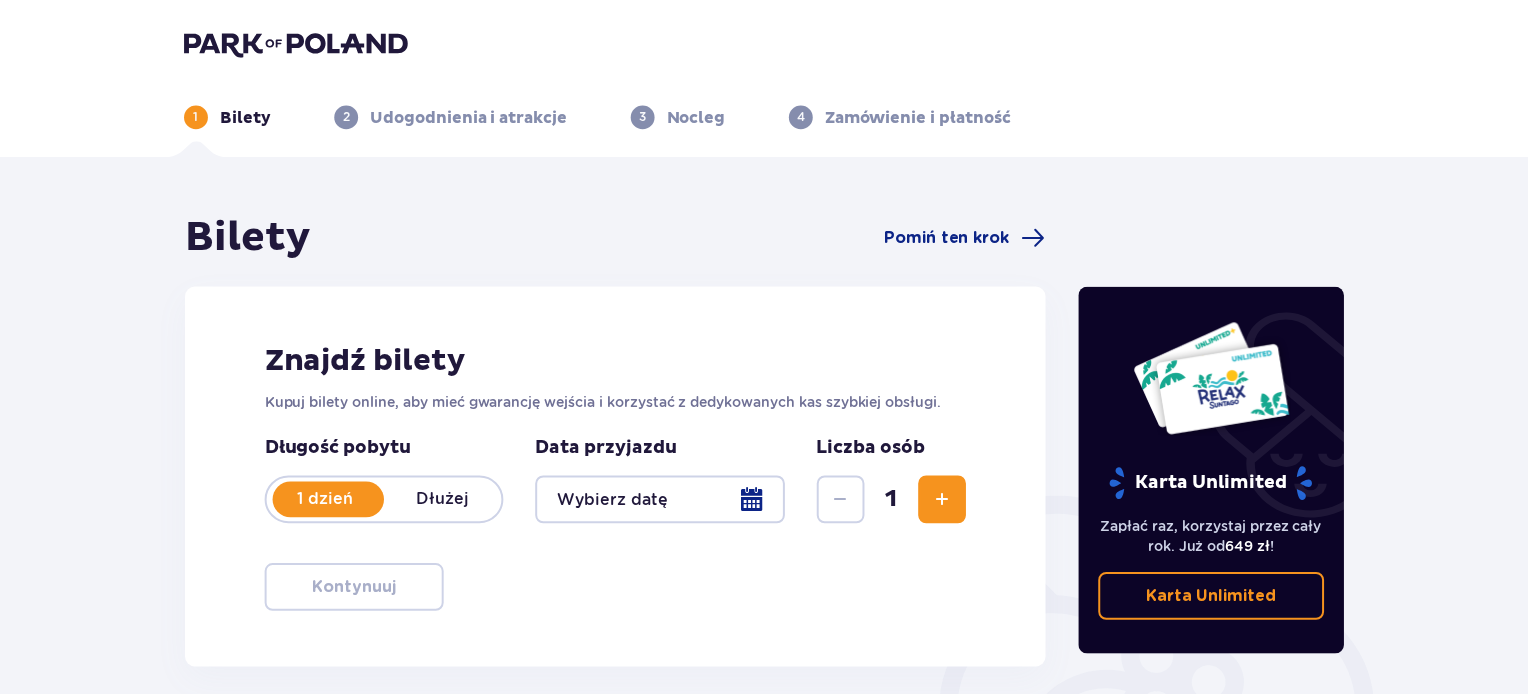 scroll, scrollTop: 0, scrollLeft: 0, axis: both 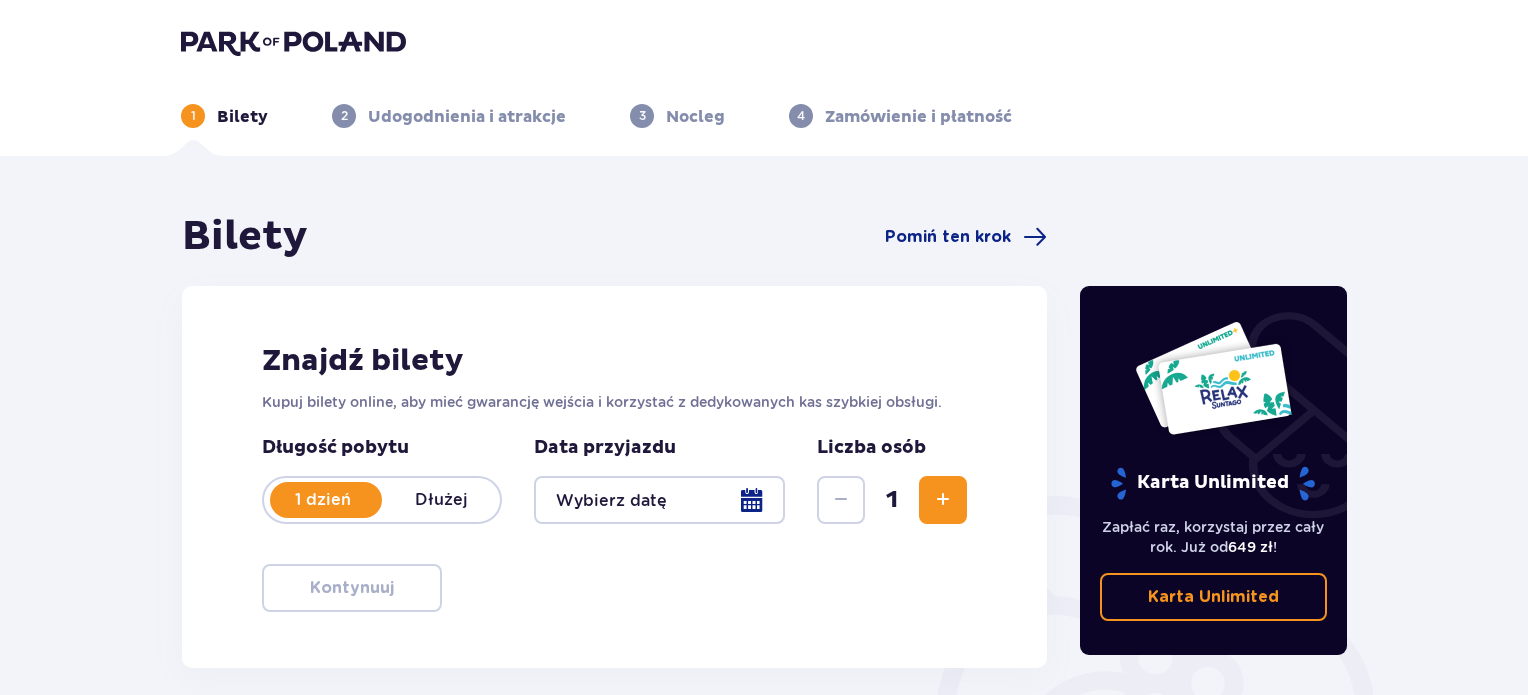 click at bounding box center [659, 500] 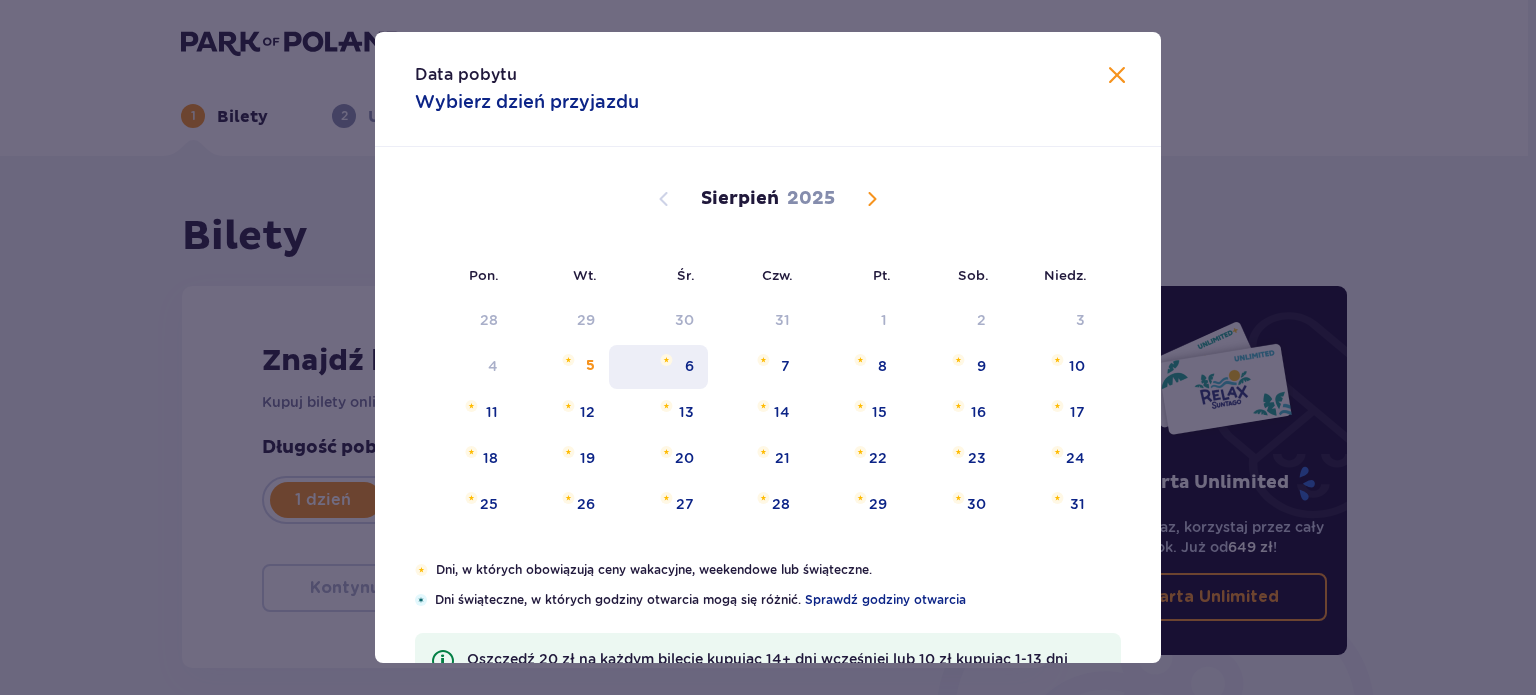 click on "6" at bounding box center (658, 367) 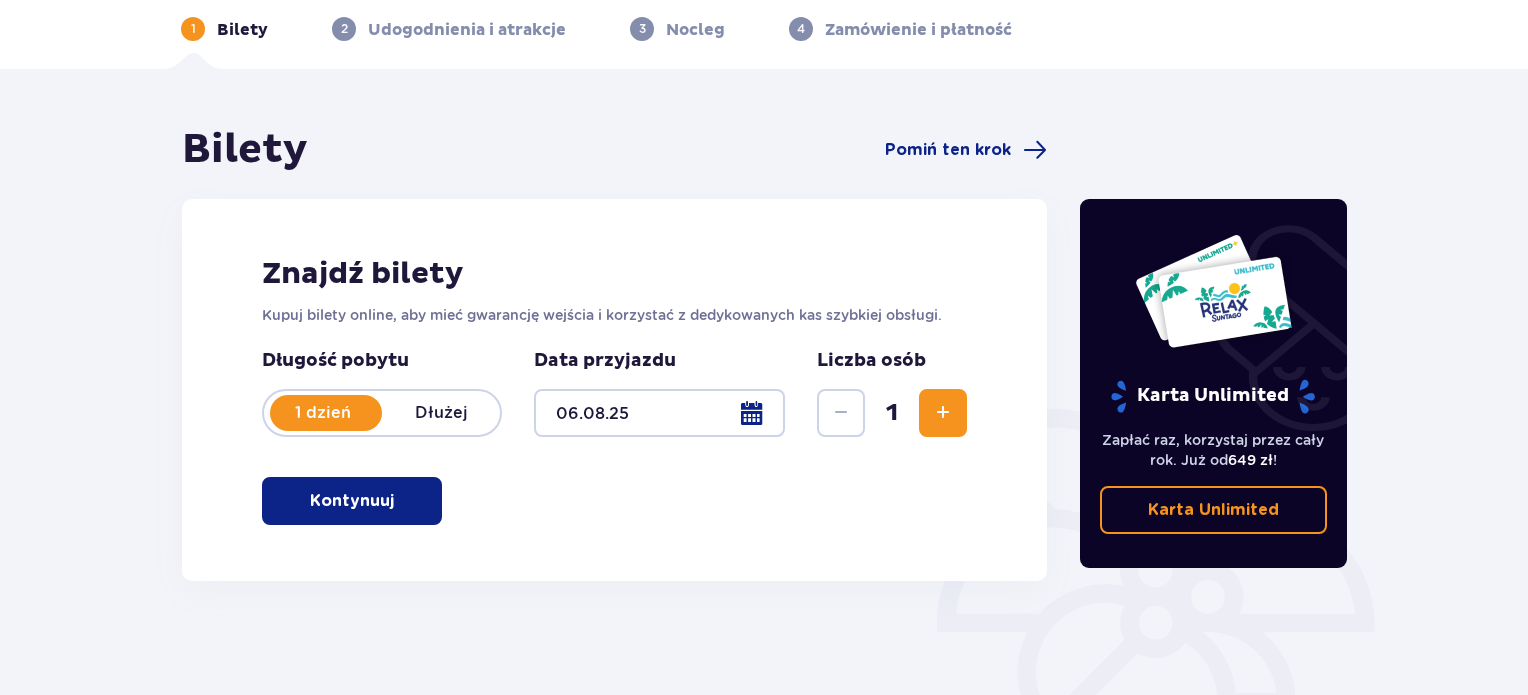 scroll, scrollTop: 324, scrollLeft: 0, axis: vertical 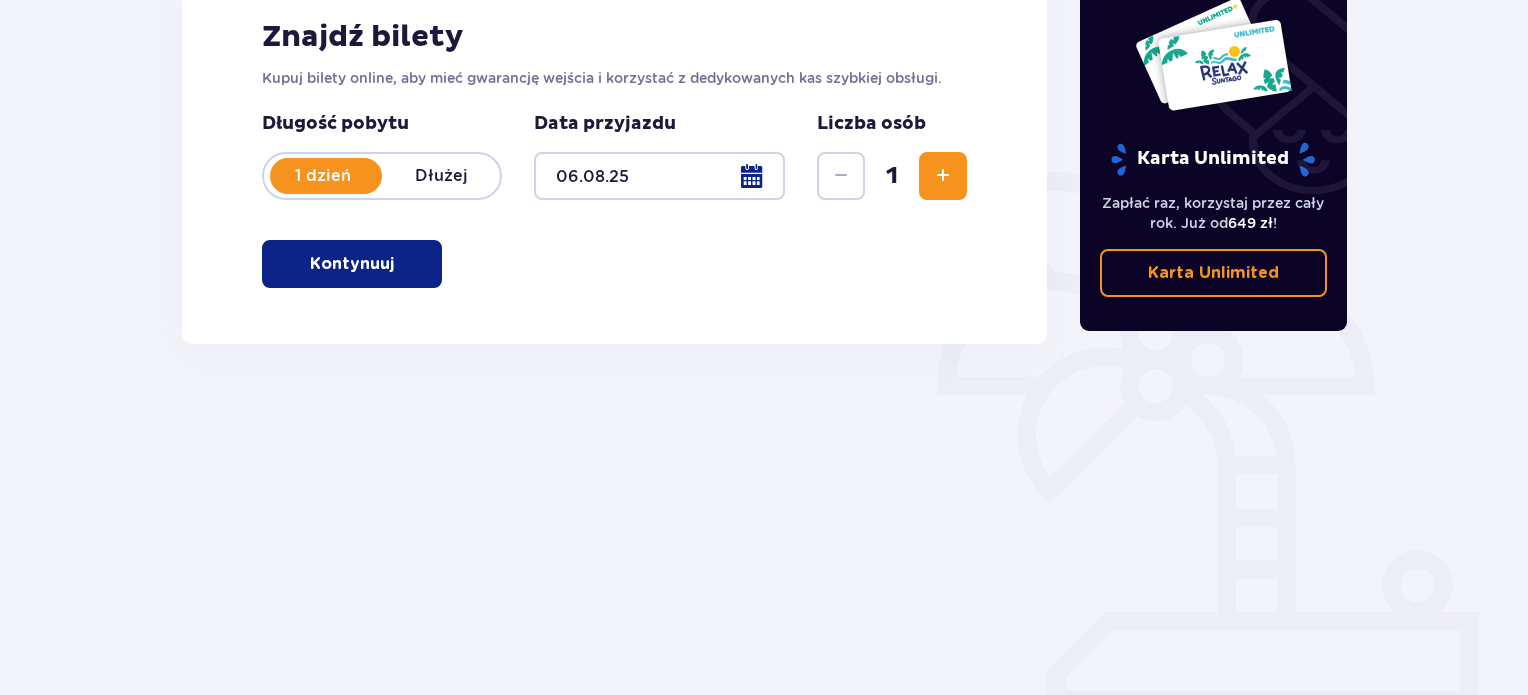 click on "Kontynuuj" at bounding box center (352, 264) 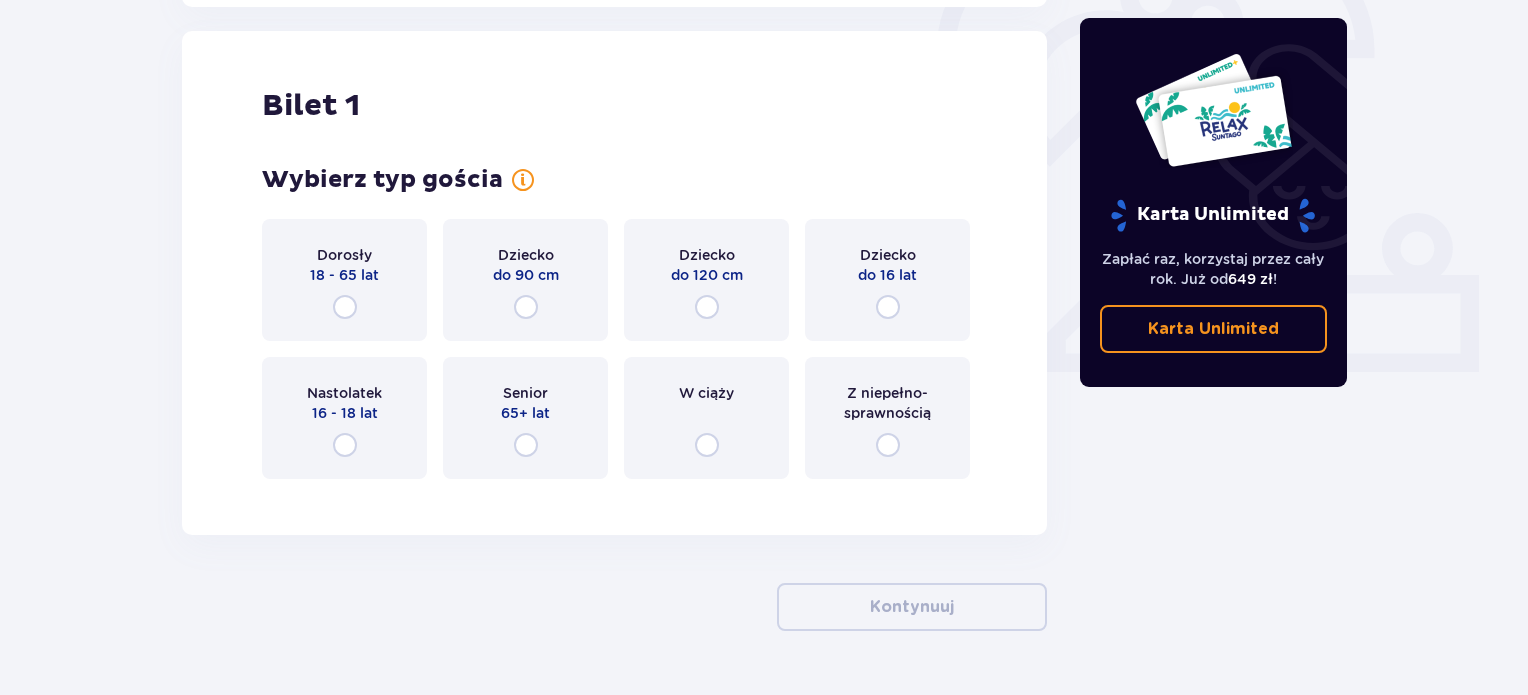 scroll, scrollTop: 668, scrollLeft: 0, axis: vertical 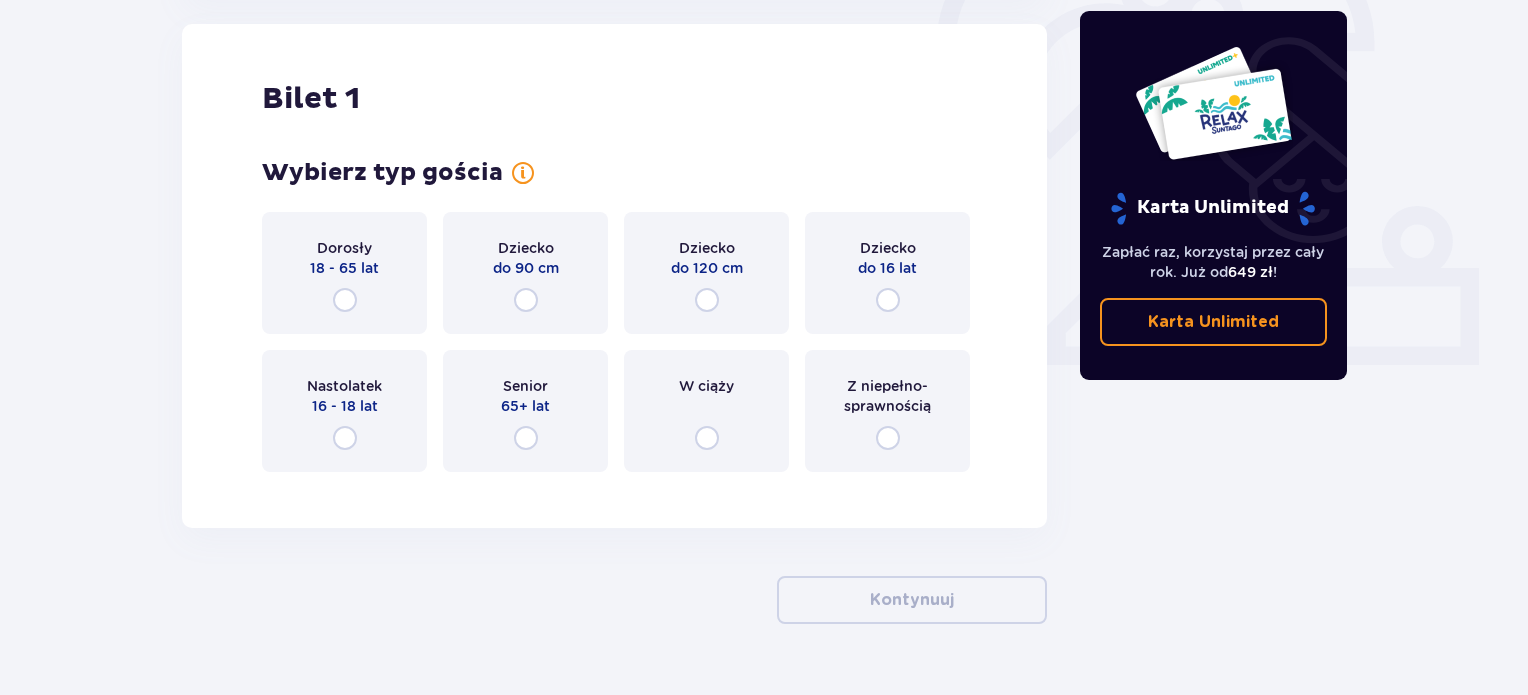 click on "Dorosły 18 - 65 lat" at bounding box center [344, 273] 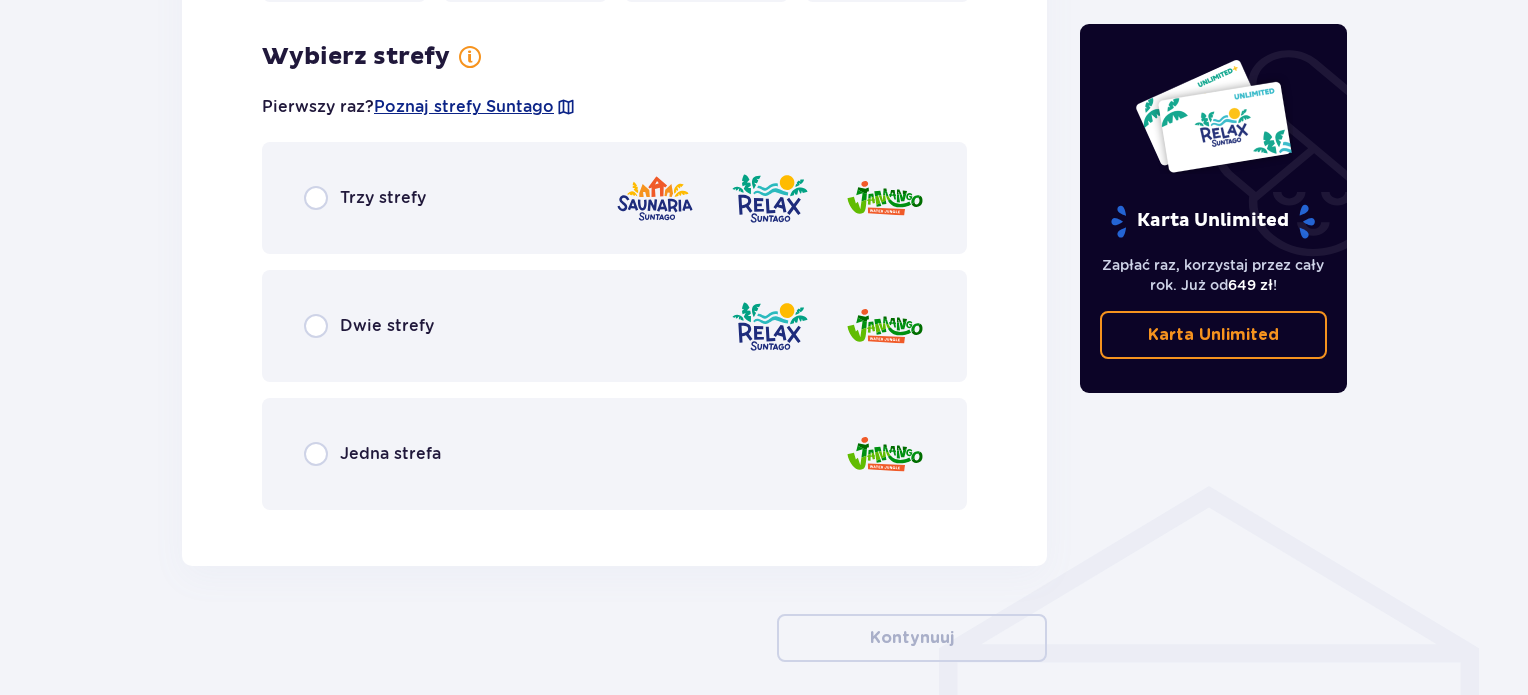 scroll, scrollTop: 1156, scrollLeft: 0, axis: vertical 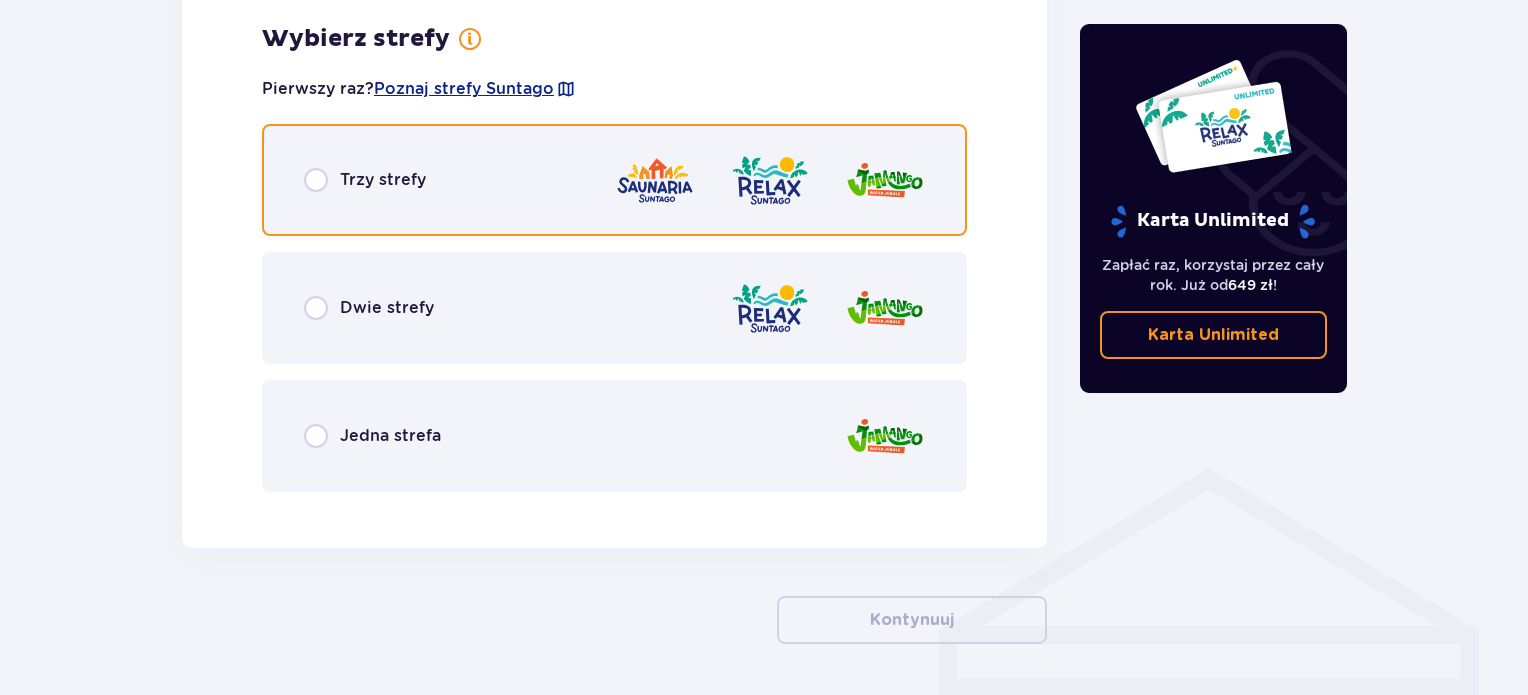 click at bounding box center (316, 180) 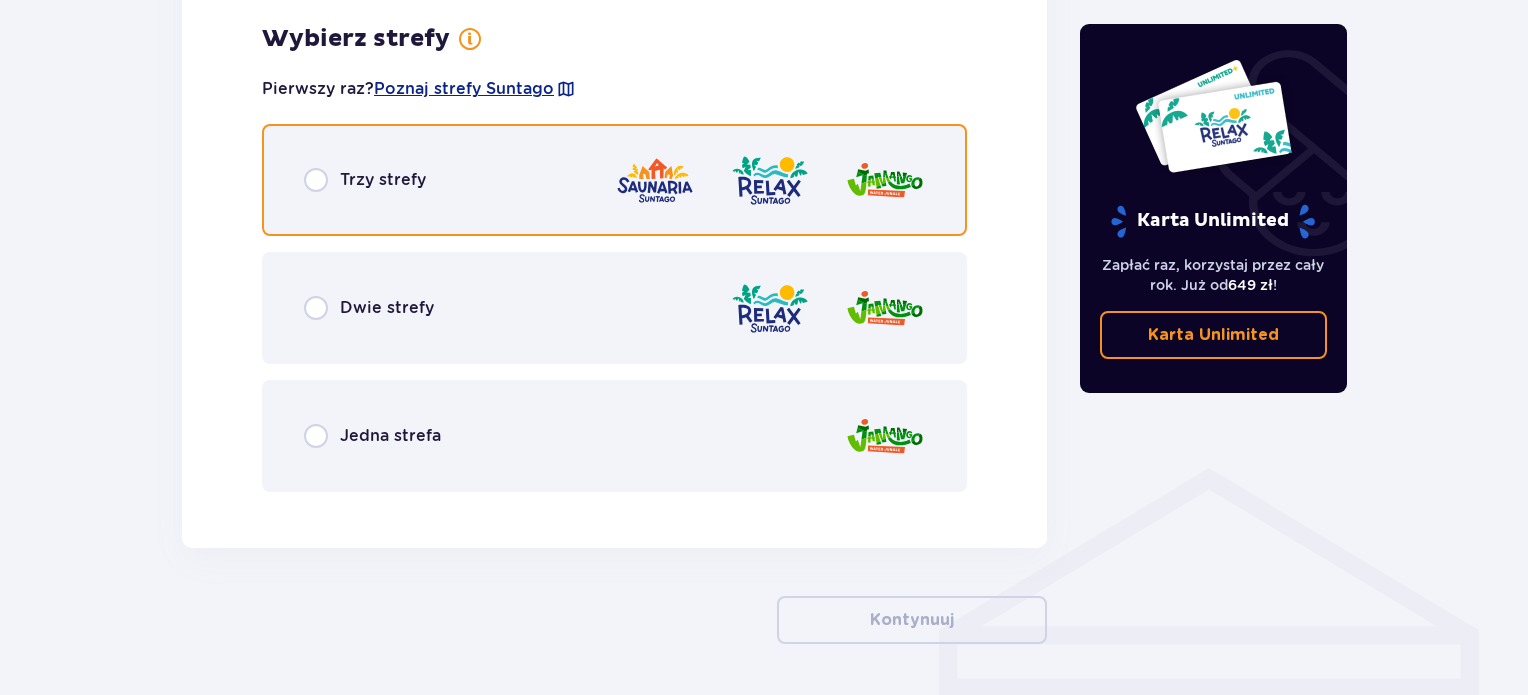 radio on "true" 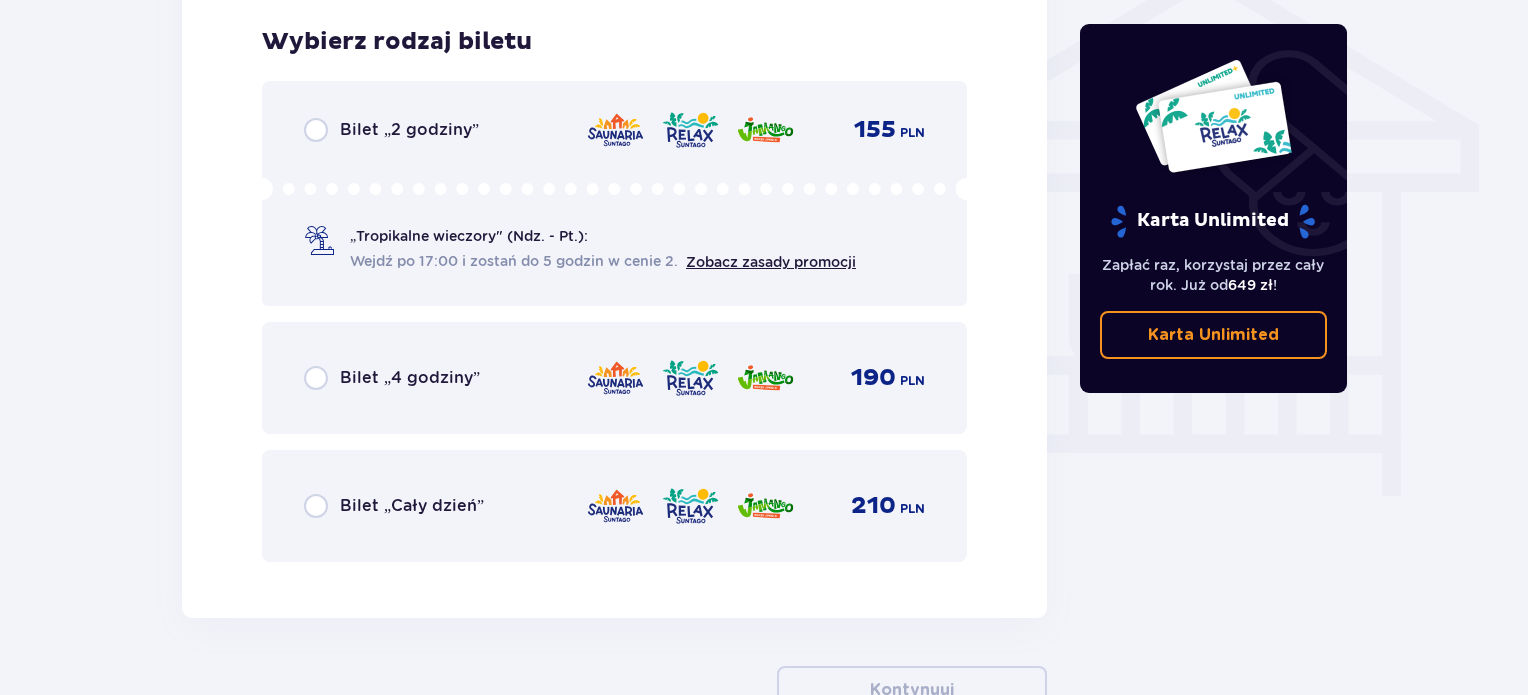scroll, scrollTop: 1664, scrollLeft: 0, axis: vertical 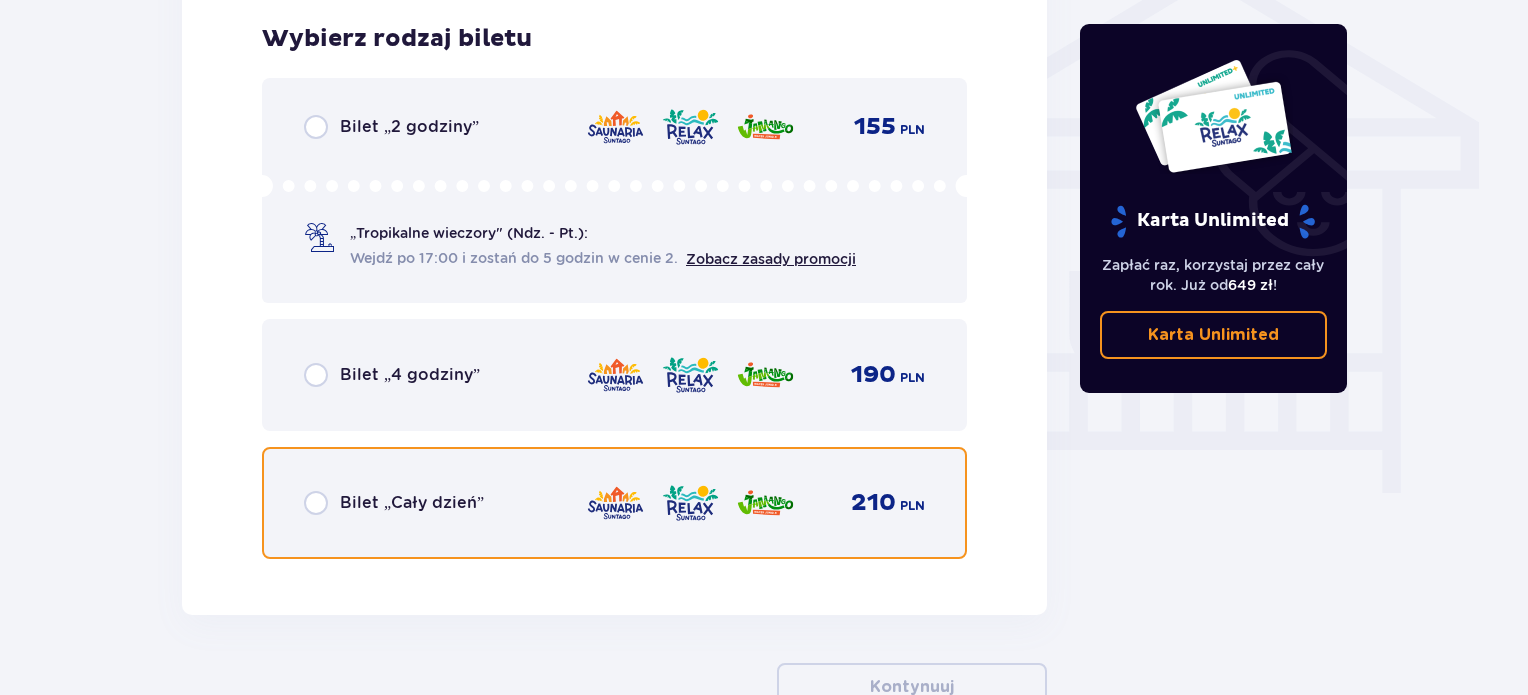 click at bounding box center [316, 503] 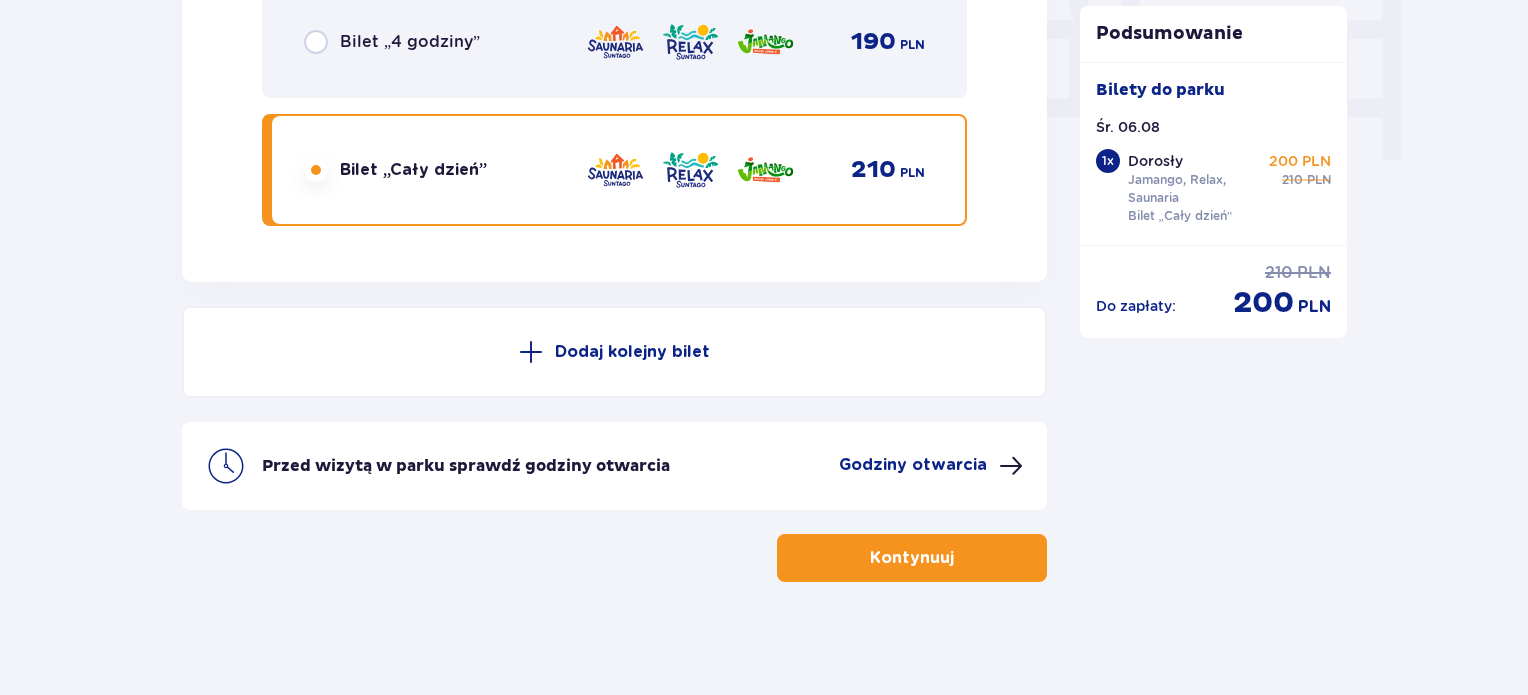 scroll, scrollTop: 2002, scrollLeft: 0, axis: vertical 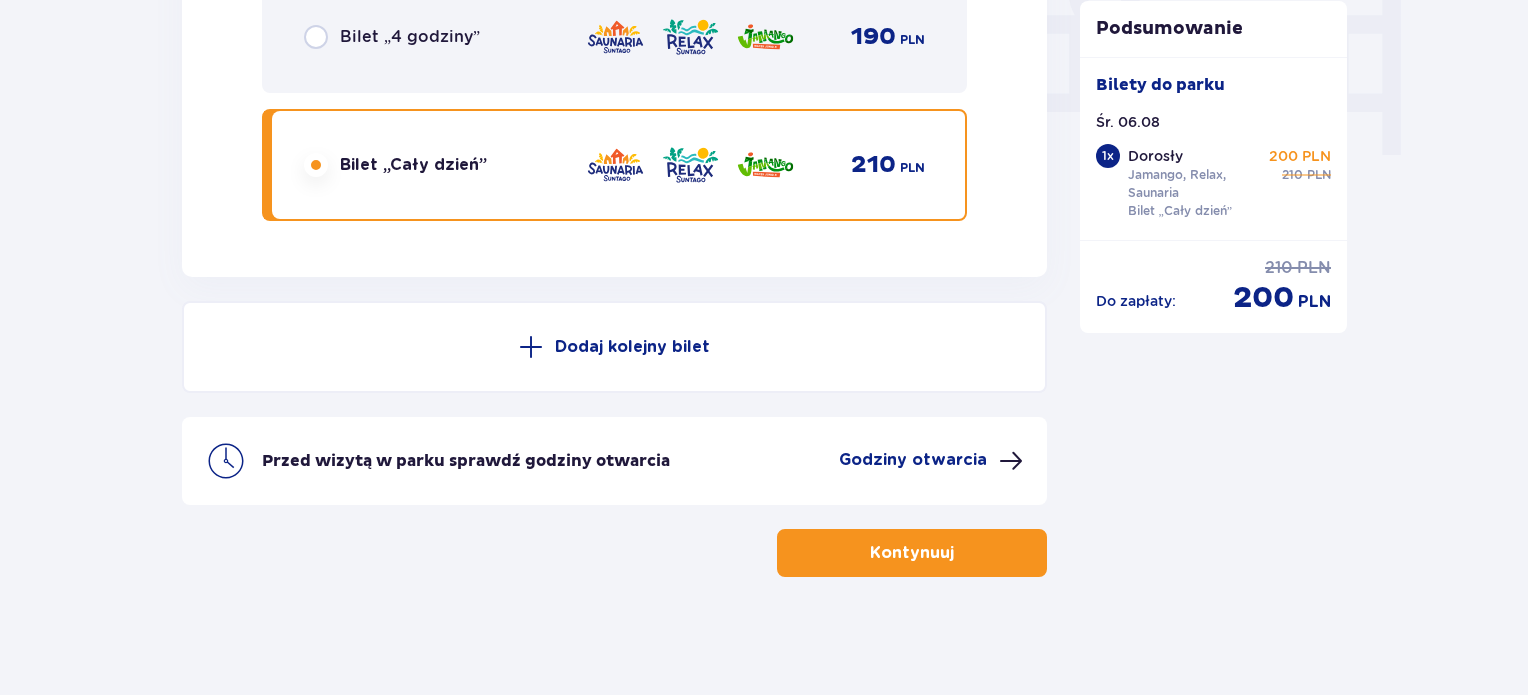 click on "Kontynuuj" at bounding box center (912, 553) 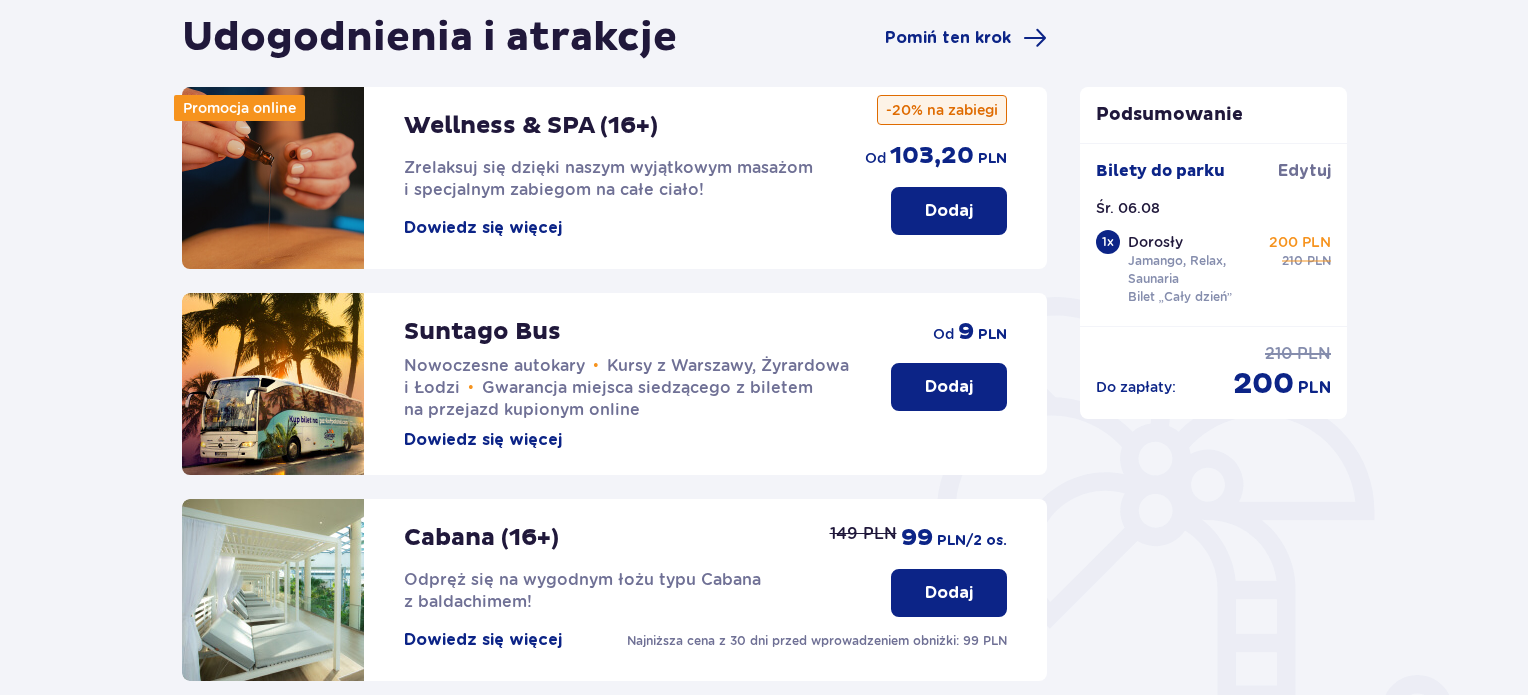 scroll, scrollTop: 200, scrollLeft: 0, axis: vertical 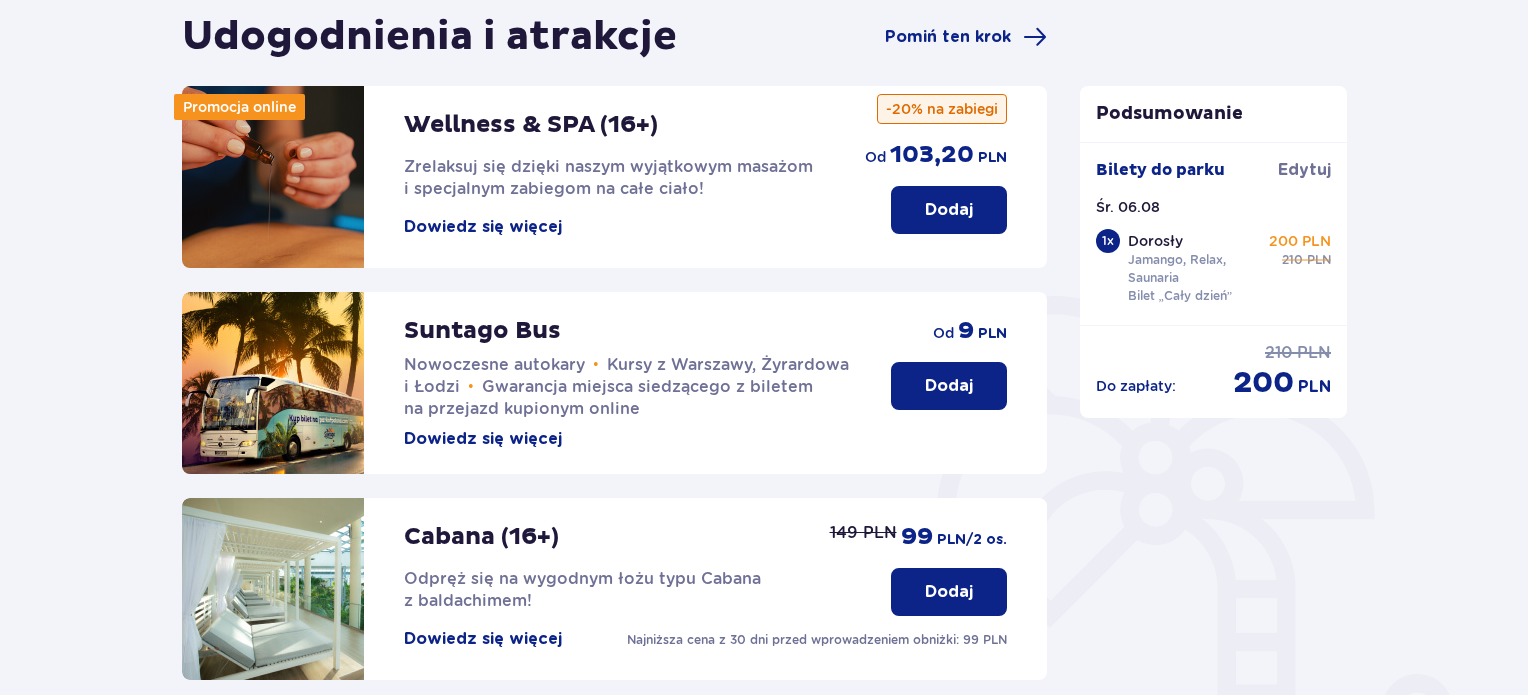 click on "Dodaj" at bounding box center (949, 386) 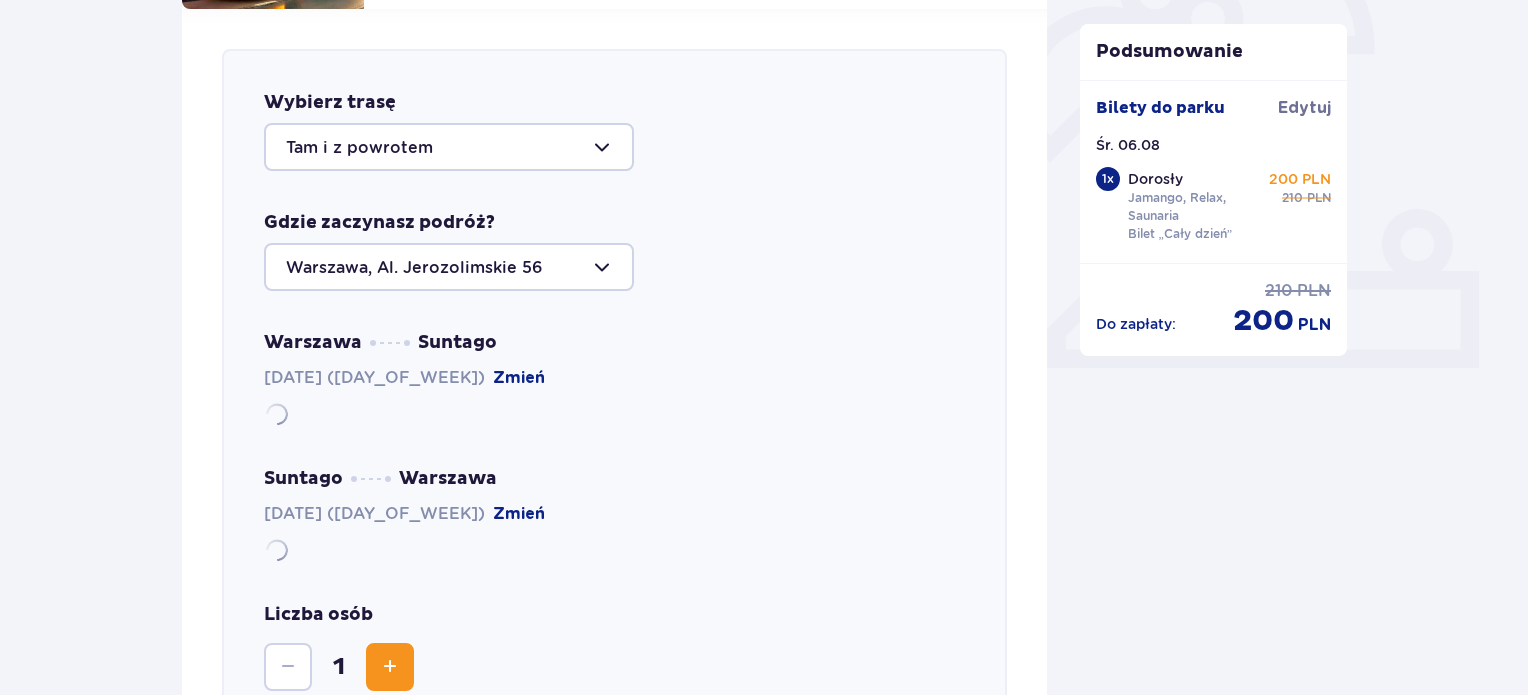 scroll, scrollTop: 690, scrollLeft: 0, axis: vertical 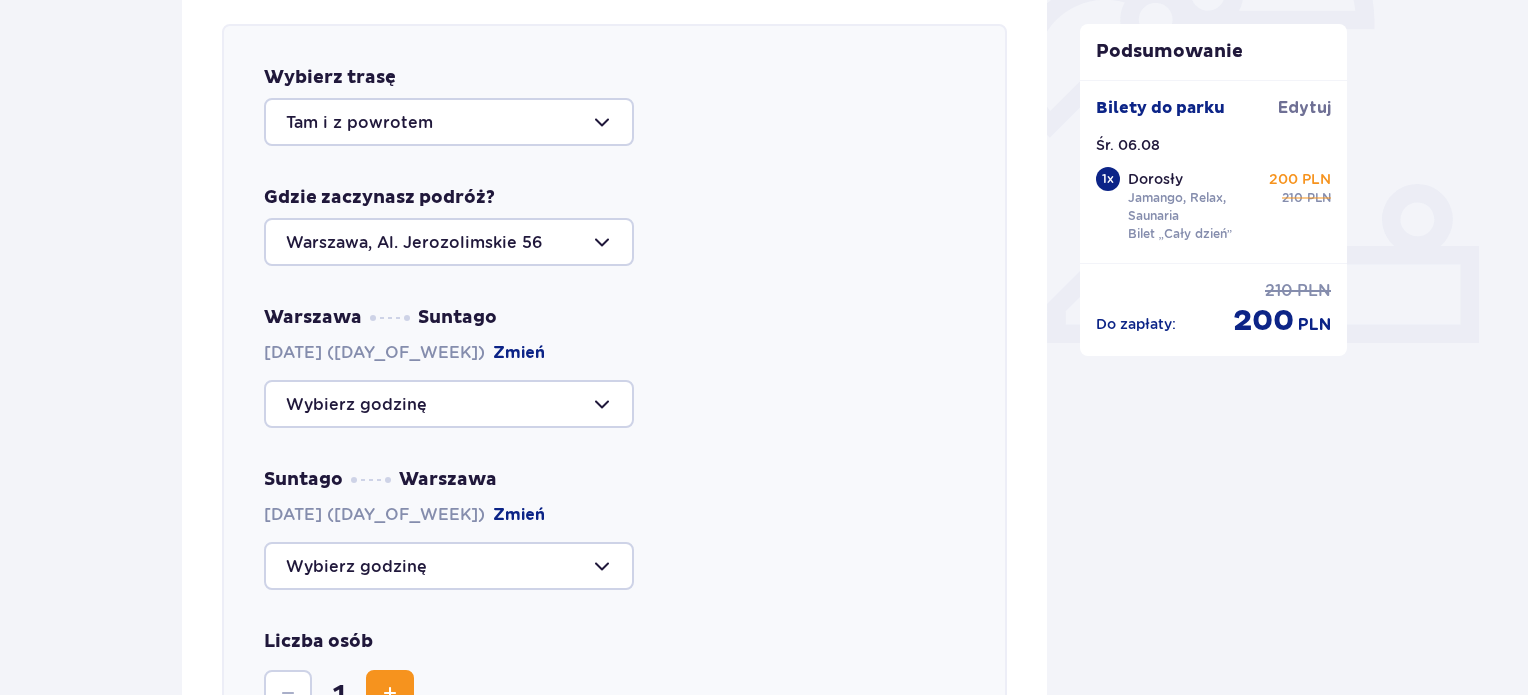 click at bounding box center [449, 404] 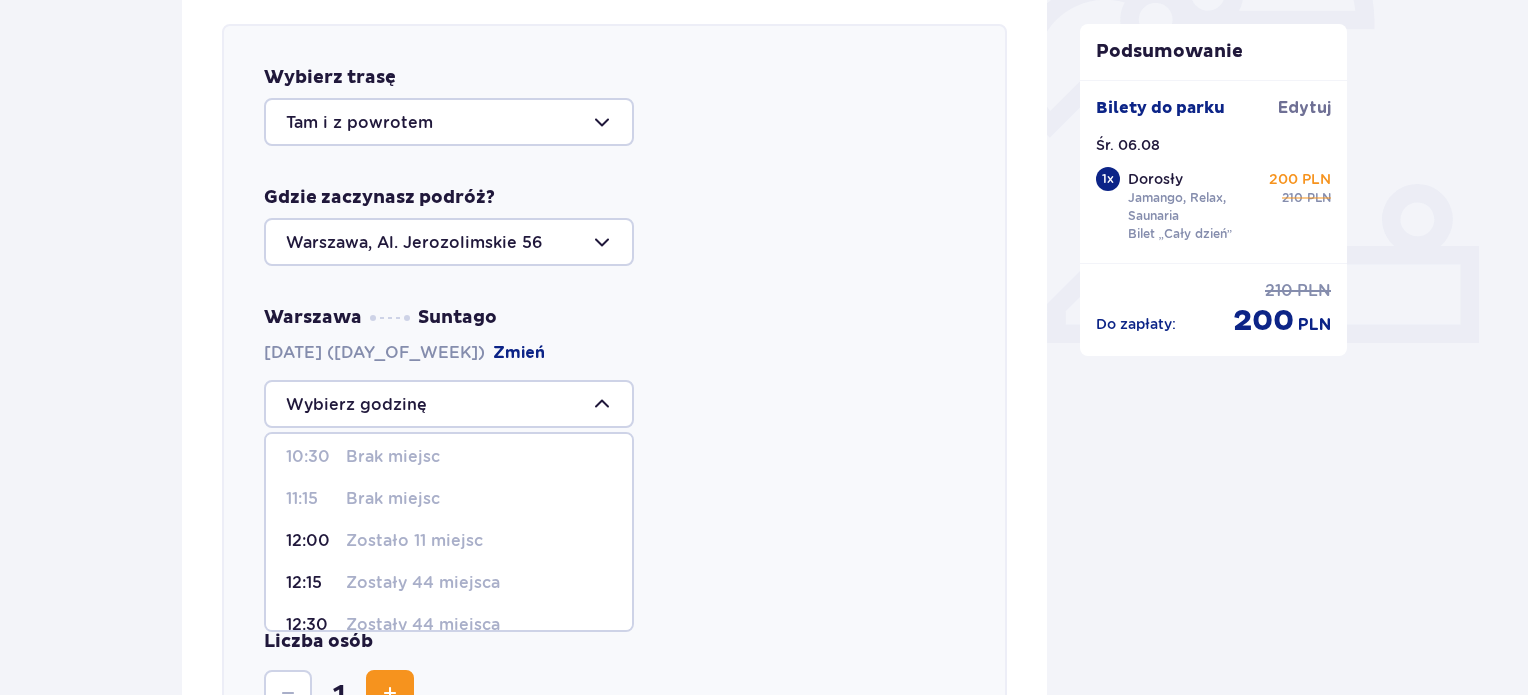 scroll, scrollTop: 100, scrollLeft: 0, axis: vertical 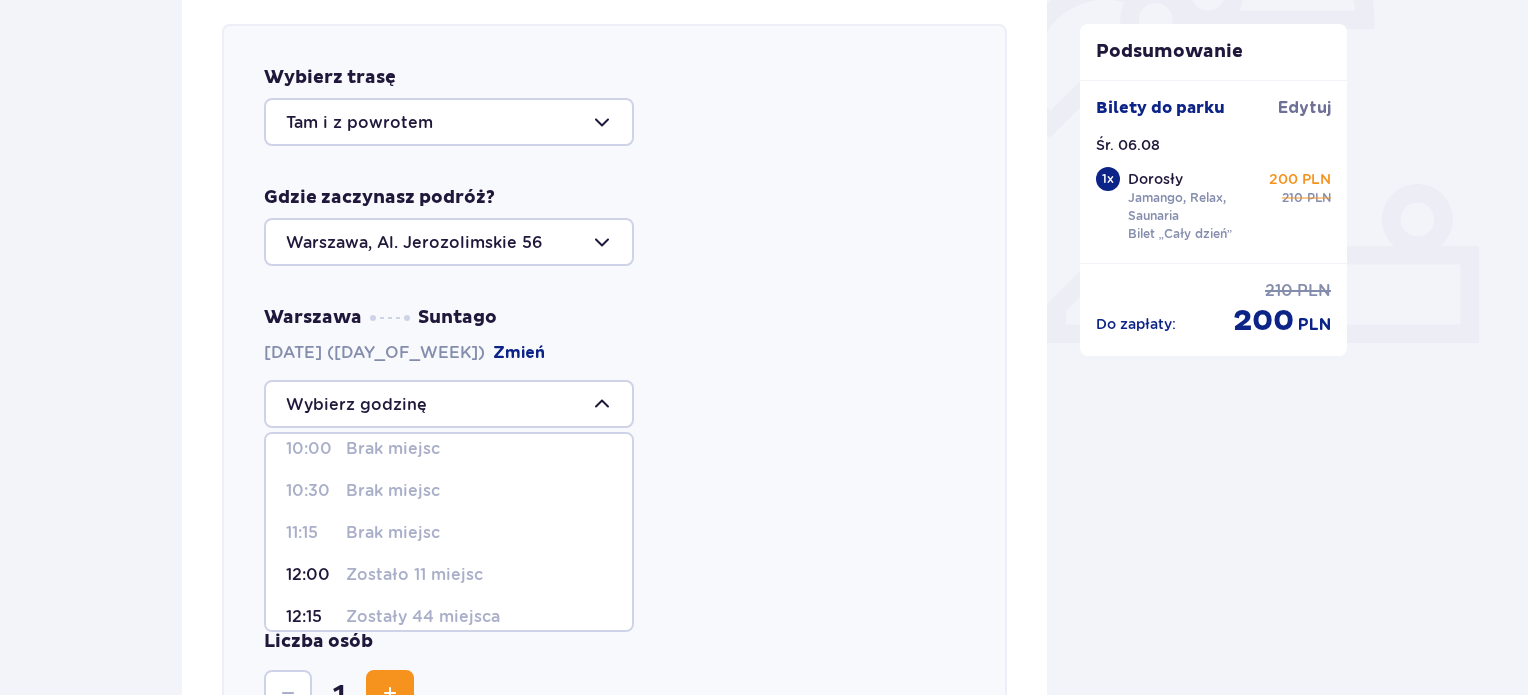click on "Zostało 11 miejsc" at bounding box center [414, 575] 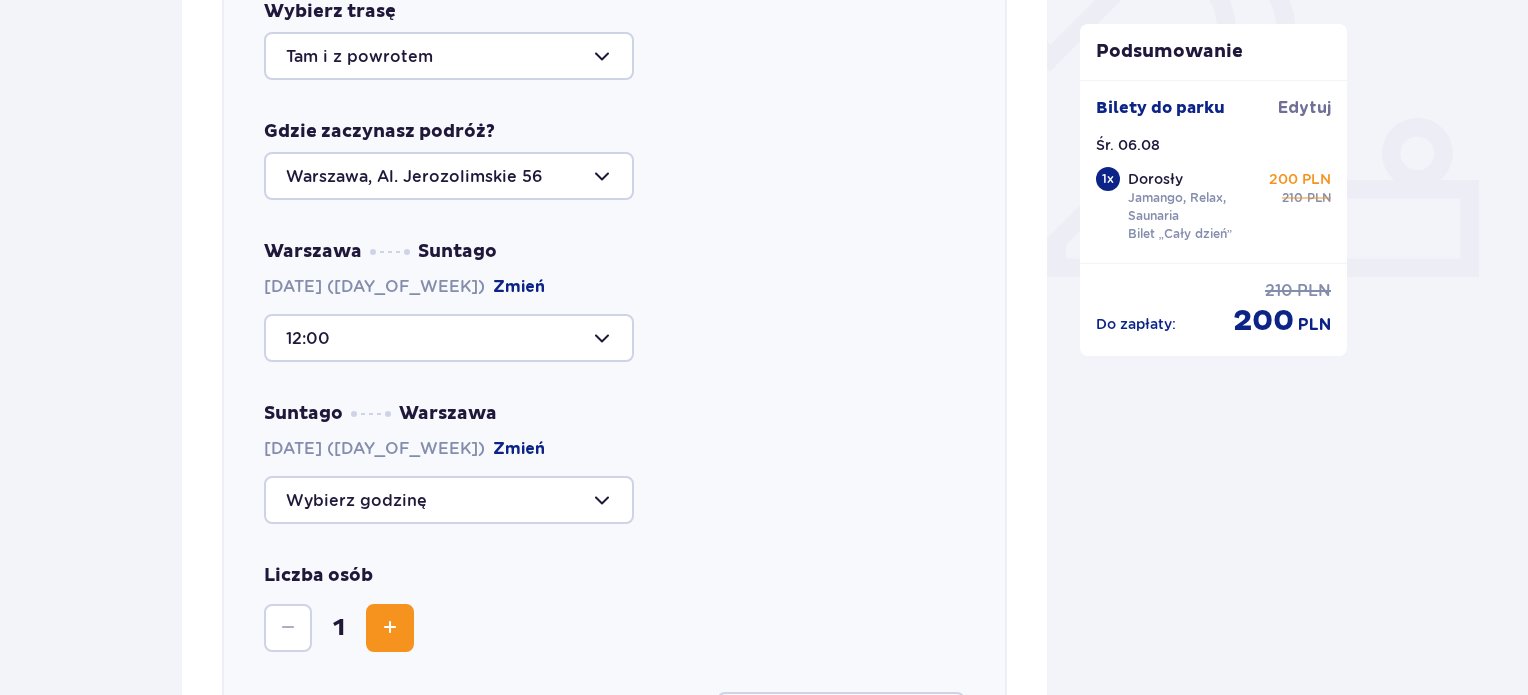scroll, scrollTop: 790, scrollLeft: 0, axis: vertical 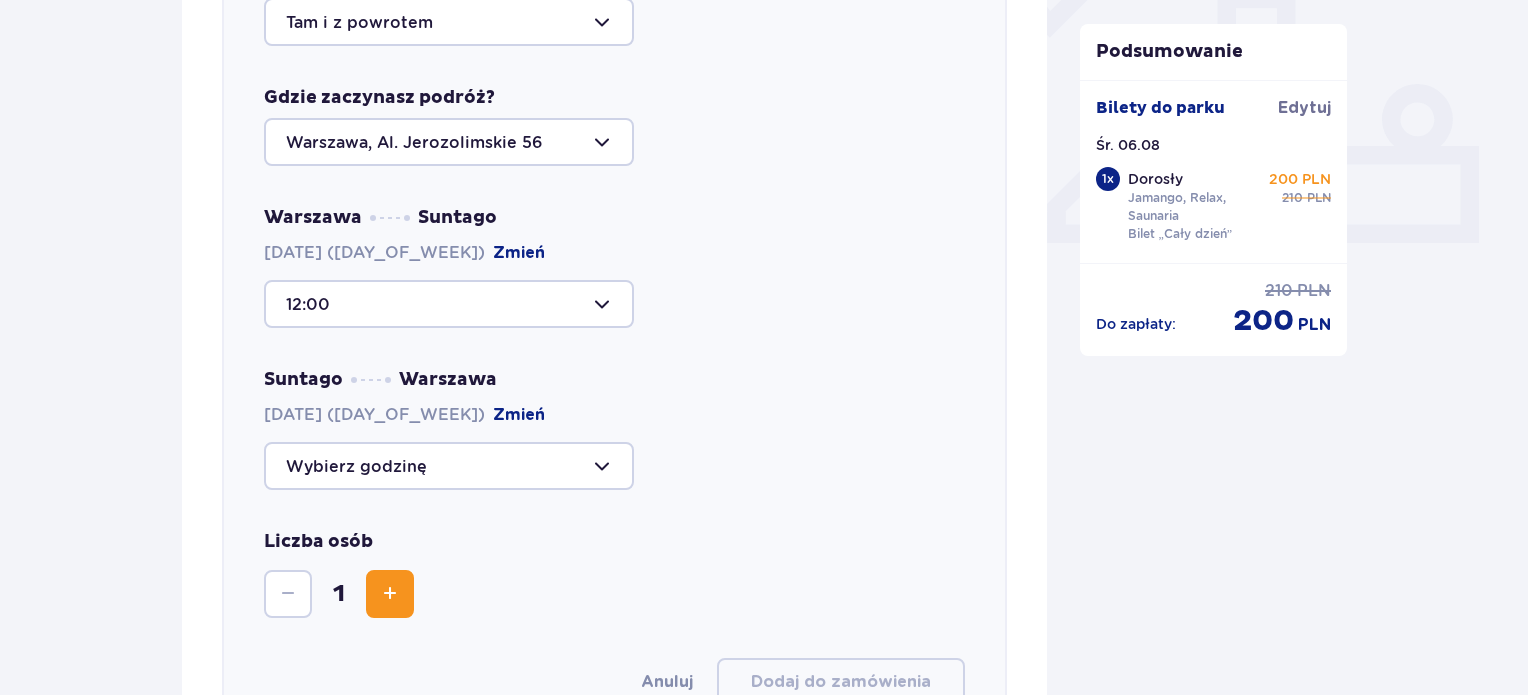 click at bounding box center [449, 466] 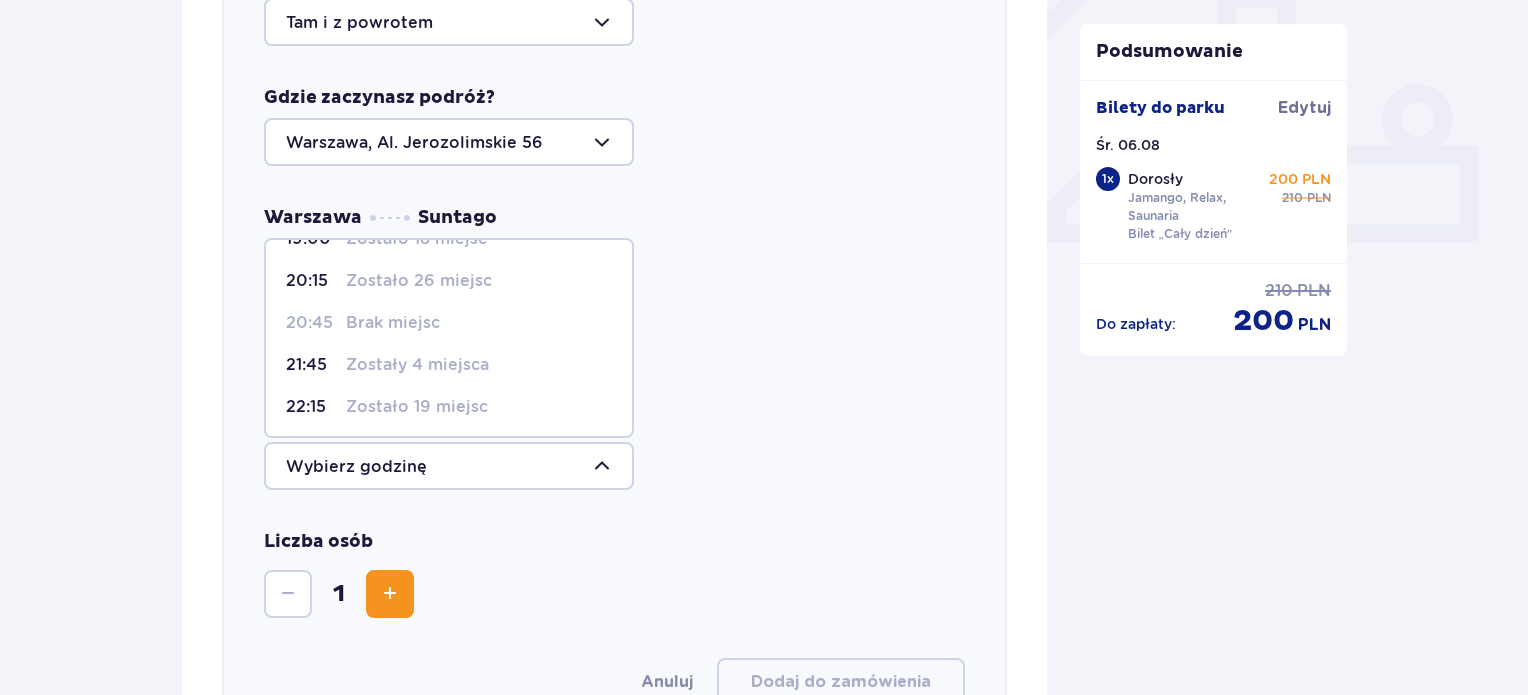 scroll, scrollTop: 200, scrollLeft: 0, axis: vertical 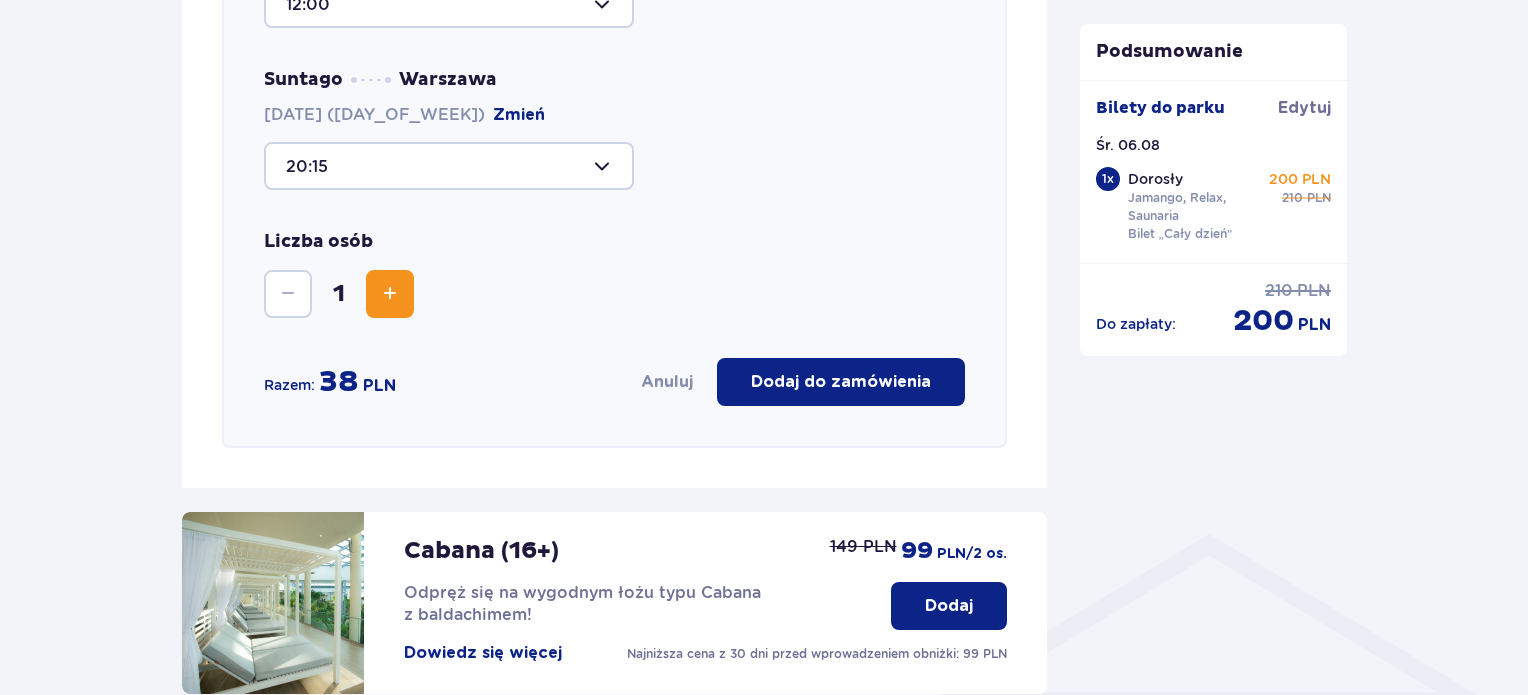 click on "Dodaj do zamówienia" at bounding box center [841, 382] 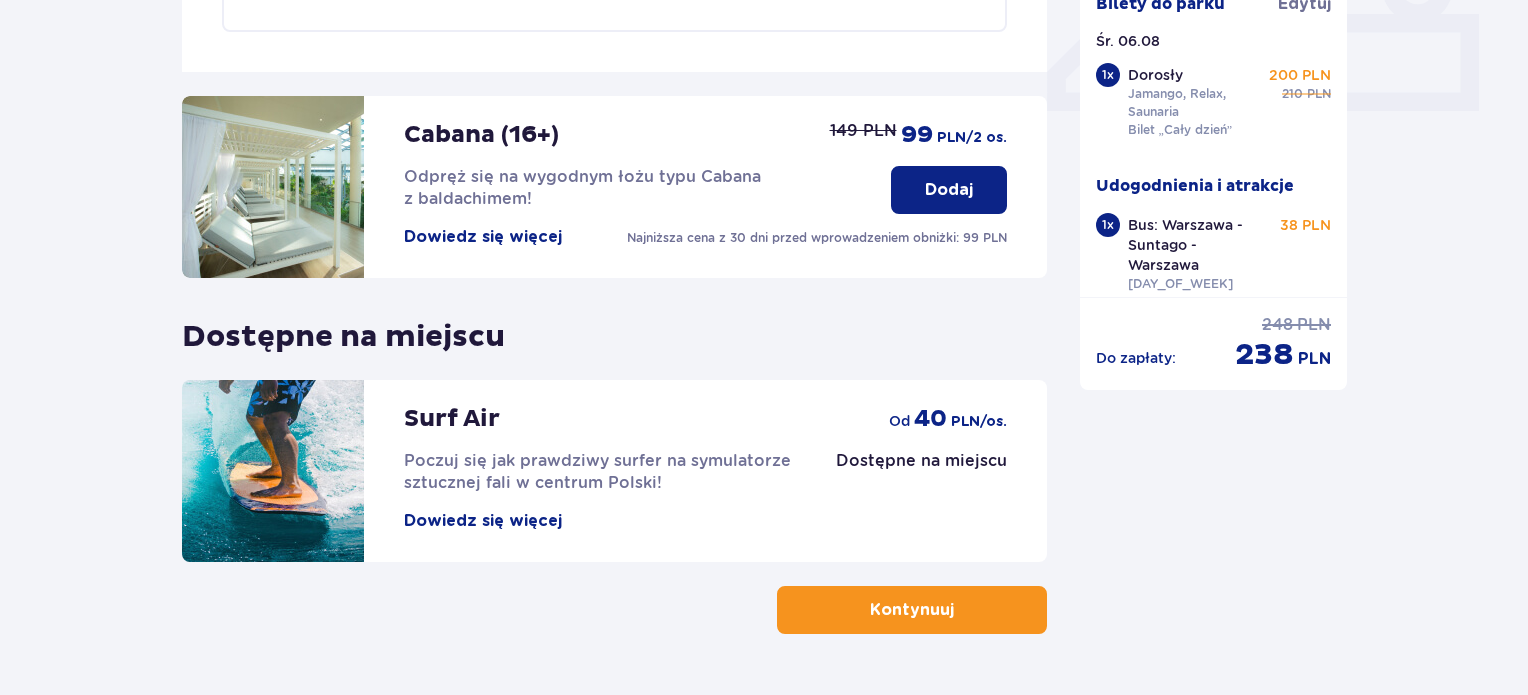 scroll, scrollTop: 979, scrollLeft: 0, axis: vertical 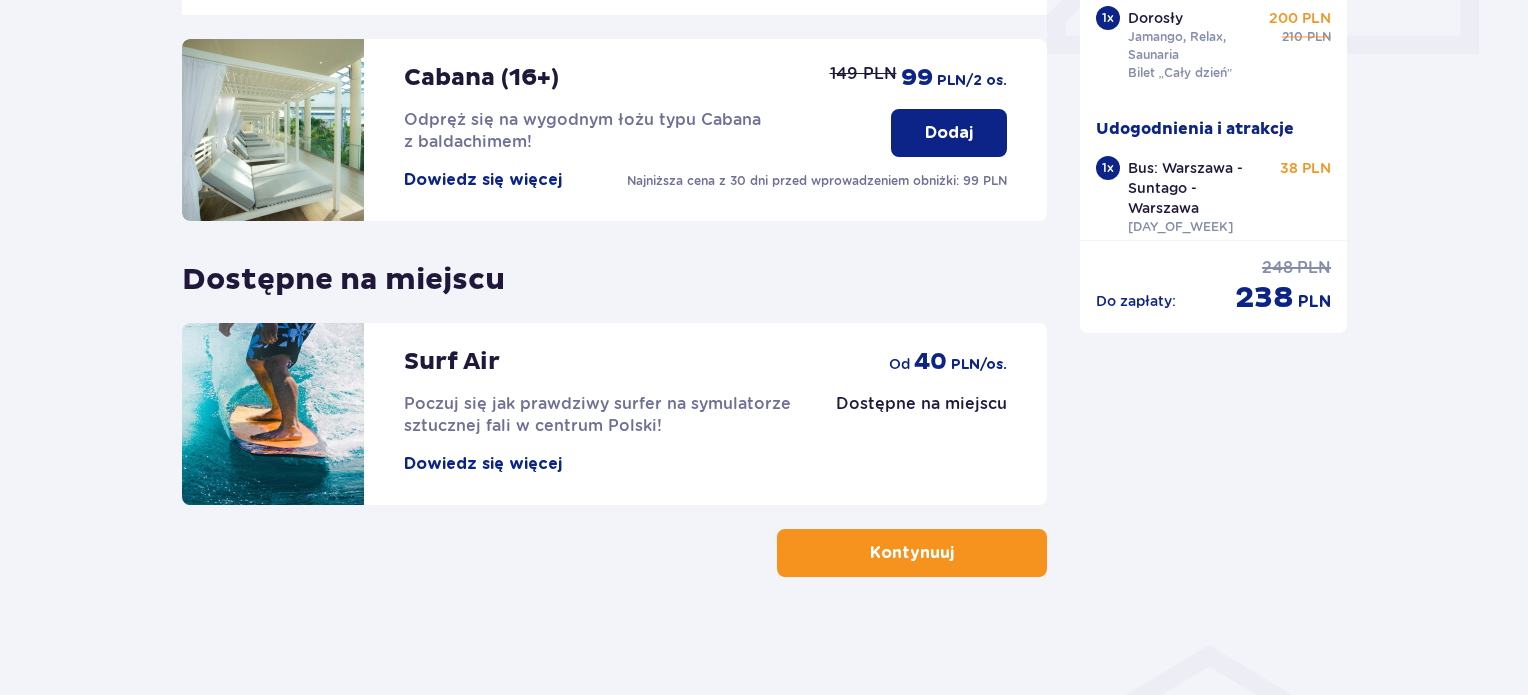 click on "Kontynuuj" at bounding box center [912, 553] 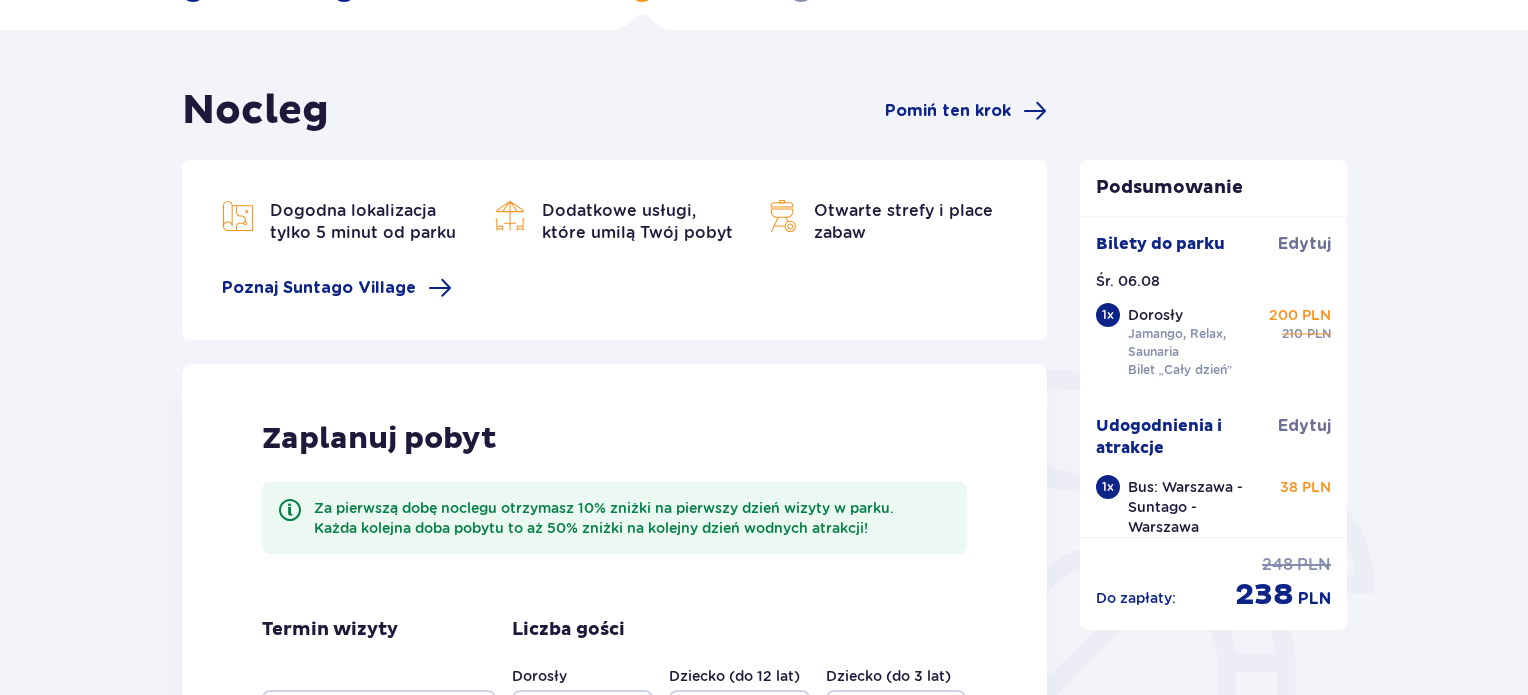 scroll, scrollTop: 400, scrollLeft: 0, axis: vertical 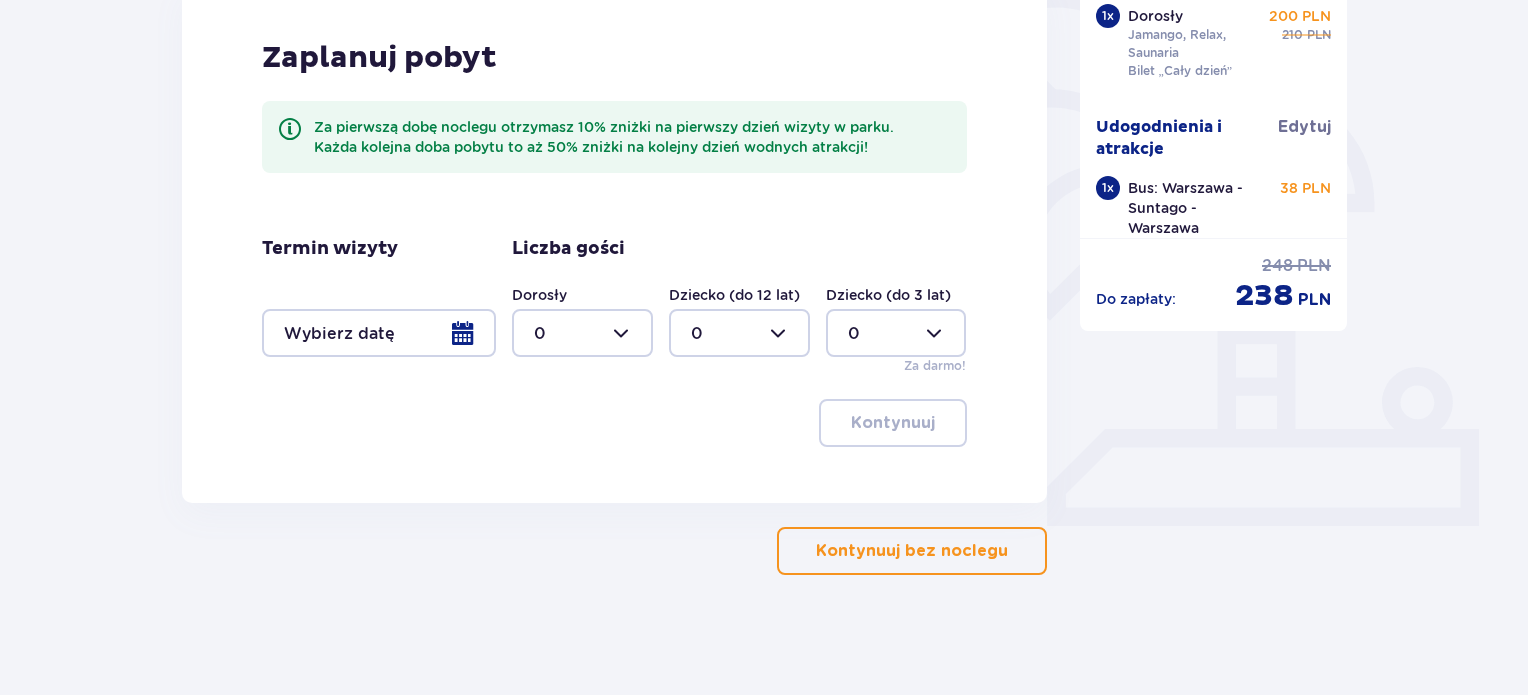 click on "Kontynuuj bez noclegu" at bounding box center (912, 551) 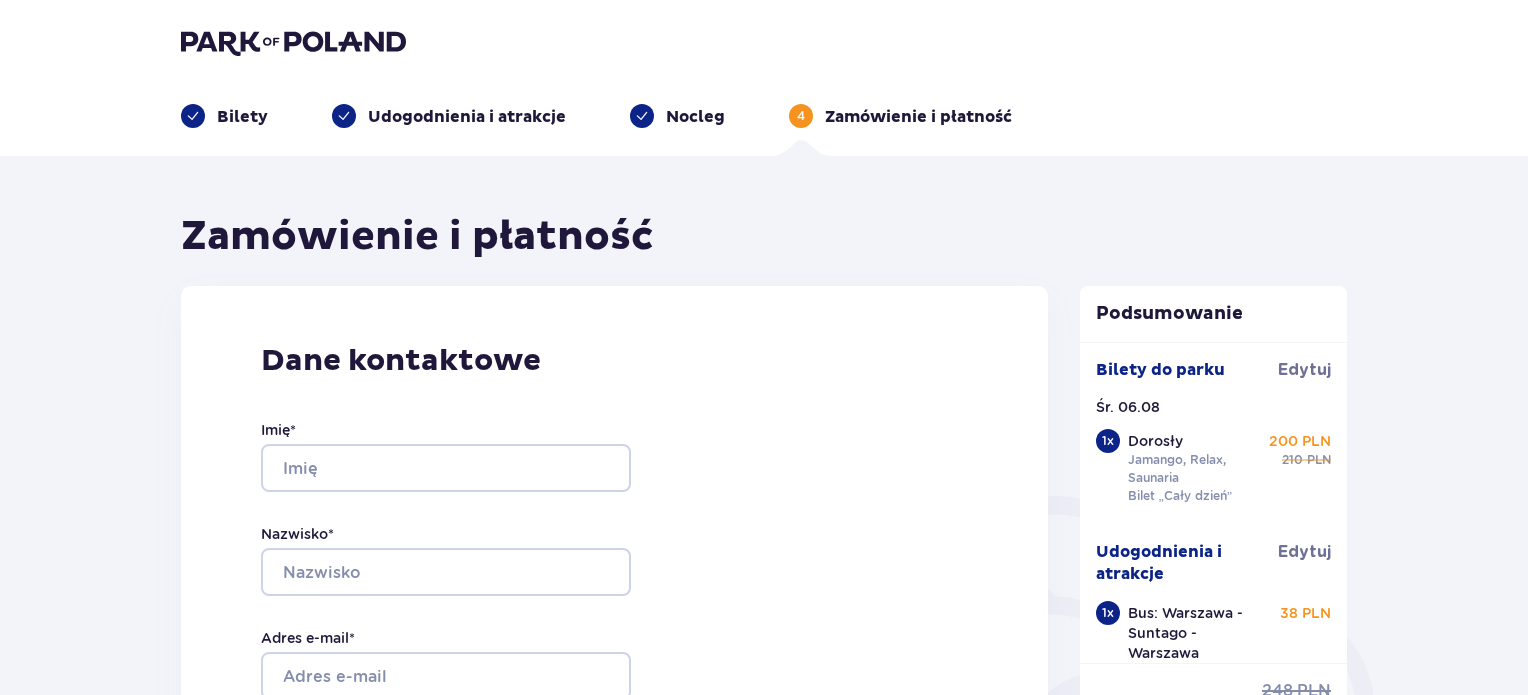 scroll, scrollTop: 0, scrollLeft: 0, axis: both 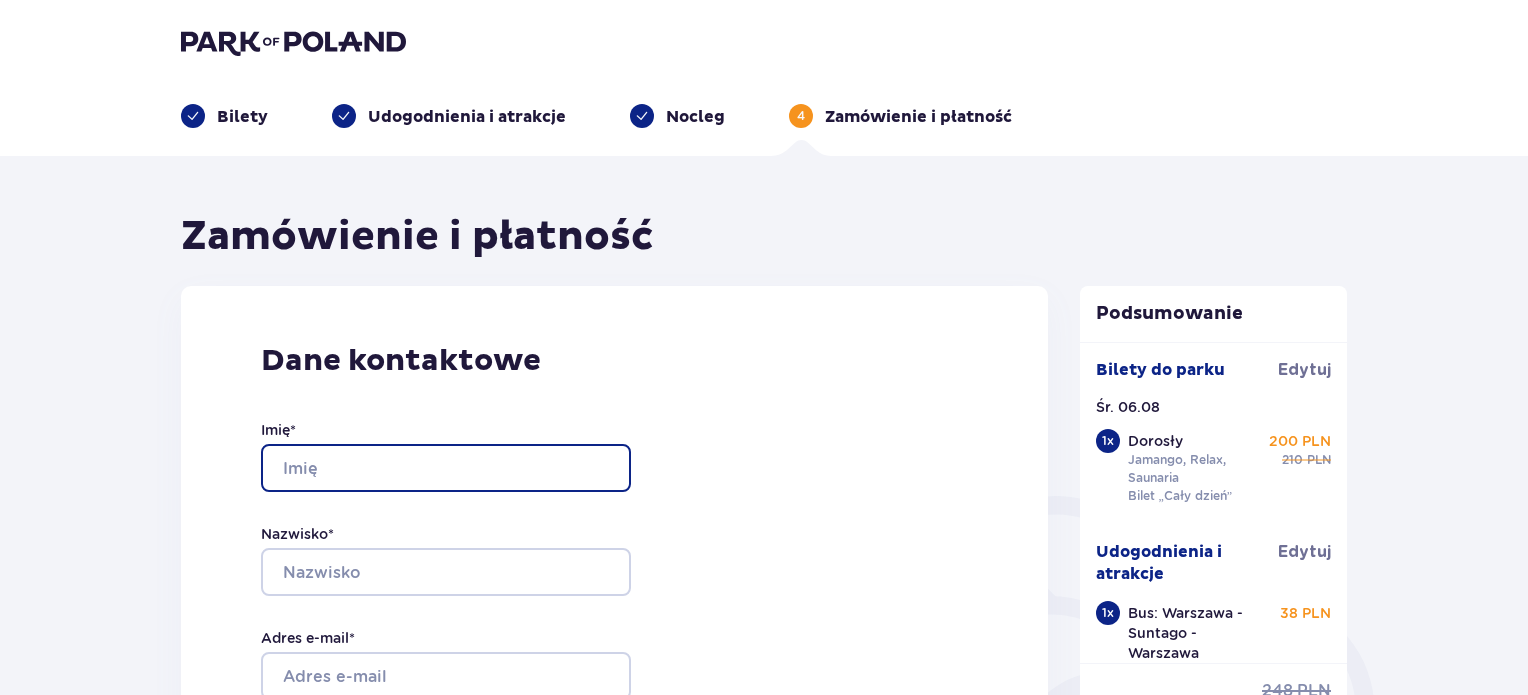 click on "Imię *" at bounding box center (446, 468) 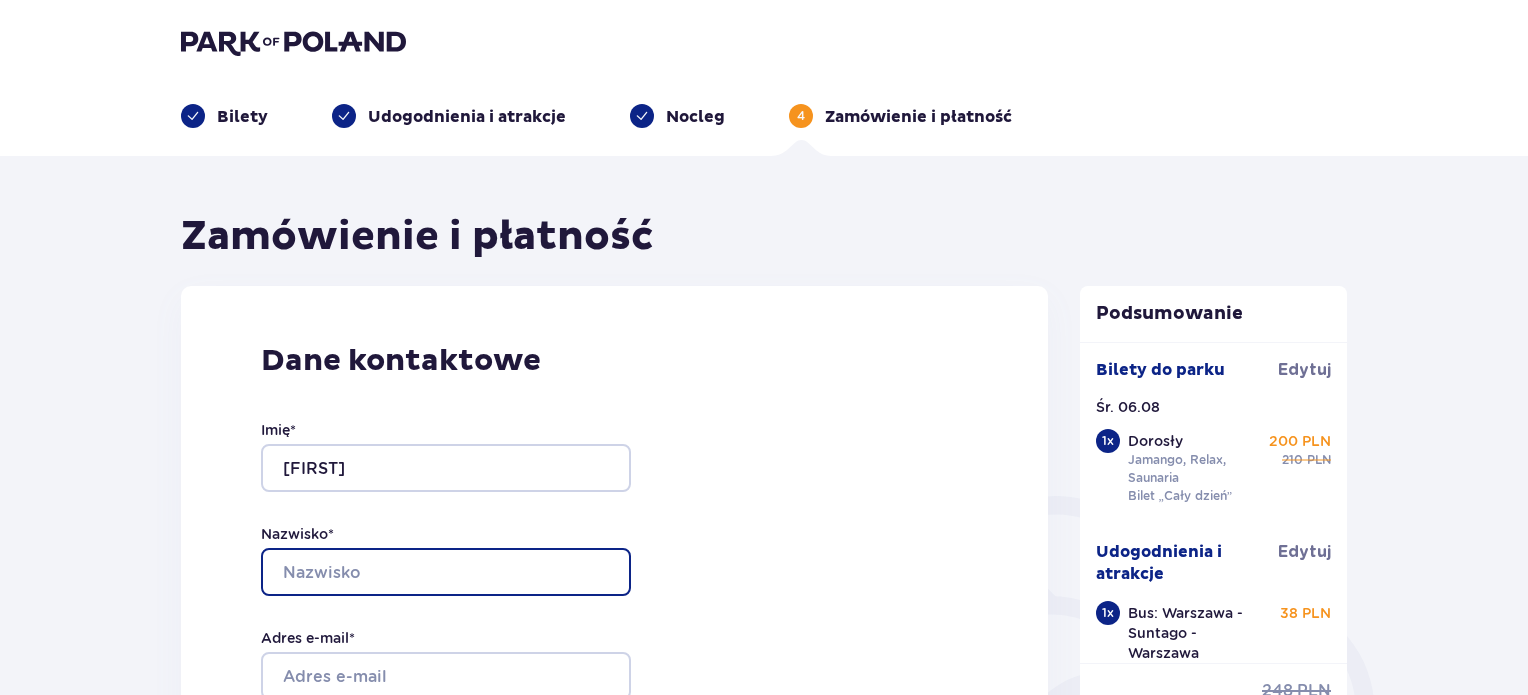 type on "ADILKHANOVA" 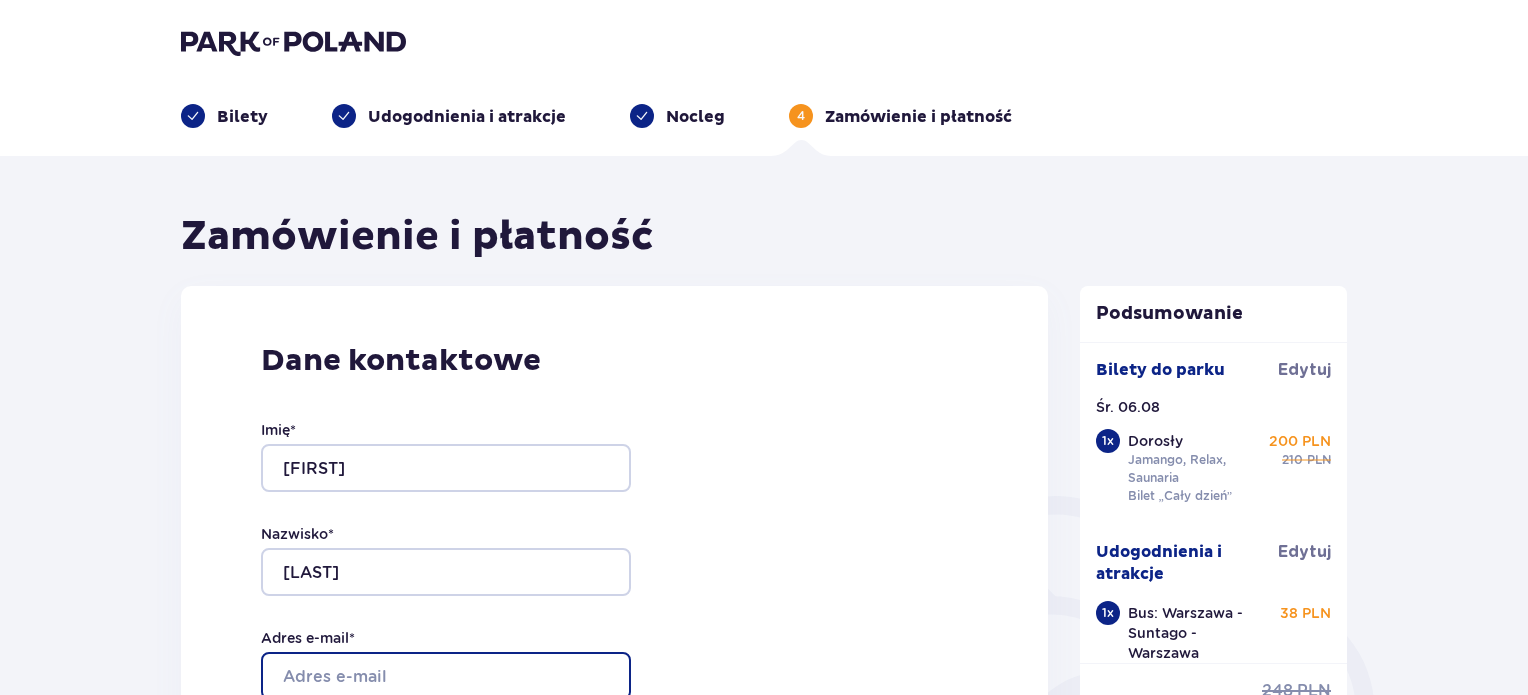 type on "milenaskam97@gmail.com" 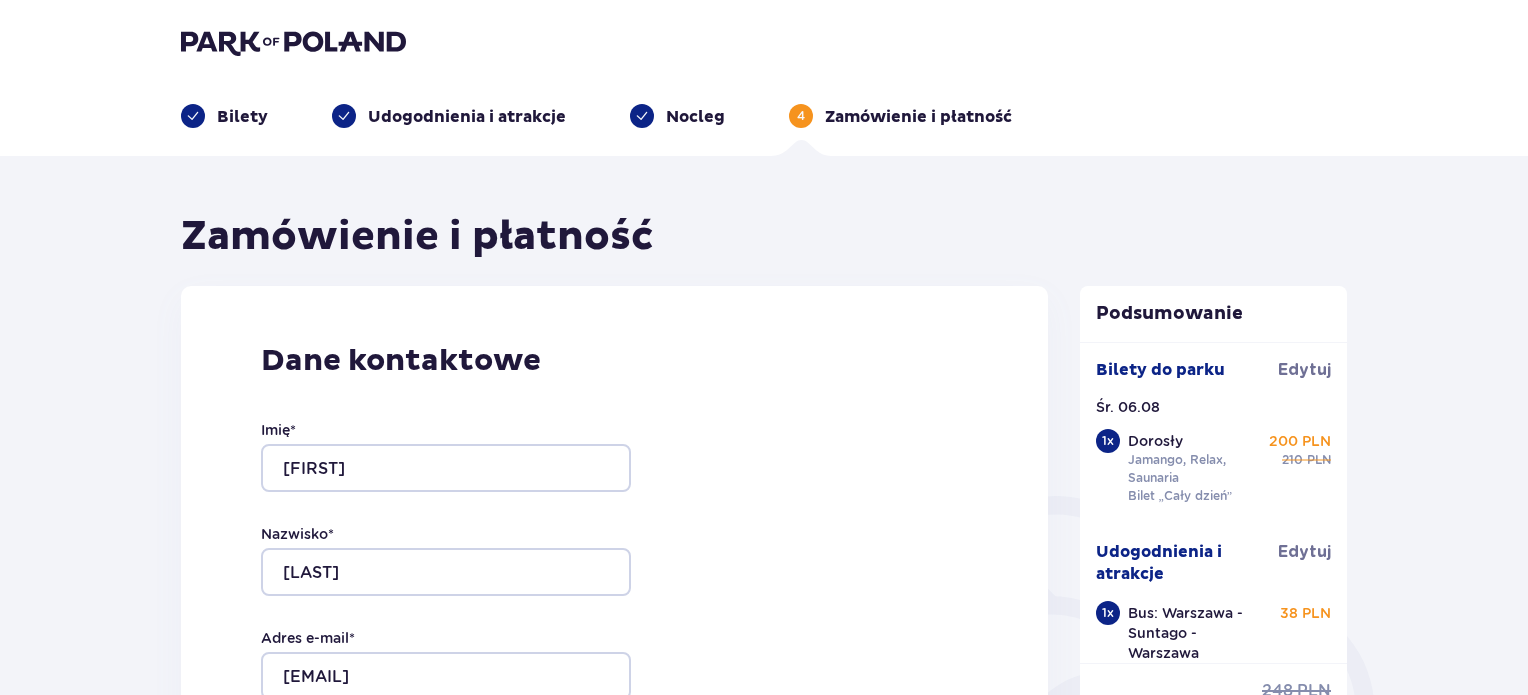 type on "milenaskam97@gmail.com" 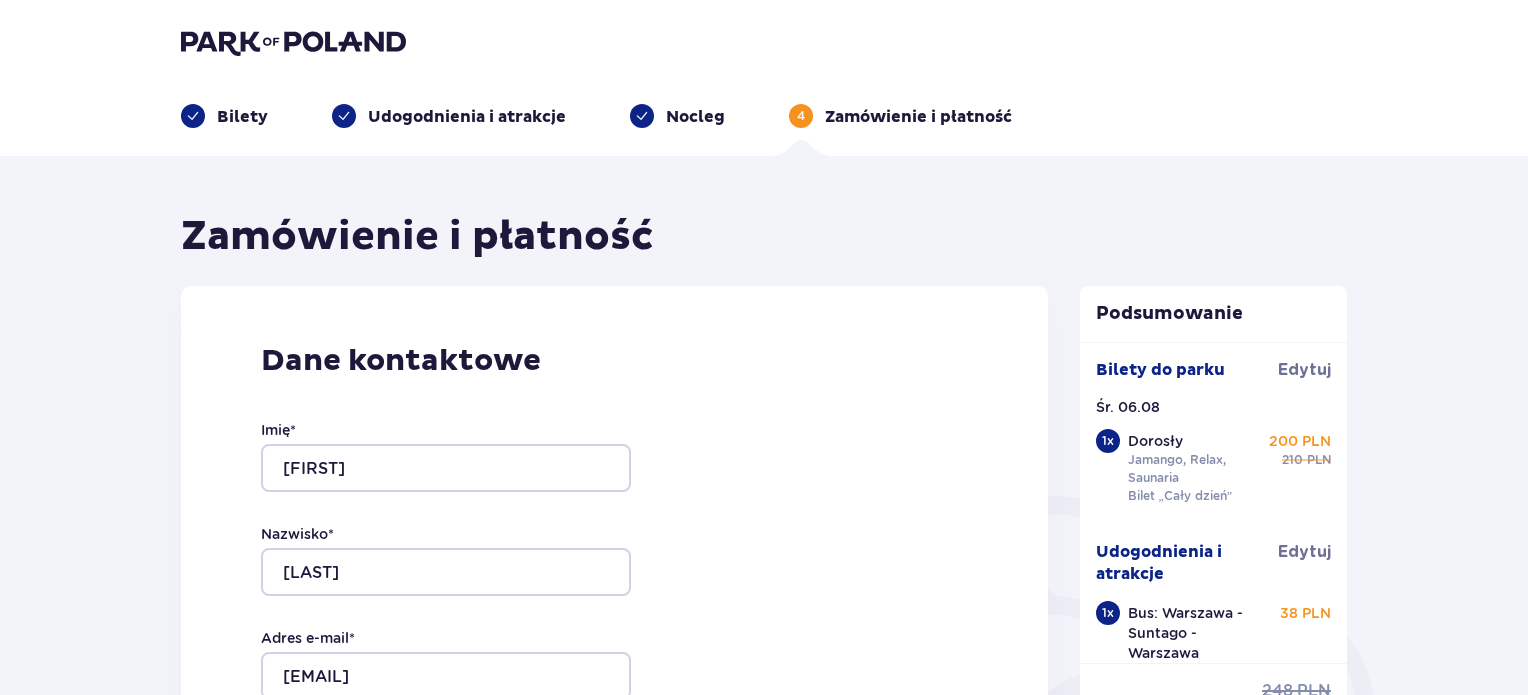 type on "797627324" 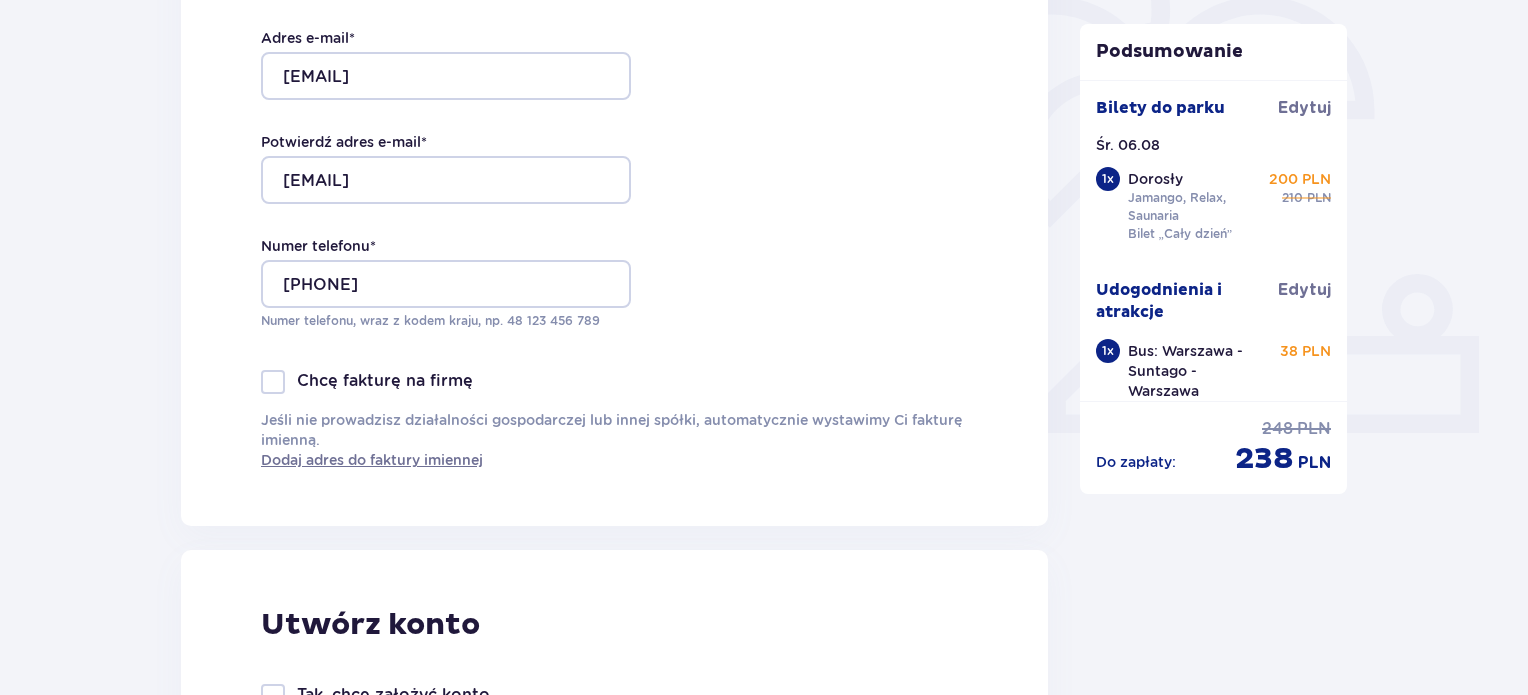 scroll, scrollTop: 1200, scrollLeft: 0, axis: vertical 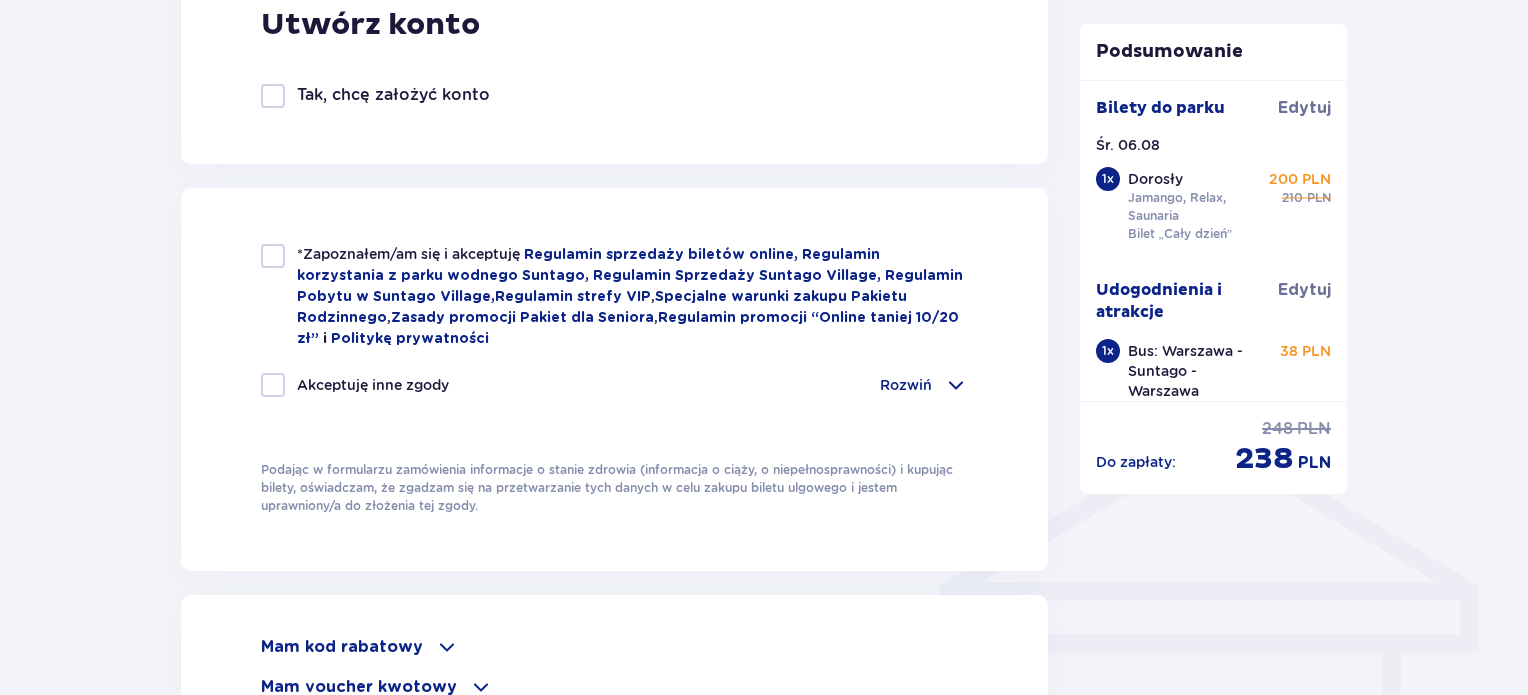 click on "*Zapoznałem/am się i akceptuję   Regulamin sprzedaży biletów online,   Regulamin korzystania z parku wodnego Suntago,   Regulamin Sprzedaży Suntago Village,   Regulamin Pobytu w Suntago Village ,  Regulamin strefy VIP ,  Specjalne warunki zakupu Pakietu Rodzinnego ,  Zasady promocji Pakiet dla Seniora ,  Regulamin promocji “Online taniej 10/20 zł”   i   Politykę prywatności Akceptuję inne zgody Rozwiń Chcę otrzymywać od Global Parks Poland Sp. z o.o. z siedzibą przy ul. Fosa 41/11, 02-768 Warszawa, informacje o ofertach tej Spółki drogą elektroniczną, dlatego w tym celu zgadzam się na przetwarzanie przez tę Spółkę moich danych osobowych Chcę otrzymywać od Global Parks Poland Sp. z o.o., informacje o ofertach tej Spółki drogą telefoniczną, dlatego w tym celu zgadzam się na przetwarzanie przez tę Spółkę moich danych osobowych" at bounding box center [614, 379] 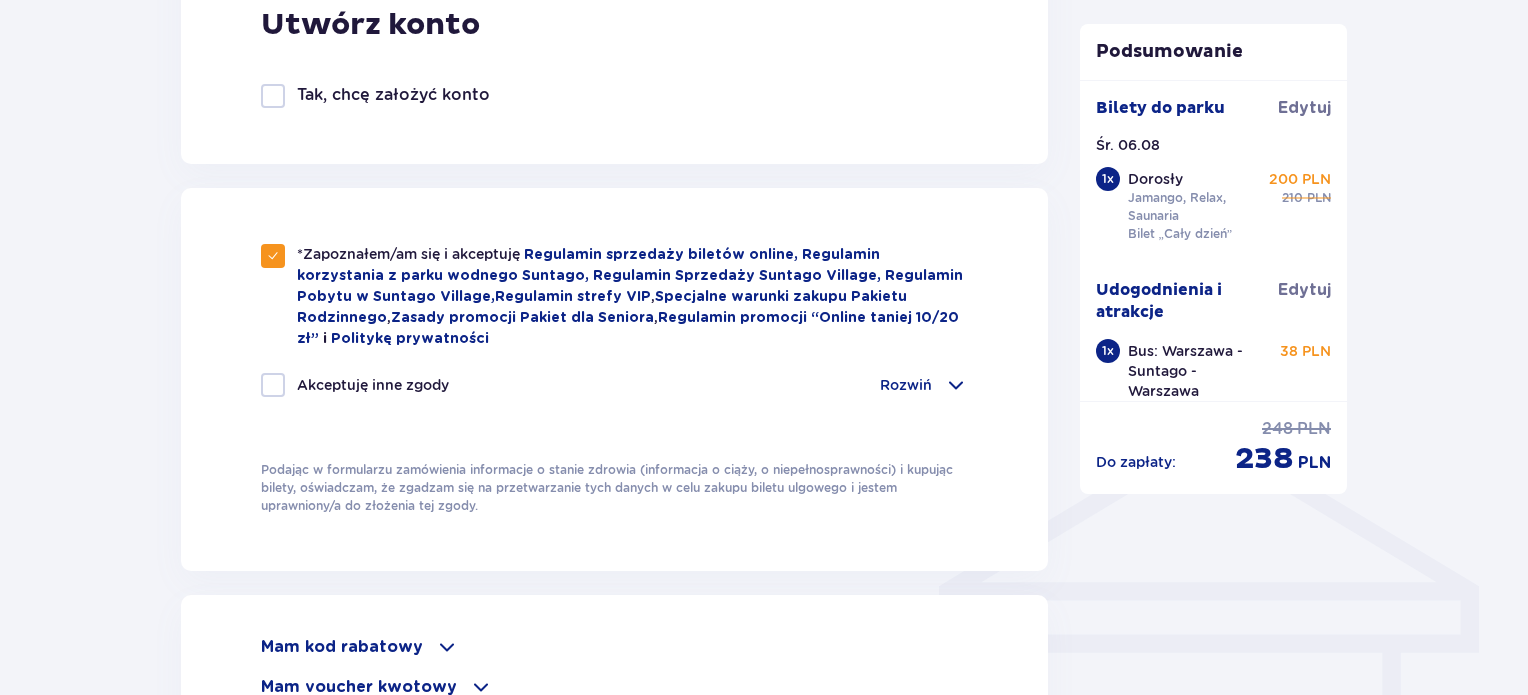 click on "Akceptuję inne zgody Rozwiń Chcę otrzymywać od Global Parks Poland Sp. z o.o. z siedzibą przy ul. Fosa 41/11, 02-768 Warszawa, informacje o ofertach tej Spółki drogą elektroniczną, dlatego w tym celu zgadzam się na przetwarzanie przez tę Spółkę moich danych osobowych Chcę otrzymywać od Global Parks Poland Sp. z o.o., informacje o ofertach tej Spółki drogą telefoniczną, dlatego w tym celu zgadzam się na przetwarzanie przez tę Spółkę moich danych osobowych Chcę otrzymywać drogą elektroniczną od Global Parks Poland Sp. z o.o., informacje o ofertach partnerów tej Spółki, współpracujących, których wykaz znajduje się na stronie parkofpoland.com, dlatego w tym celu zgadzam się na przetwarzanie przez tę Spółkę moich danych osobowych Chcę otrzymywać od Moyome Sp. z o.o. z siedzibą przy ul. Fosa 41/11, 02-768 Warszawa, informacje o ofertach tej Spółki drogą elektroniczną, dlatego w tym celu zgadzam się na przetwarzanie przez tę Spółkę moich danych osobowych" at bounding box center [614, 397] 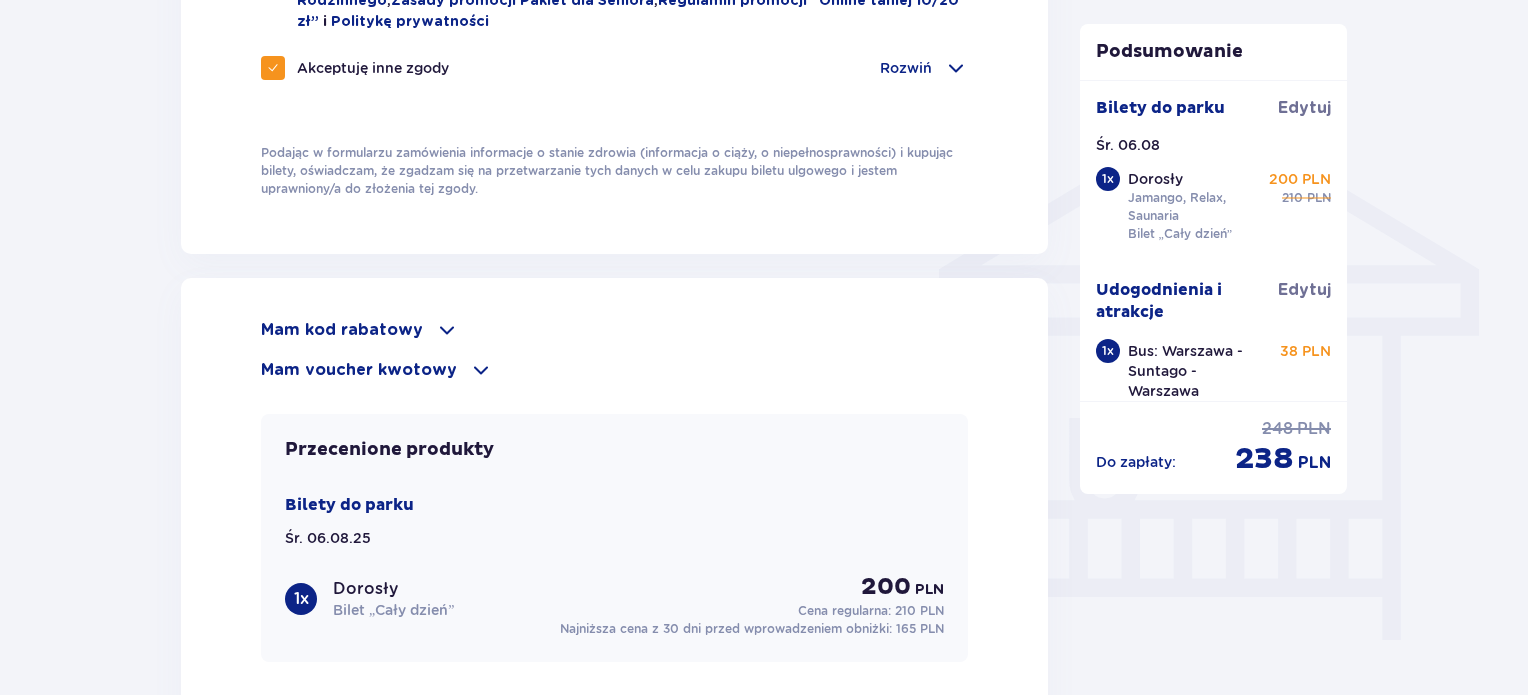 scroll, scrollTop: 1800, scrollLeft: 0, axis: vertical 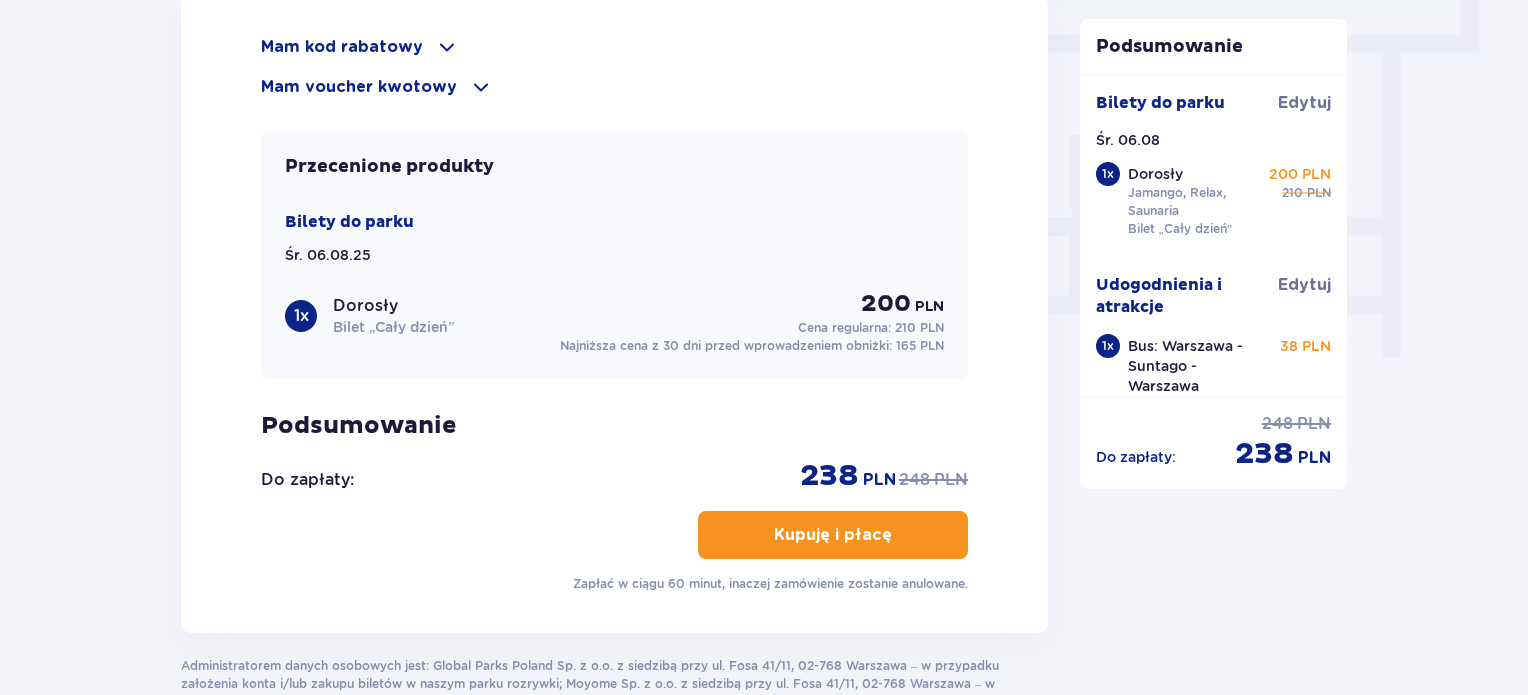 click at bounding box center (896, 535) 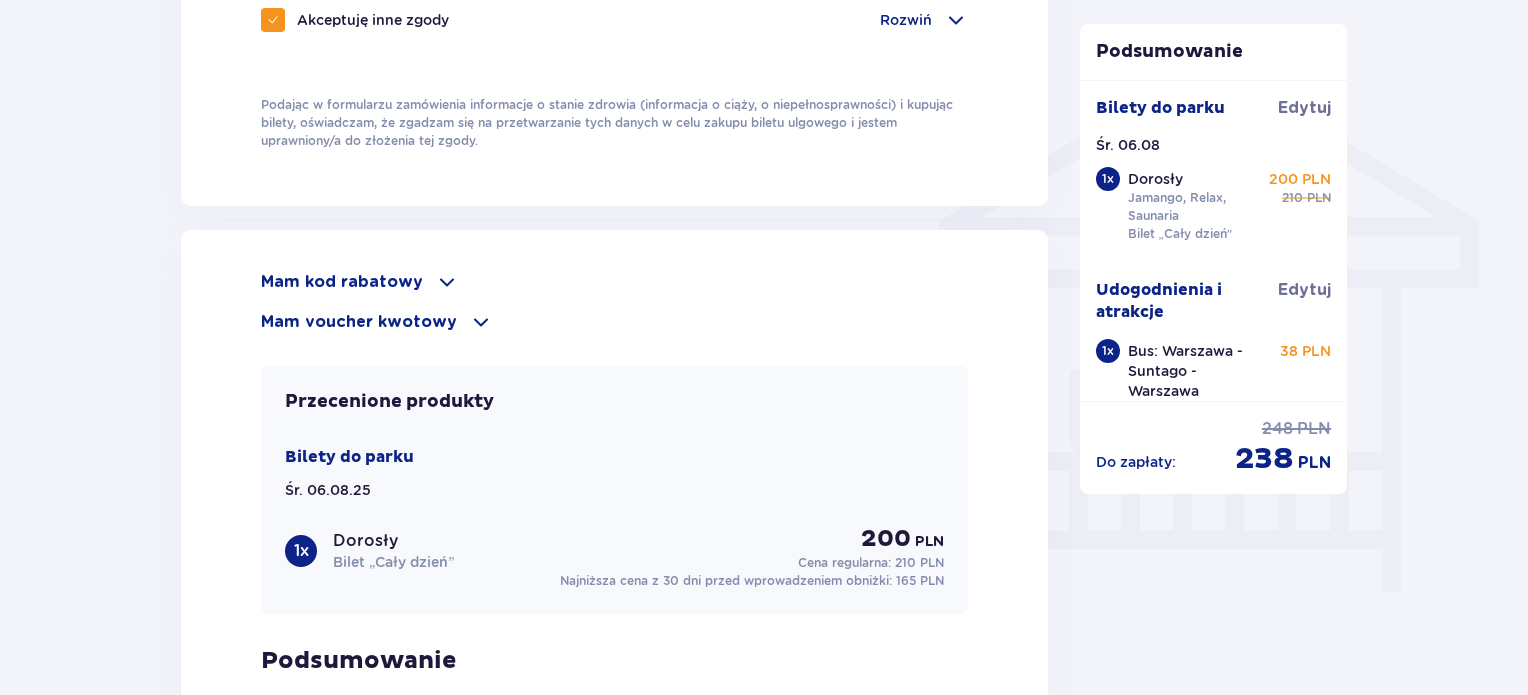 scroll, scrollTop: 1600, scrollLeft: 0, axis: vertical 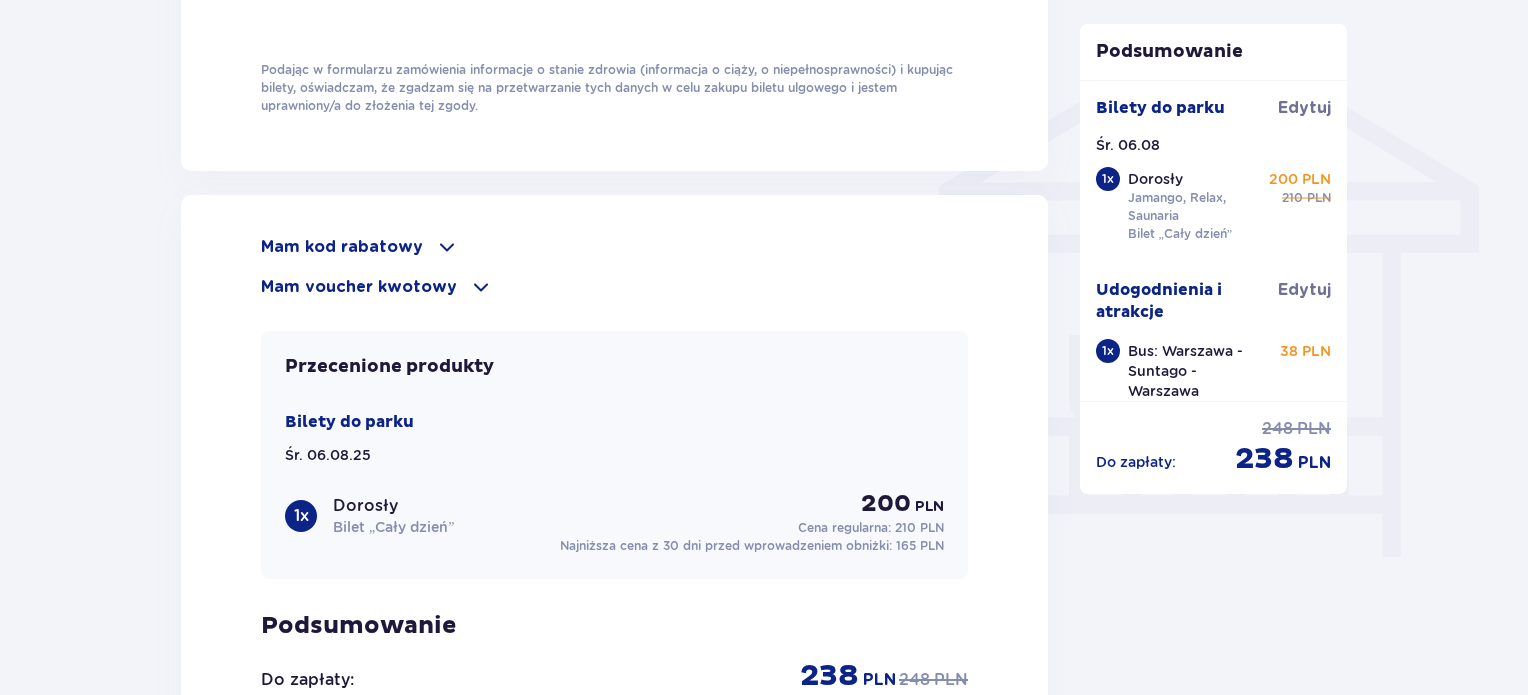 click on "Mam voucher kwotowy" at bounding box center [359, 287] 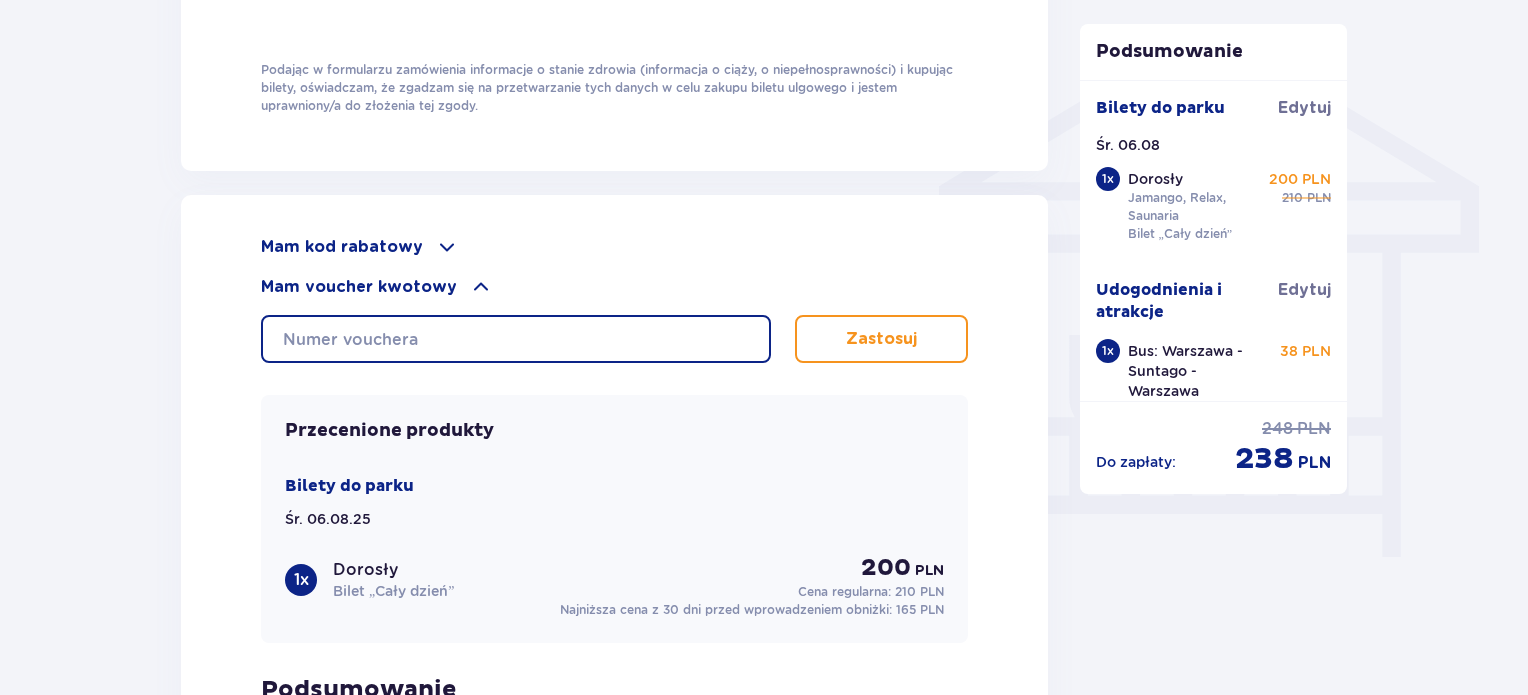 drag, startPoint x: 447, startPoint y: 316, endPoint x: 449, endPoint y: 335, distance: 19.104973 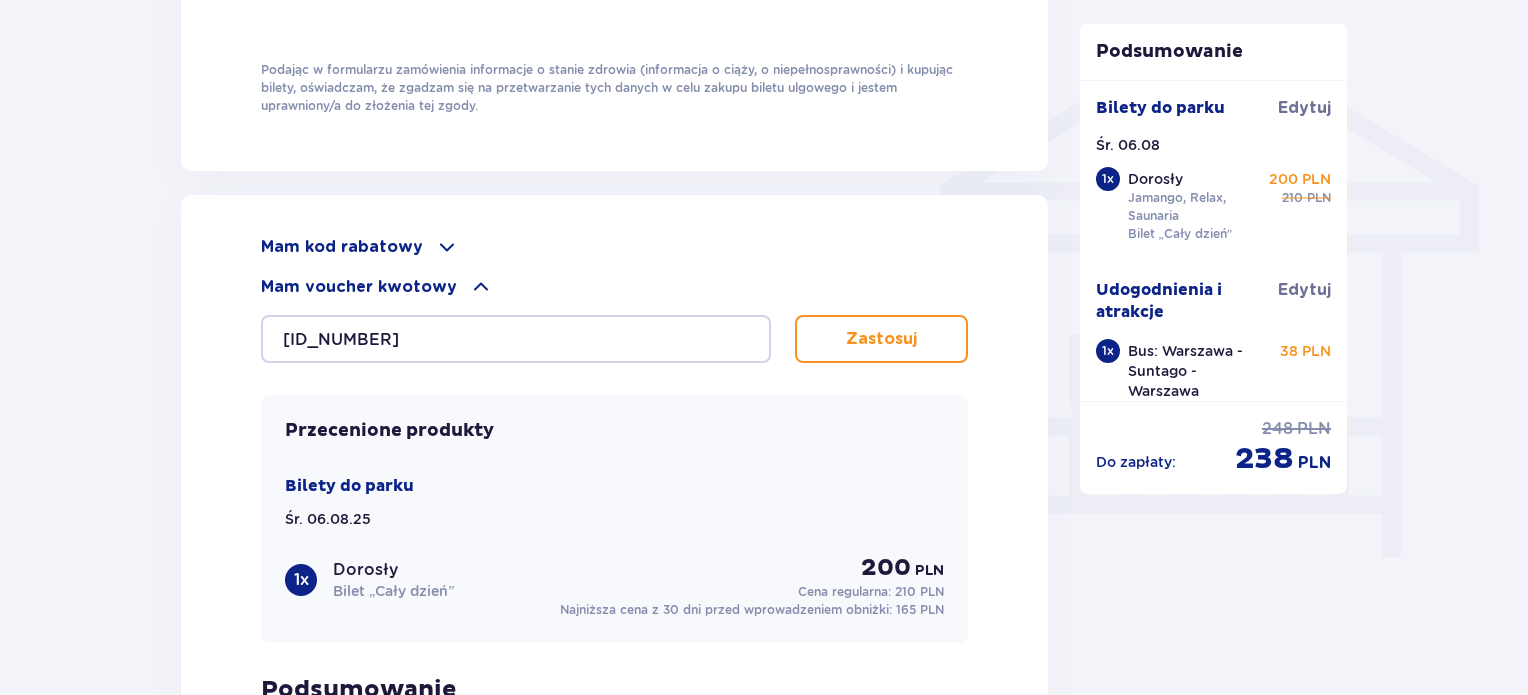 click on "Zastosuj" at bounding box center (881, 339) 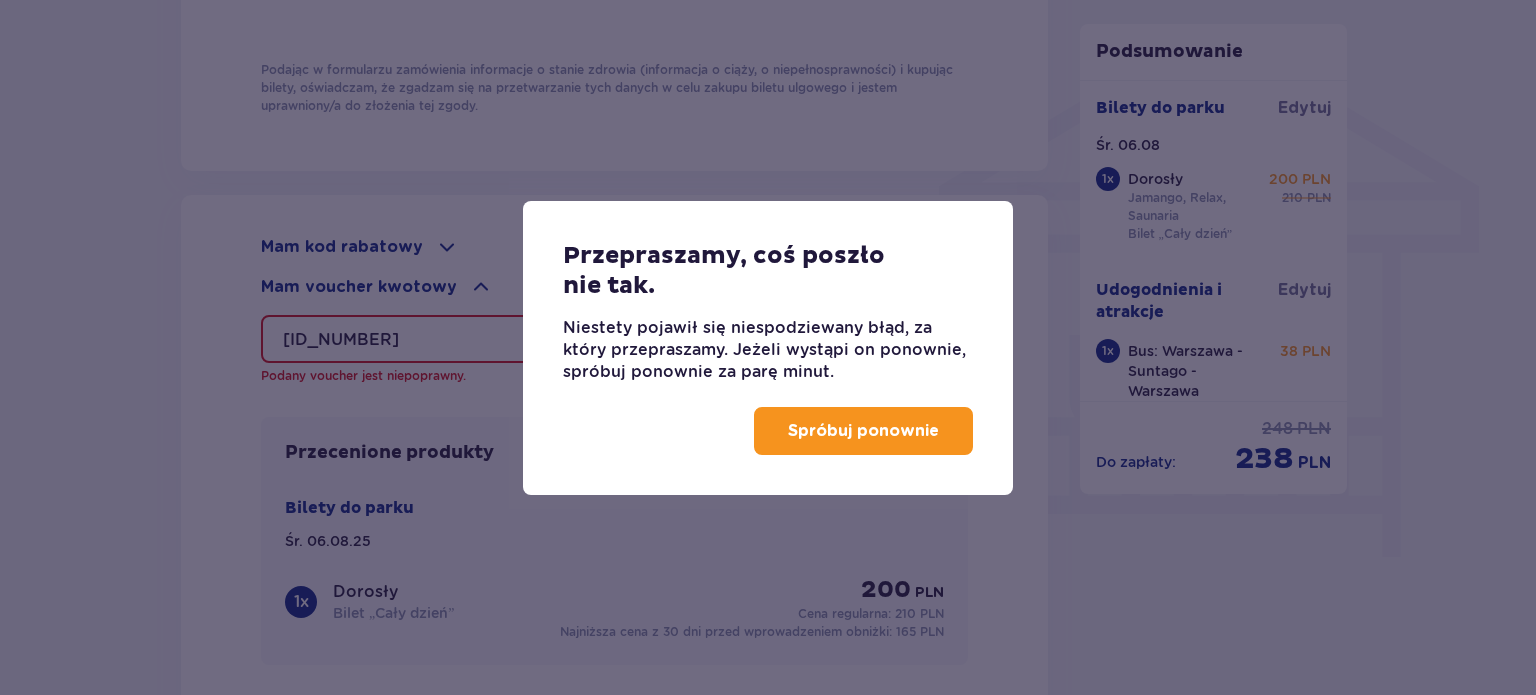 click on "Spróbuj ponownie" at bounding box center (863, 431) 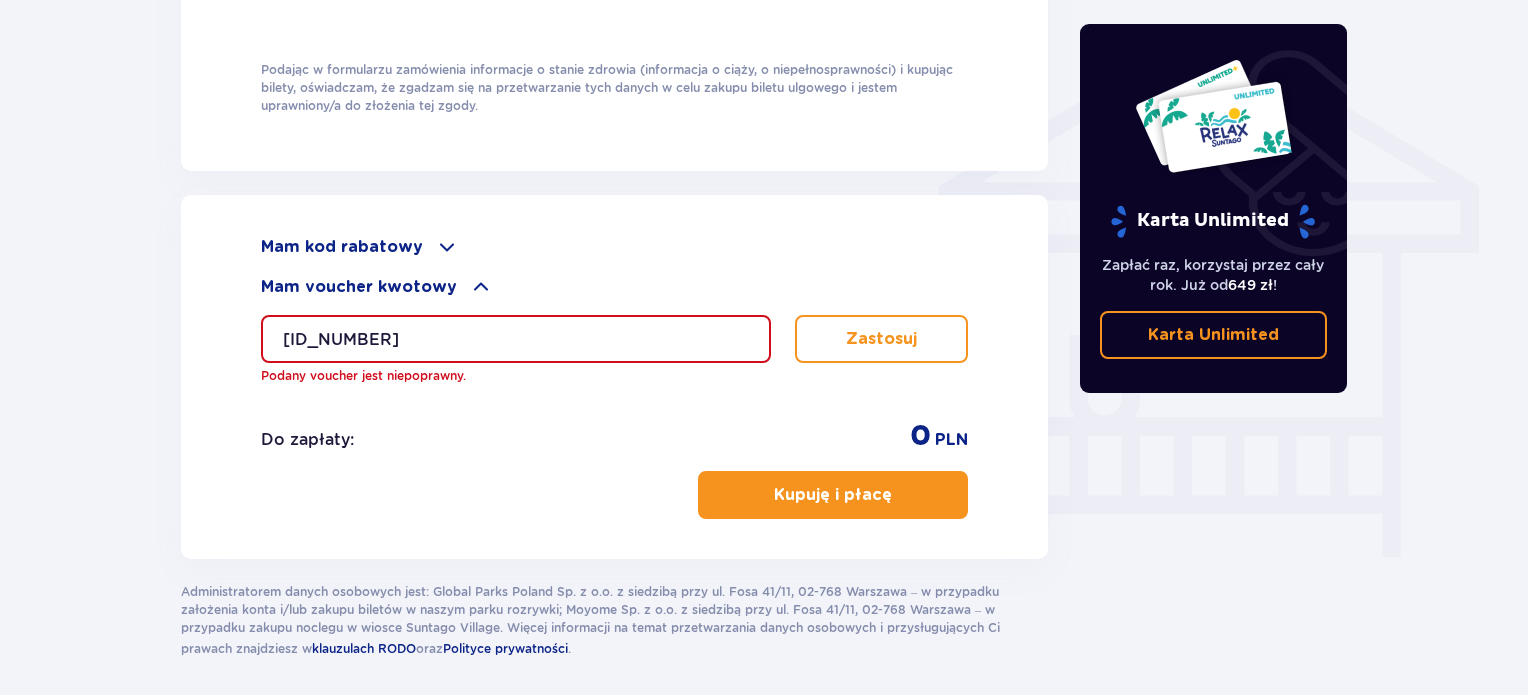 click on "0640001102279247" at bounding box center [516, 339] 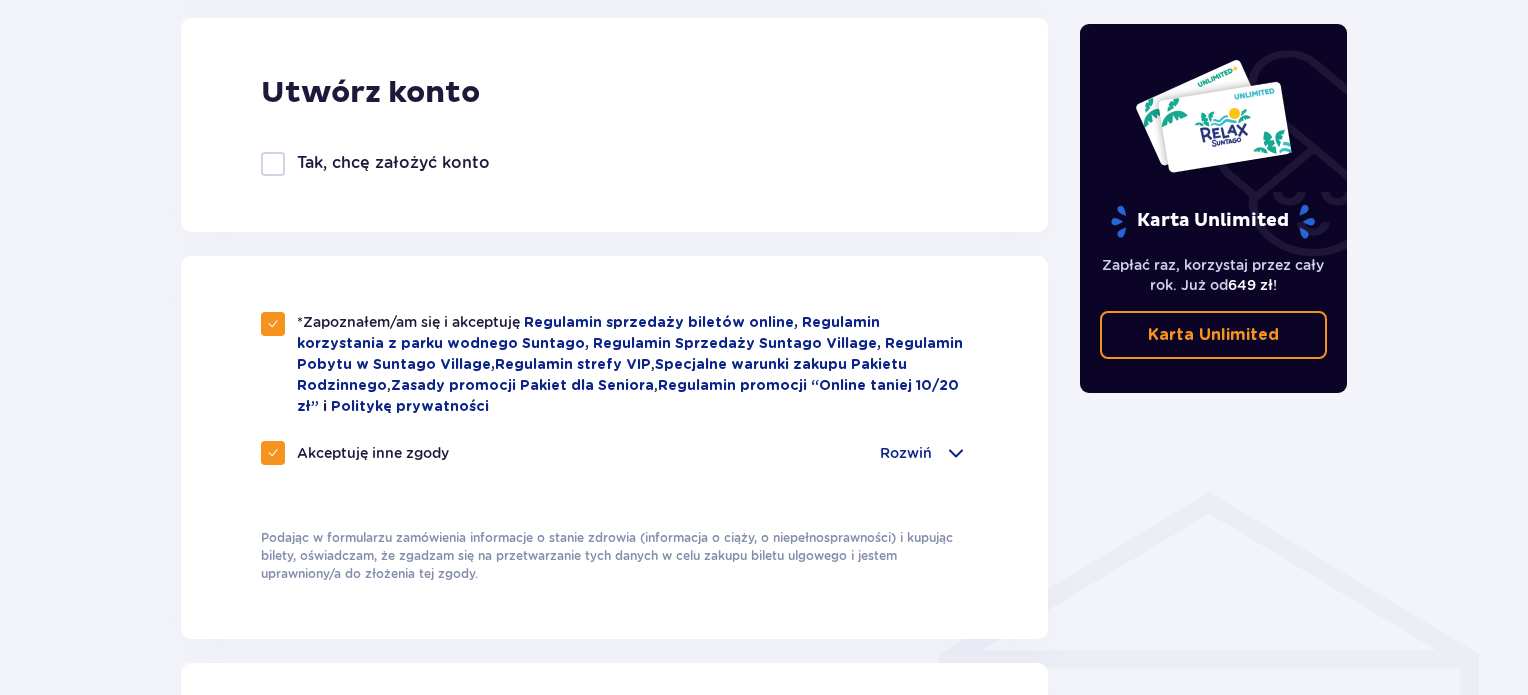scroll, scrollTop: 1400, scrollLeft: 0, axis: vertical 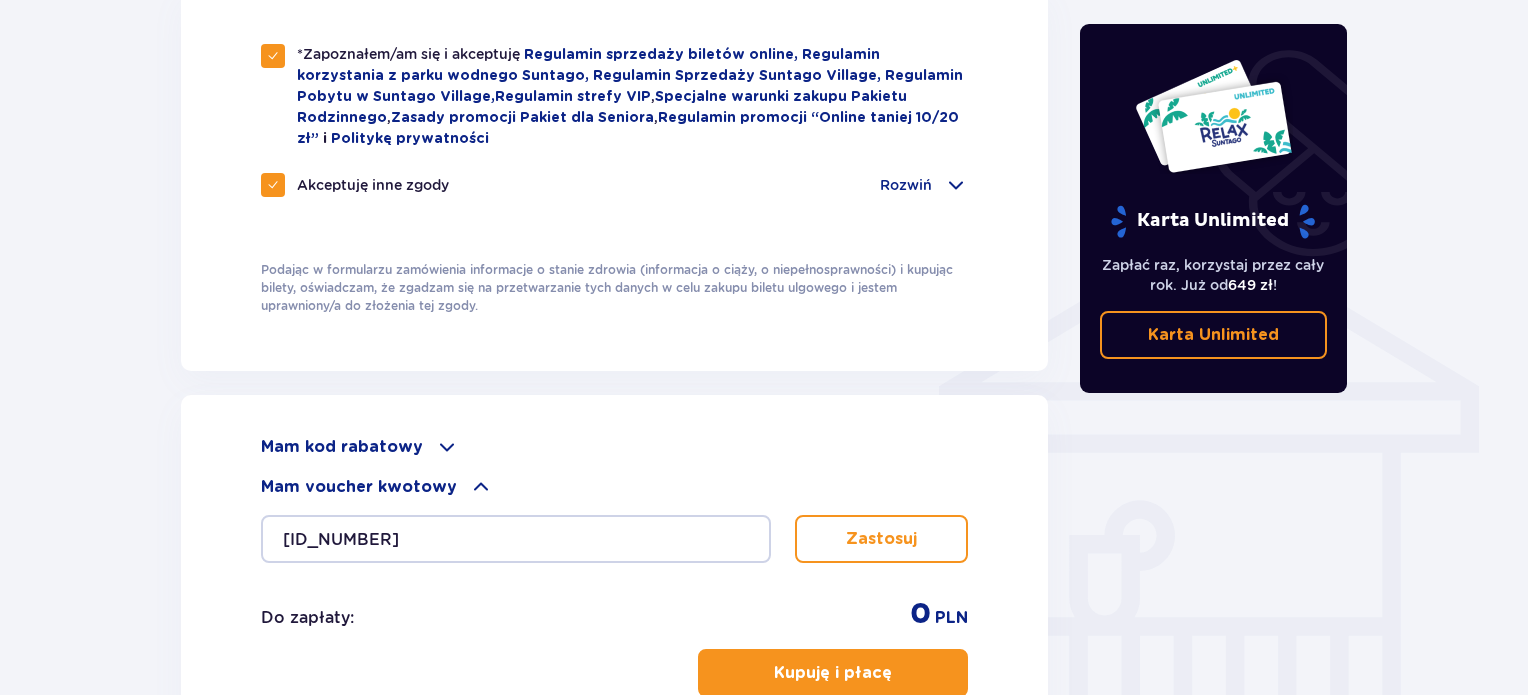 click on "Zastosuj" at bounding box center [881, 539] 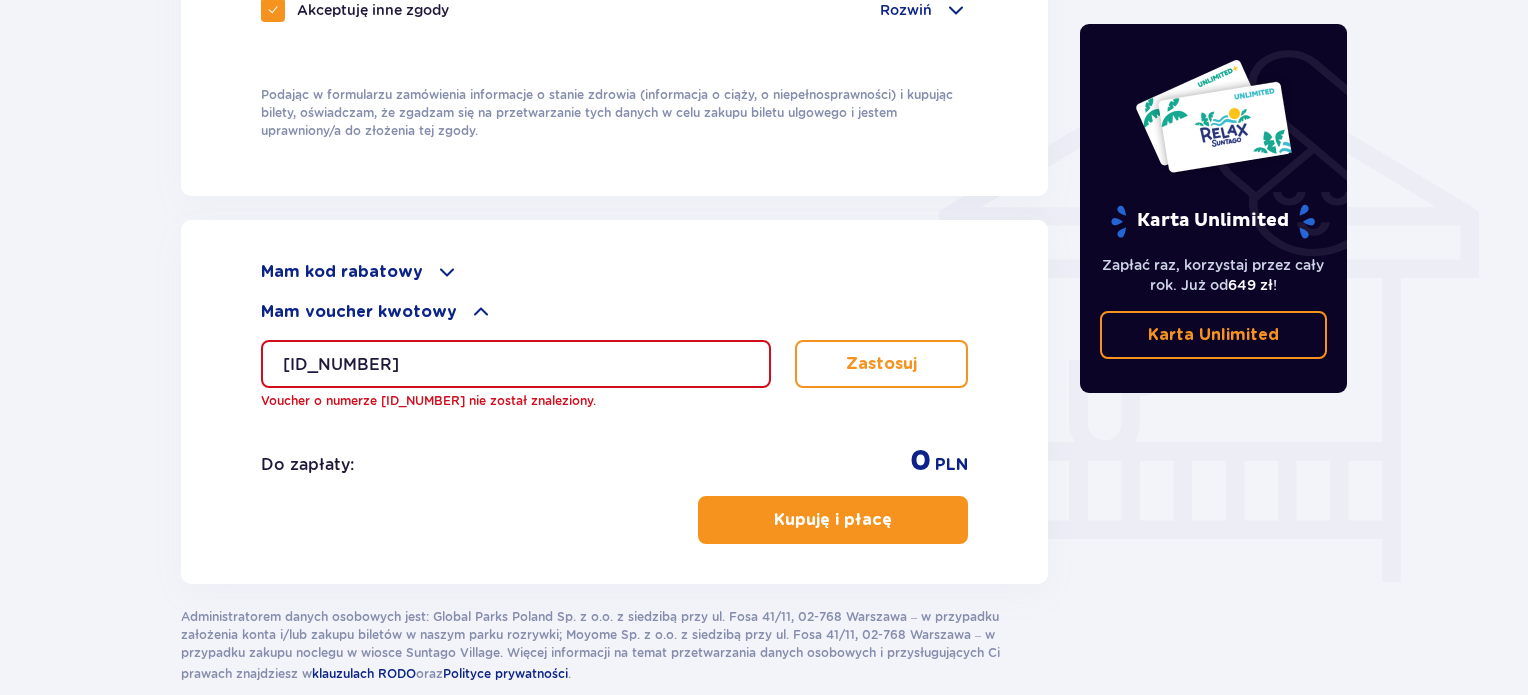 scroll, scrollTop: 1600, scrollLeft: 0, axis: vertical 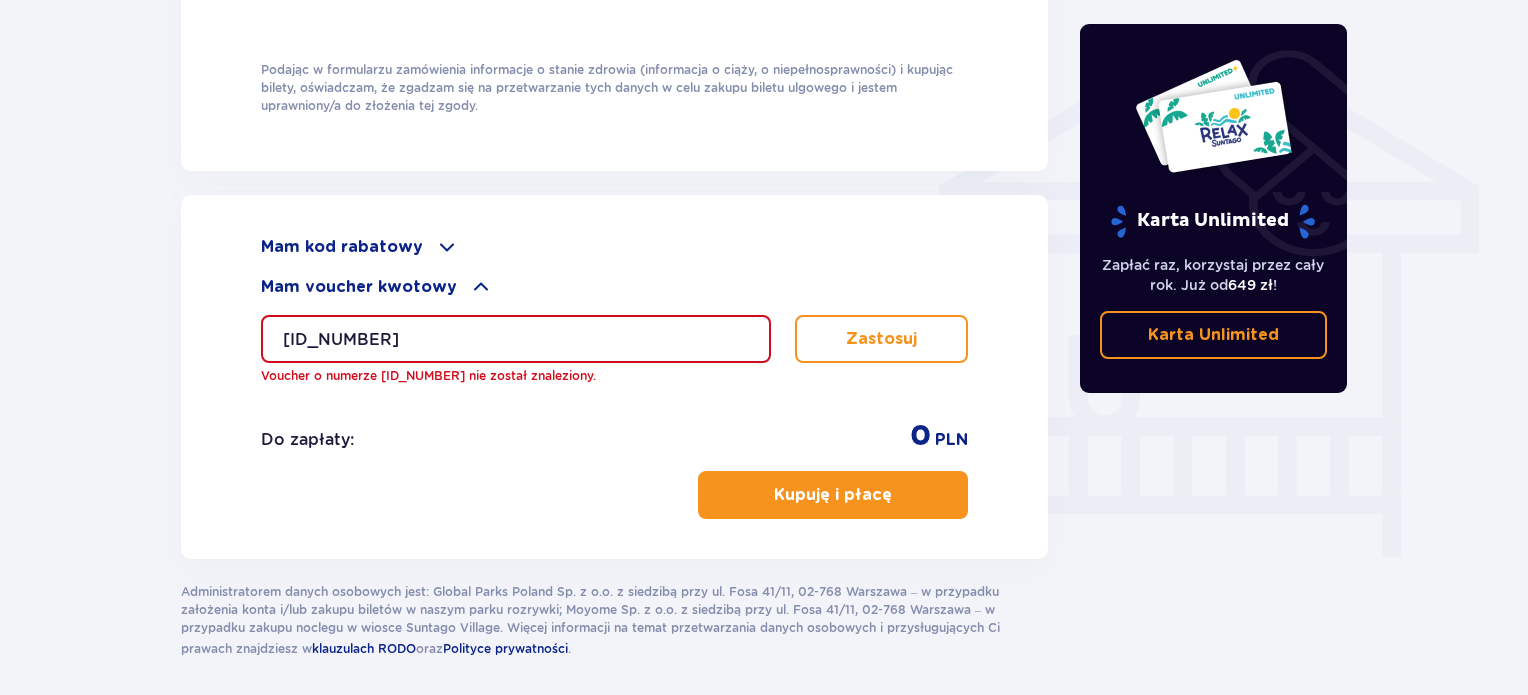 click on "06400011022779247" at bounding box center [516, 339] 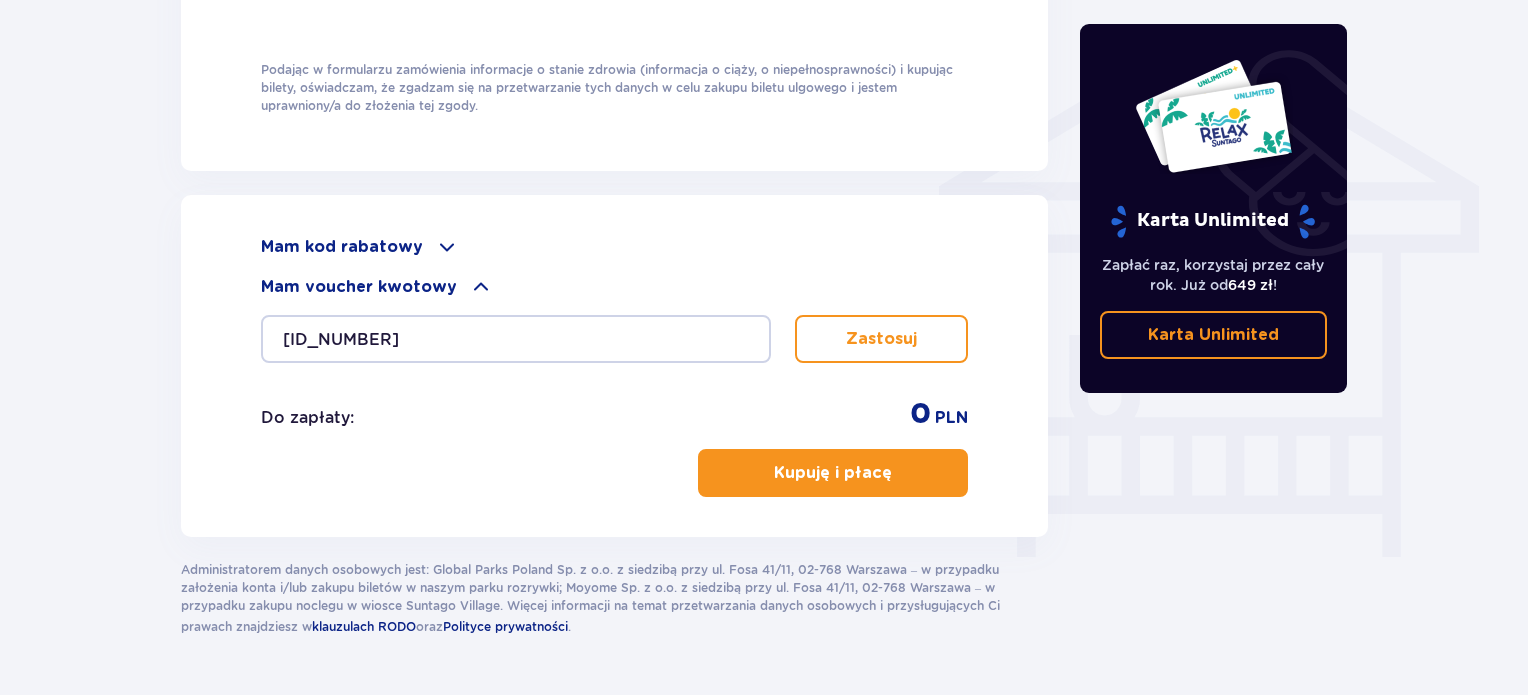 click on "Kupuję i płacę" at bounding box center (833, 473) 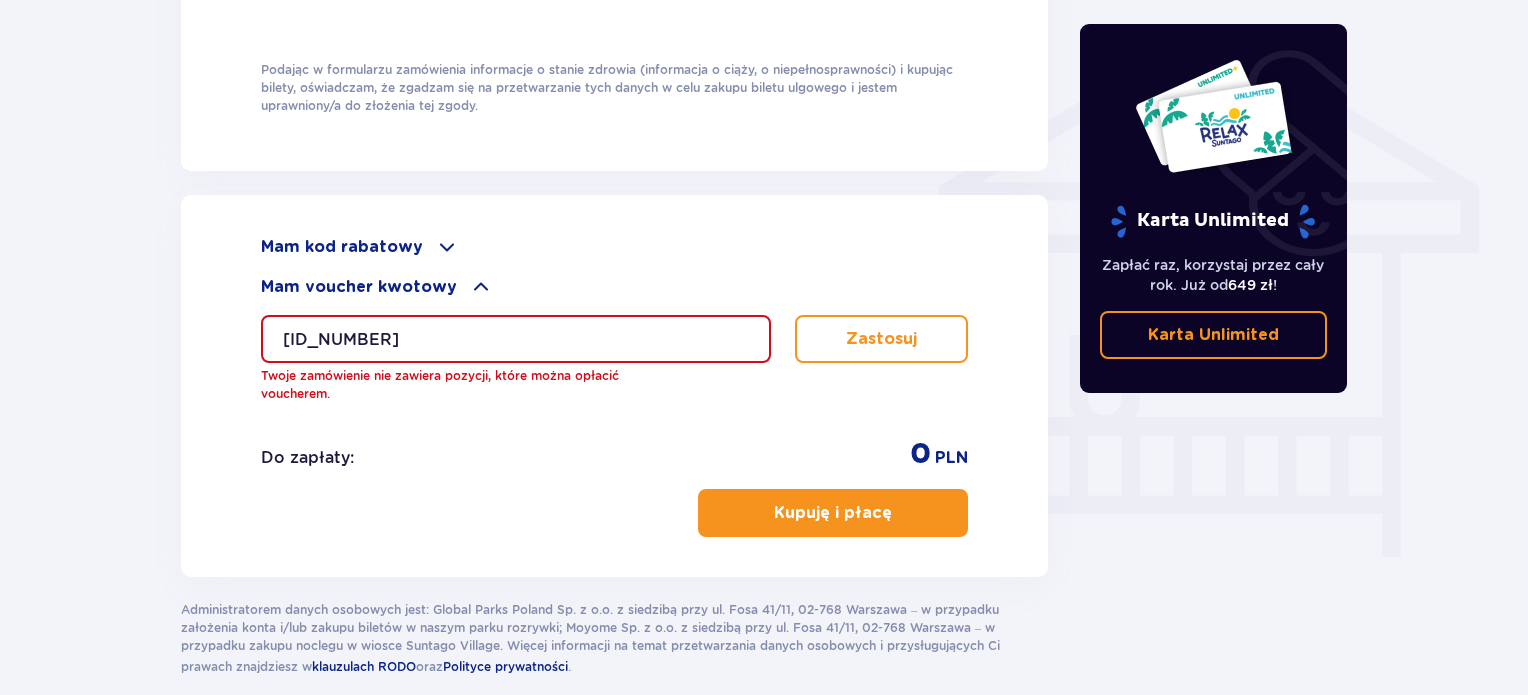 click on "Zastosuj" at bounding box center (881, 339) 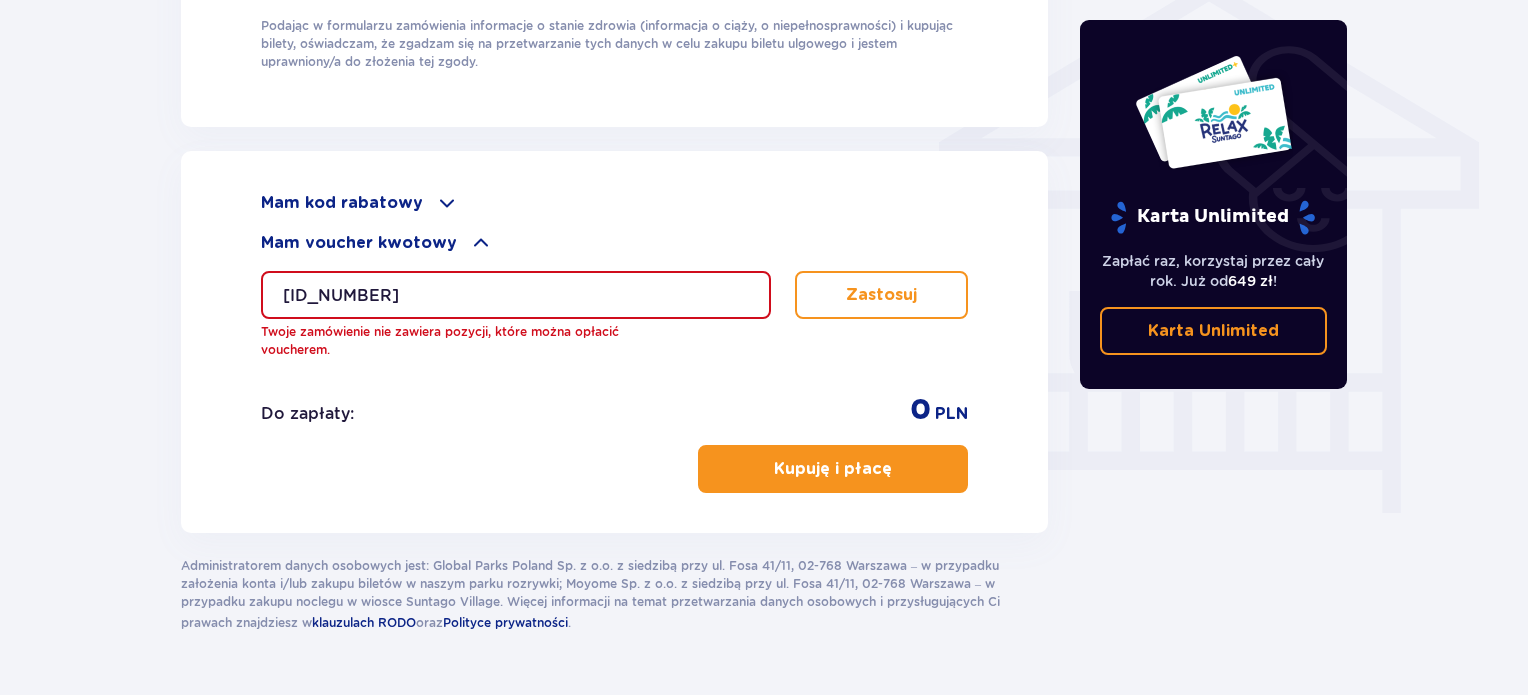scroll, scrollTop: 1696, scrollLeft: 0, axis: vertical 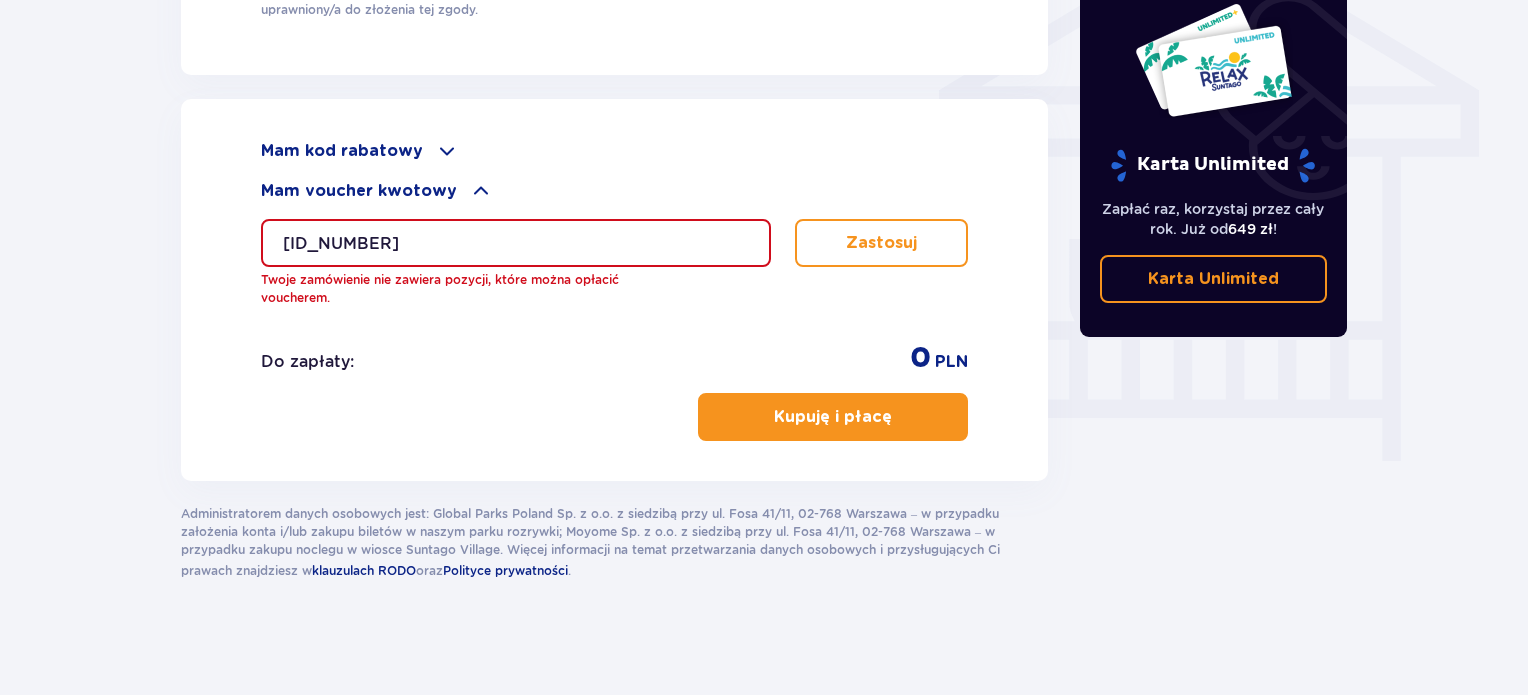 click on "Kupuję i płacę" at bounding box center [833, 417] 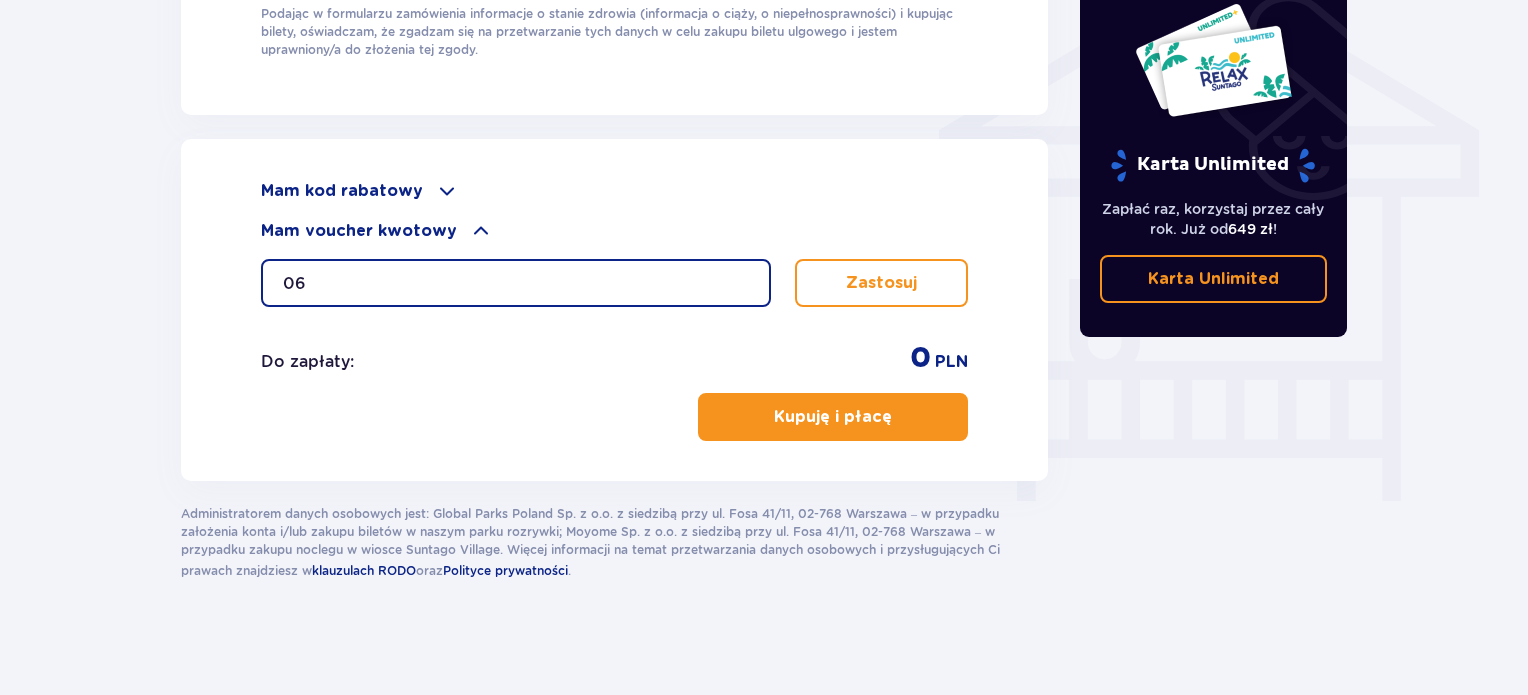 type on "0" 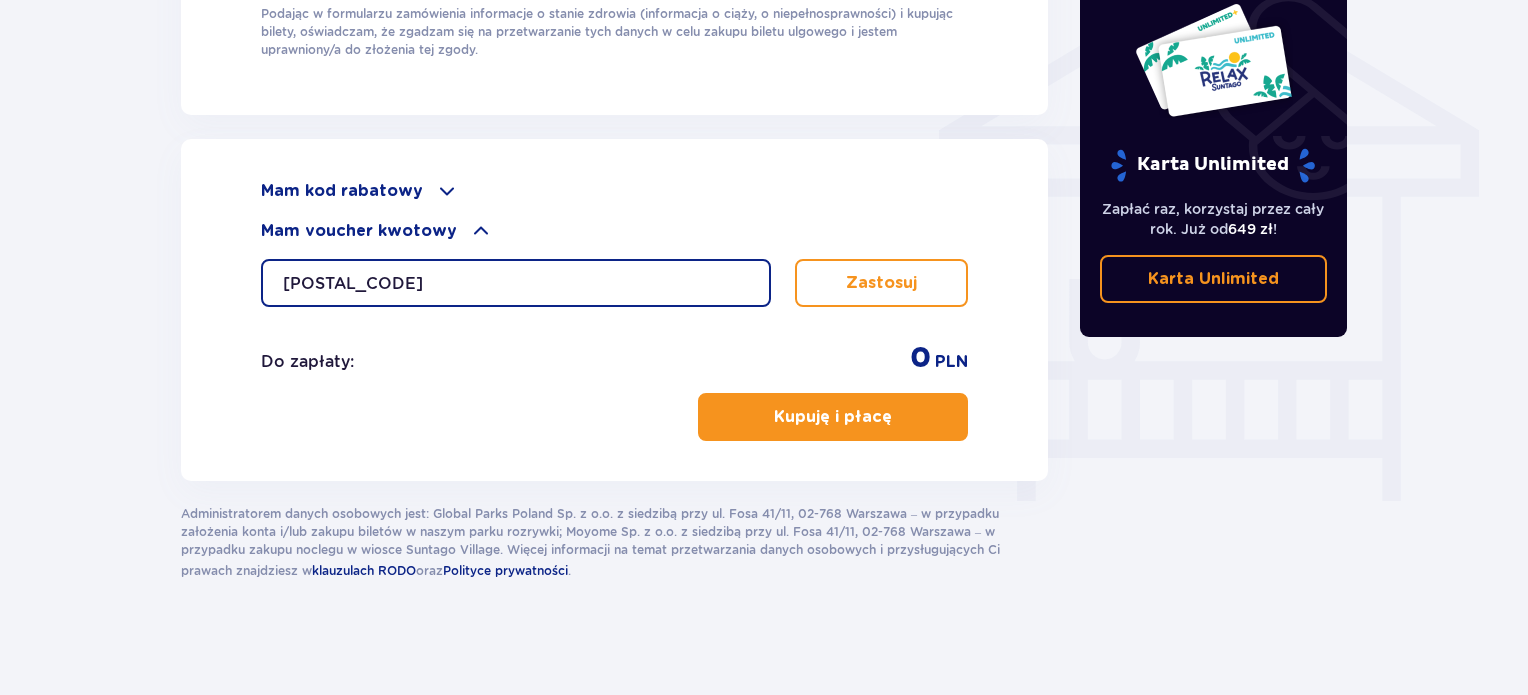 type on "064000" 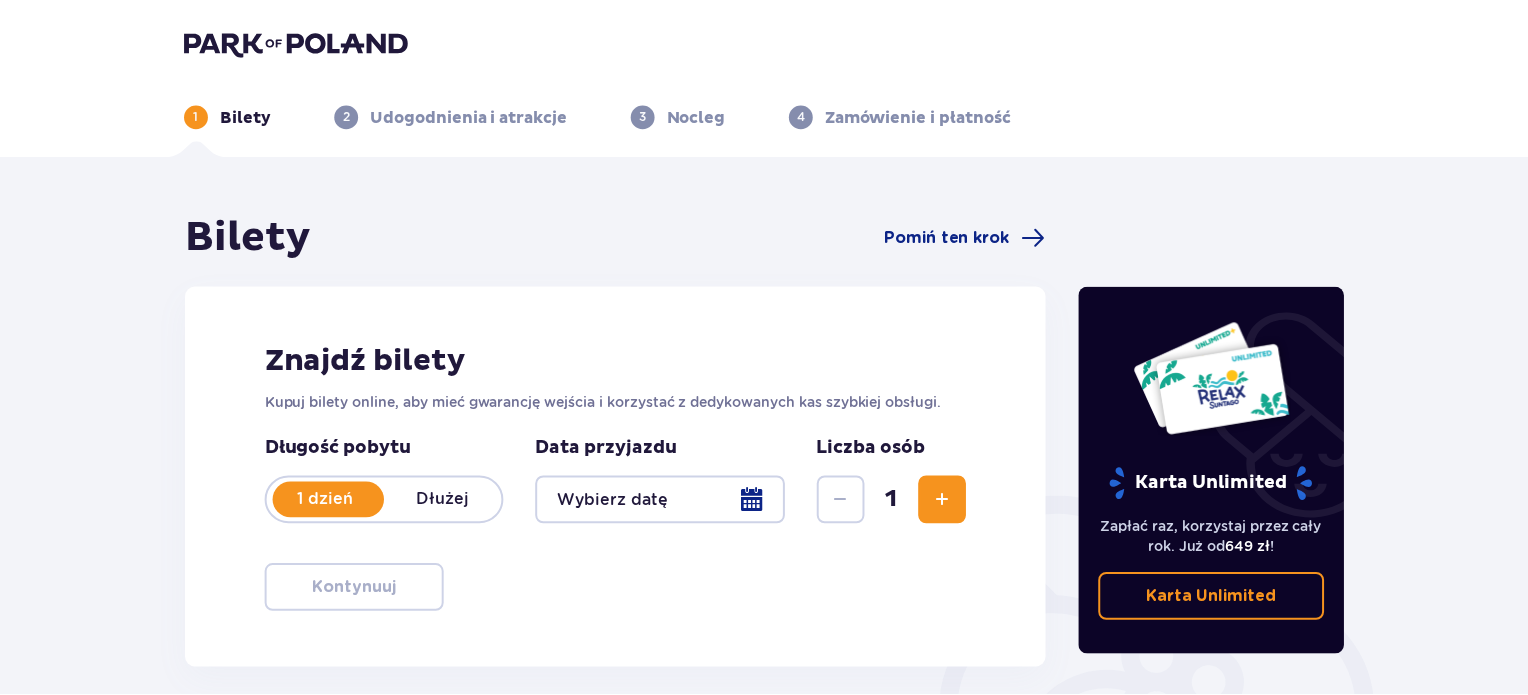 scroll, scrollTop: 0, scrollLeft: 0, axis: both 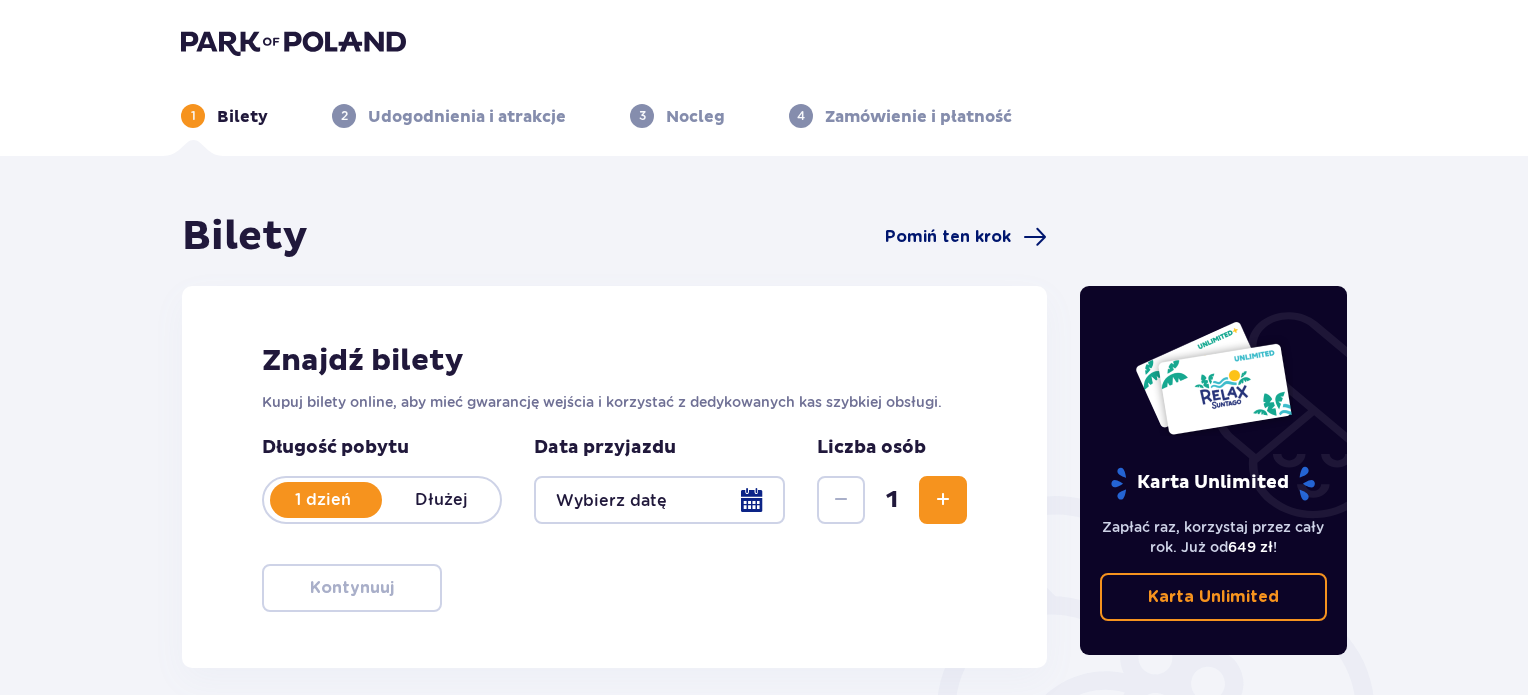click on "Pomiń ten krok" at bounding box center (948, 237) 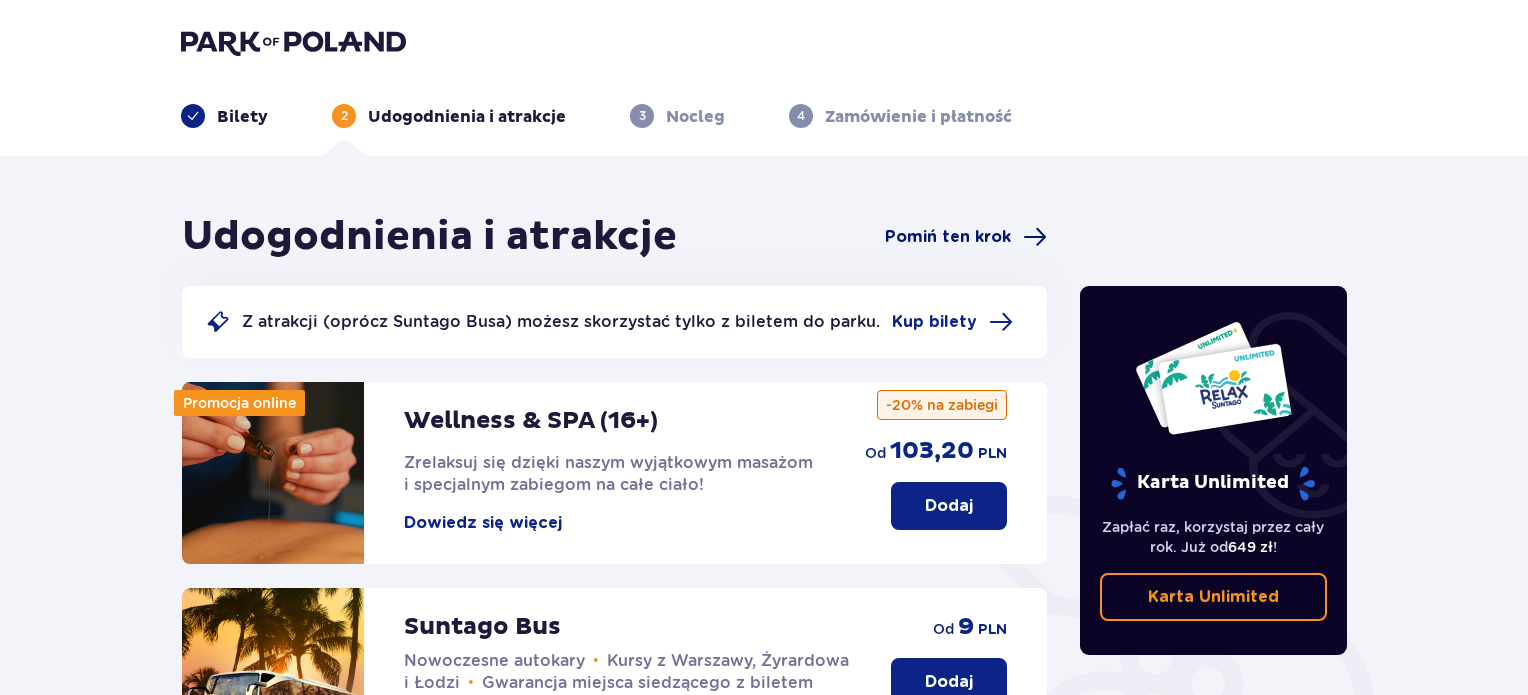 click on "Pomiń ten krok" at bounding box center [948, 237] 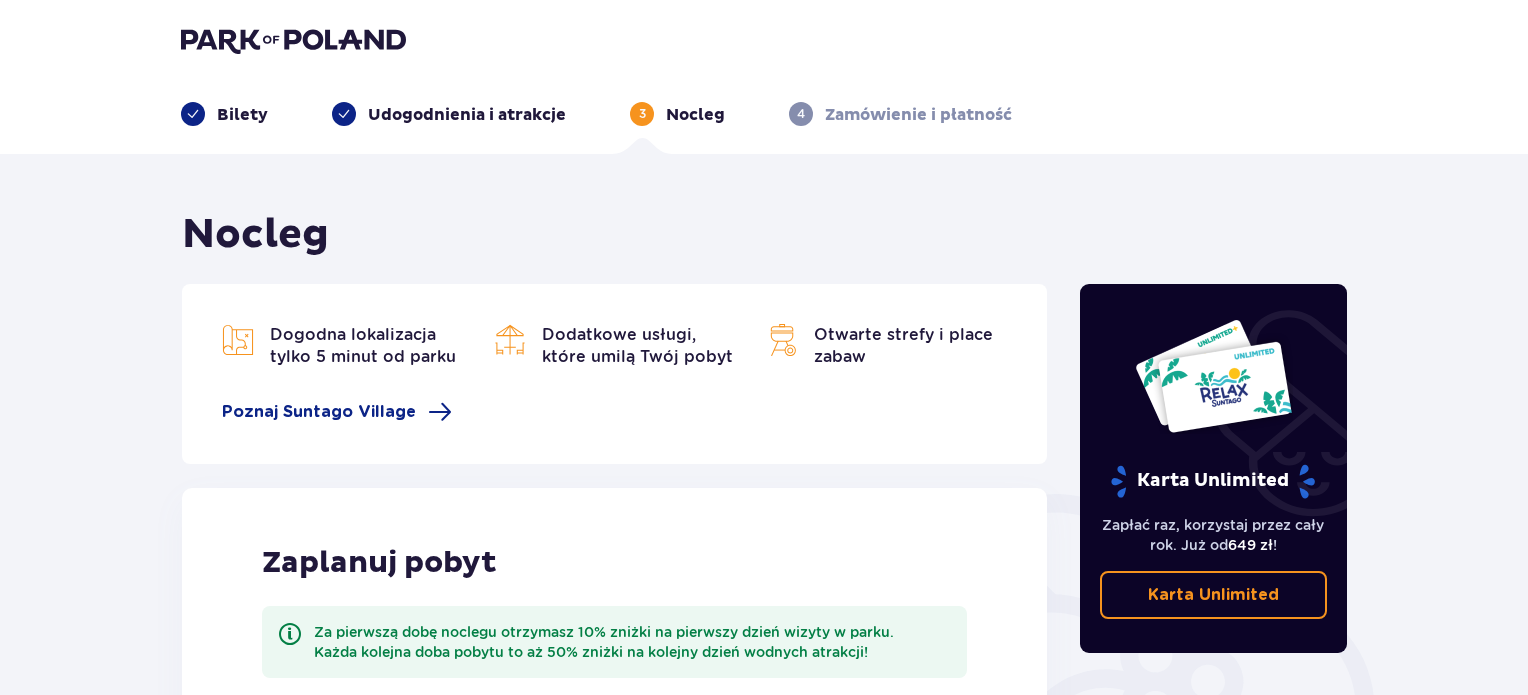 scroll, scrollTop: 0, scrollLeft: 0, axis: both 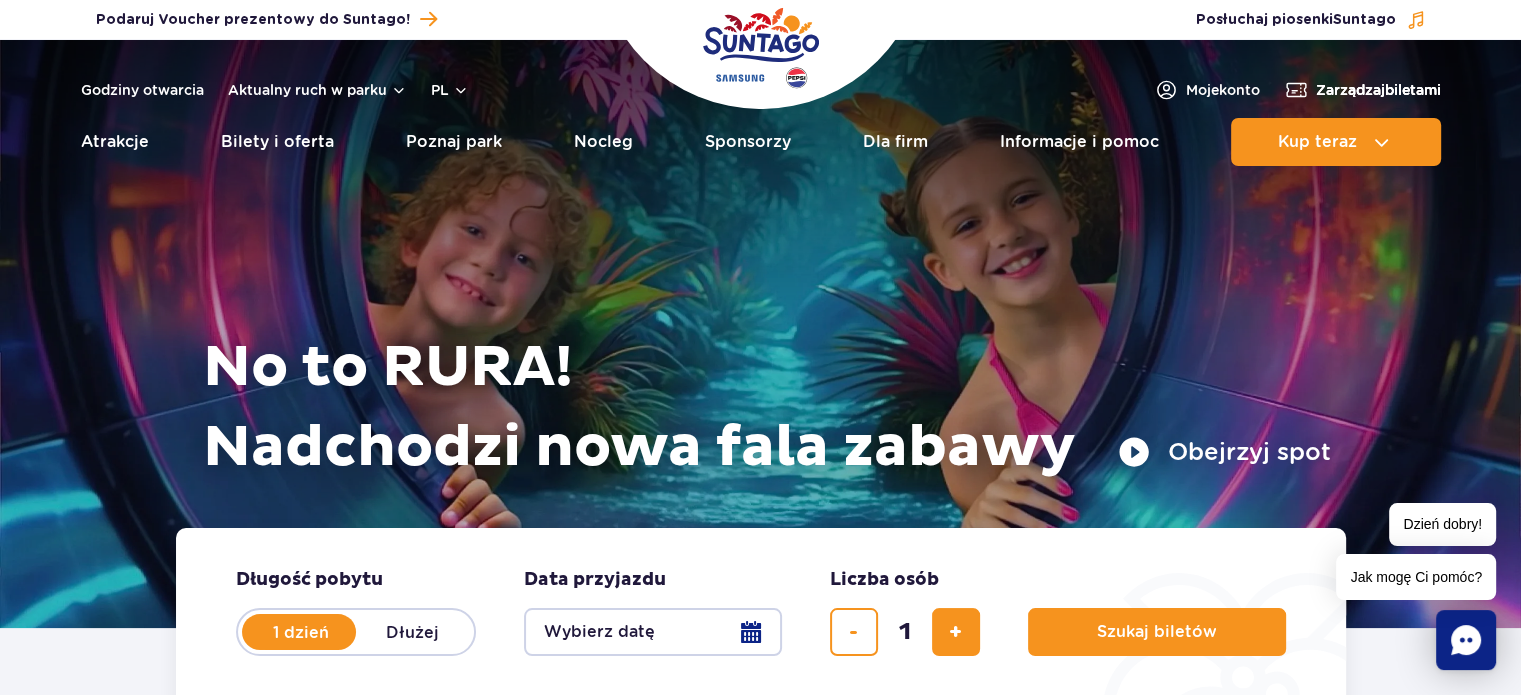 click on "Zarządzaj  biletami" at bounding box center (1378, 90) 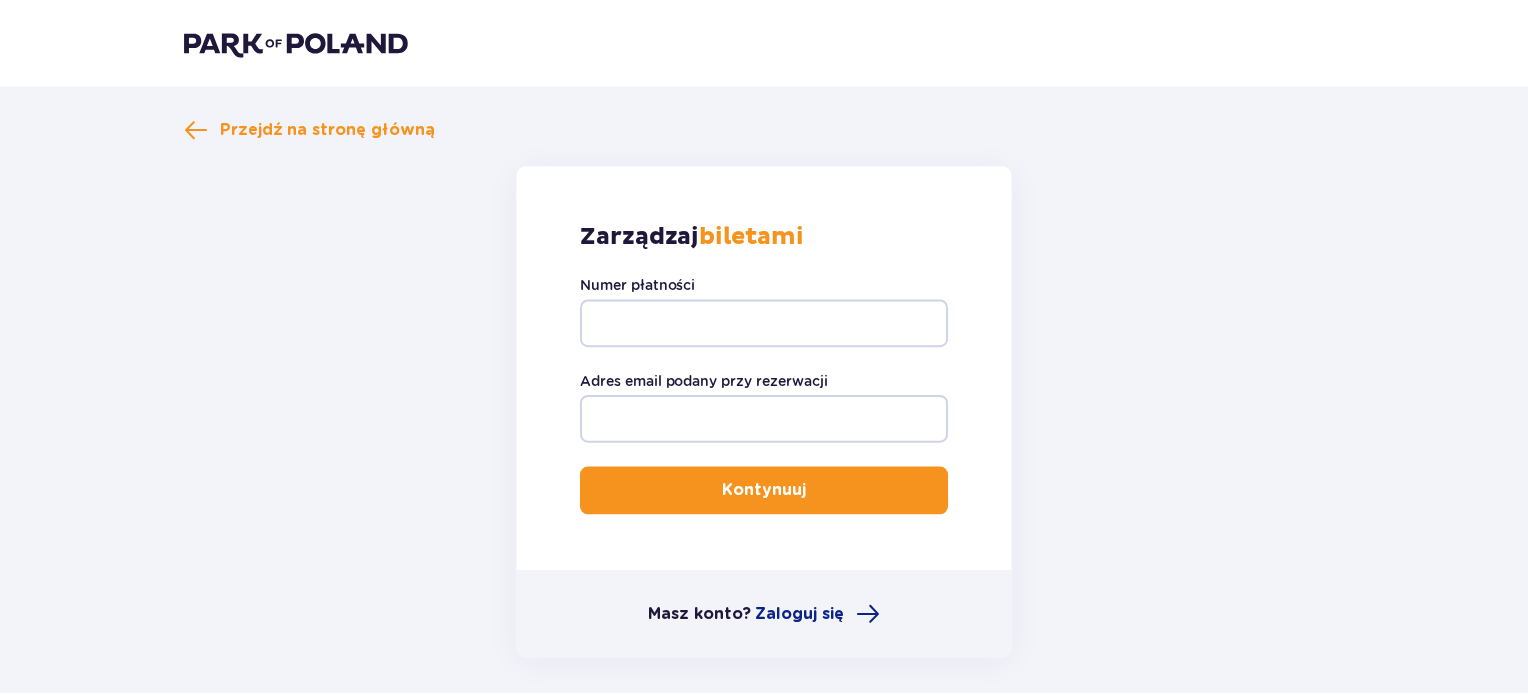 scroll, scrollTop: 0, scrollLeft: 0, axis: both 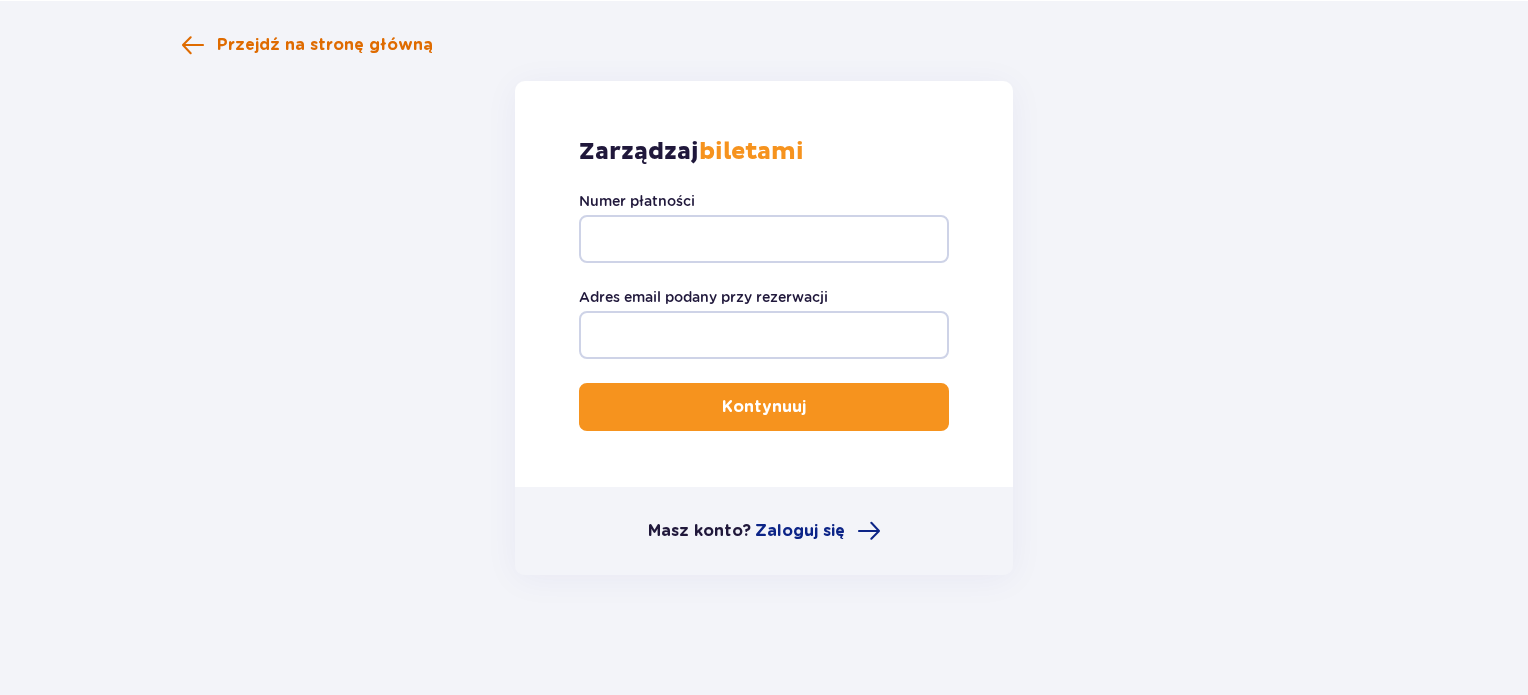 click on "Przejdź na stronę główną" at bounding box center [307, 45] 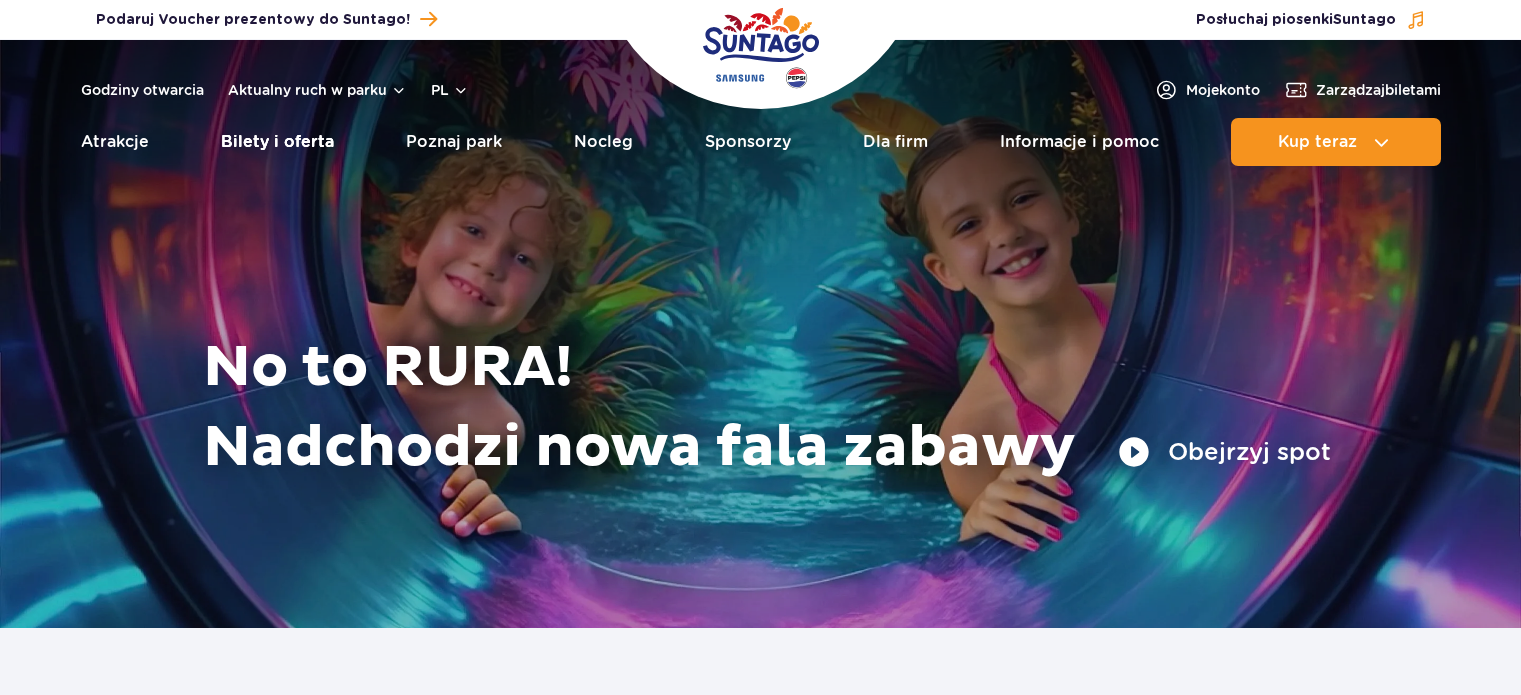 scroll, scrollTop: 0, scrollLeft: 0, axis: both 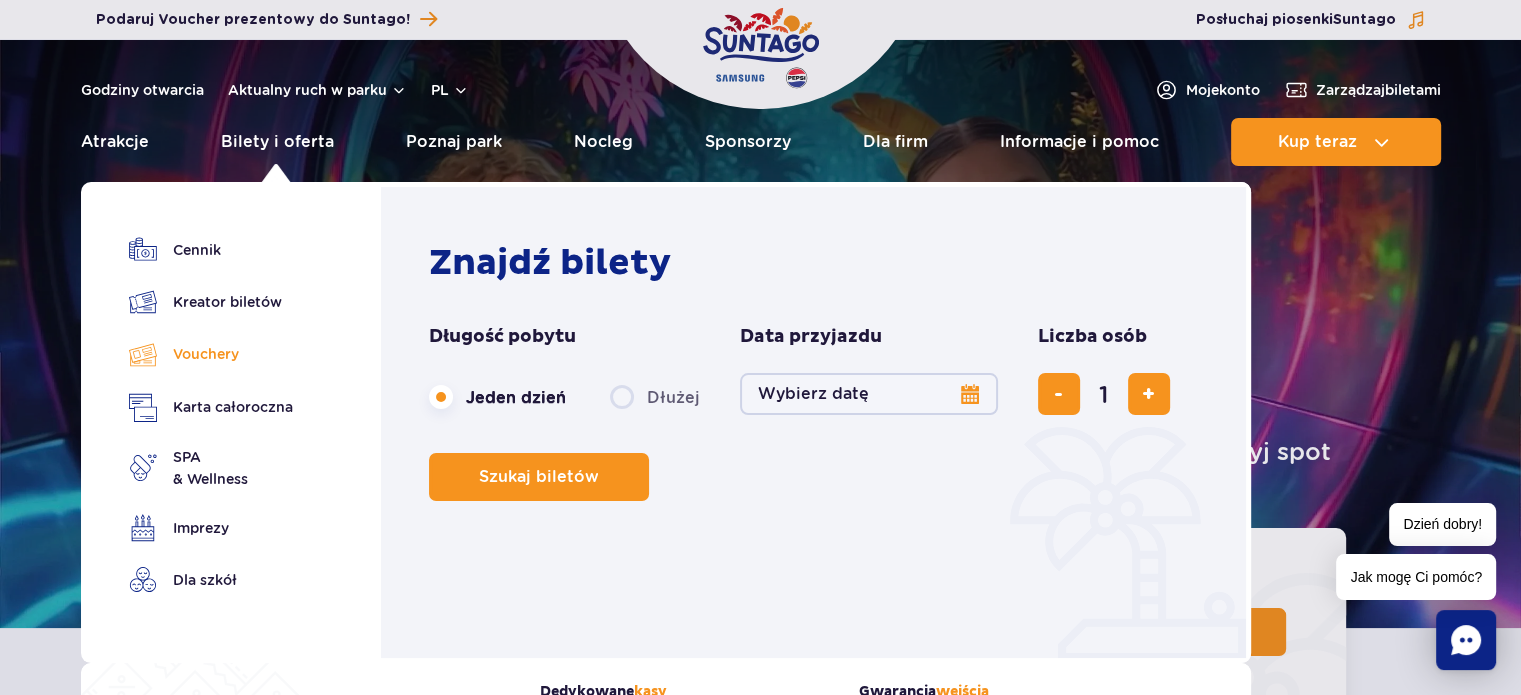click on "Vouchery" at bounding box center (211, 354) 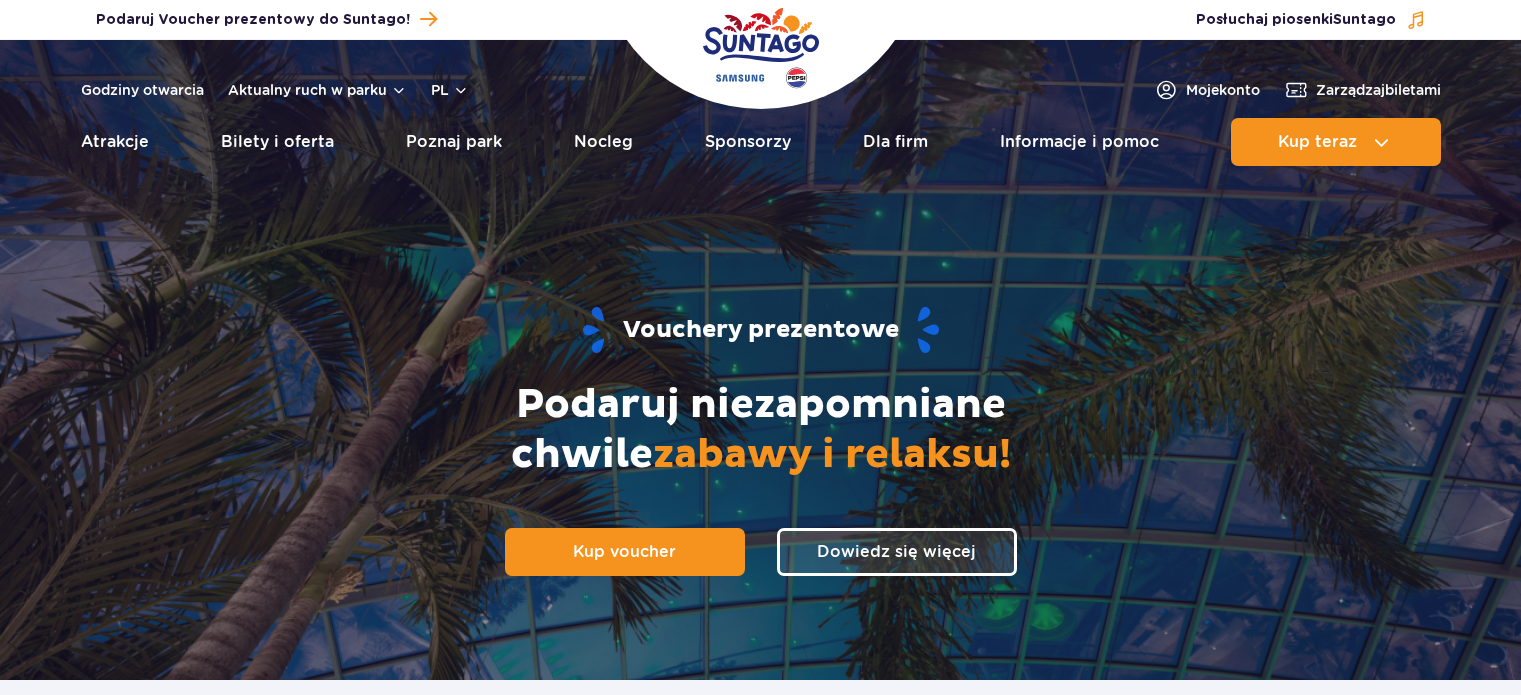scroll, scrollTop: 77, scrollLeft: 0, axis: vertical 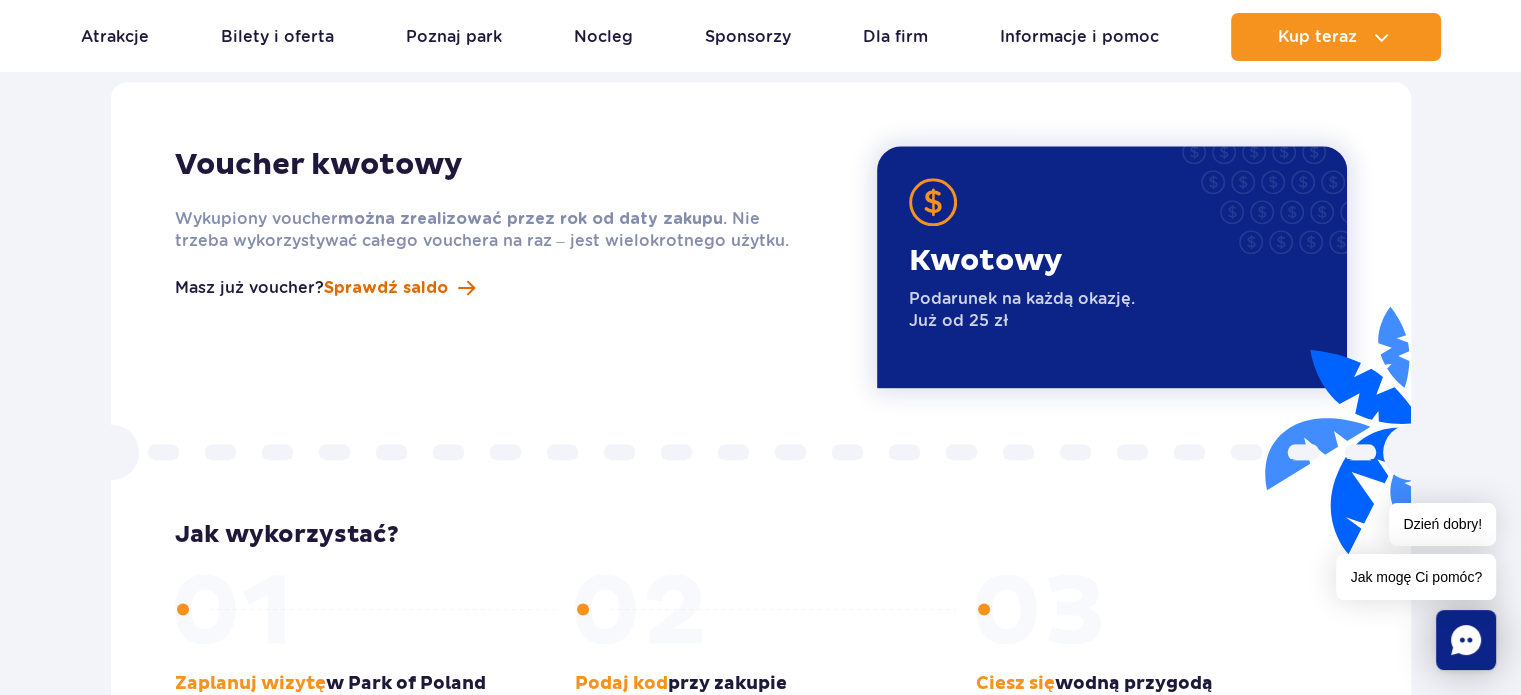 click on "Sprawdź saldo" at bounding box center (386, 288) 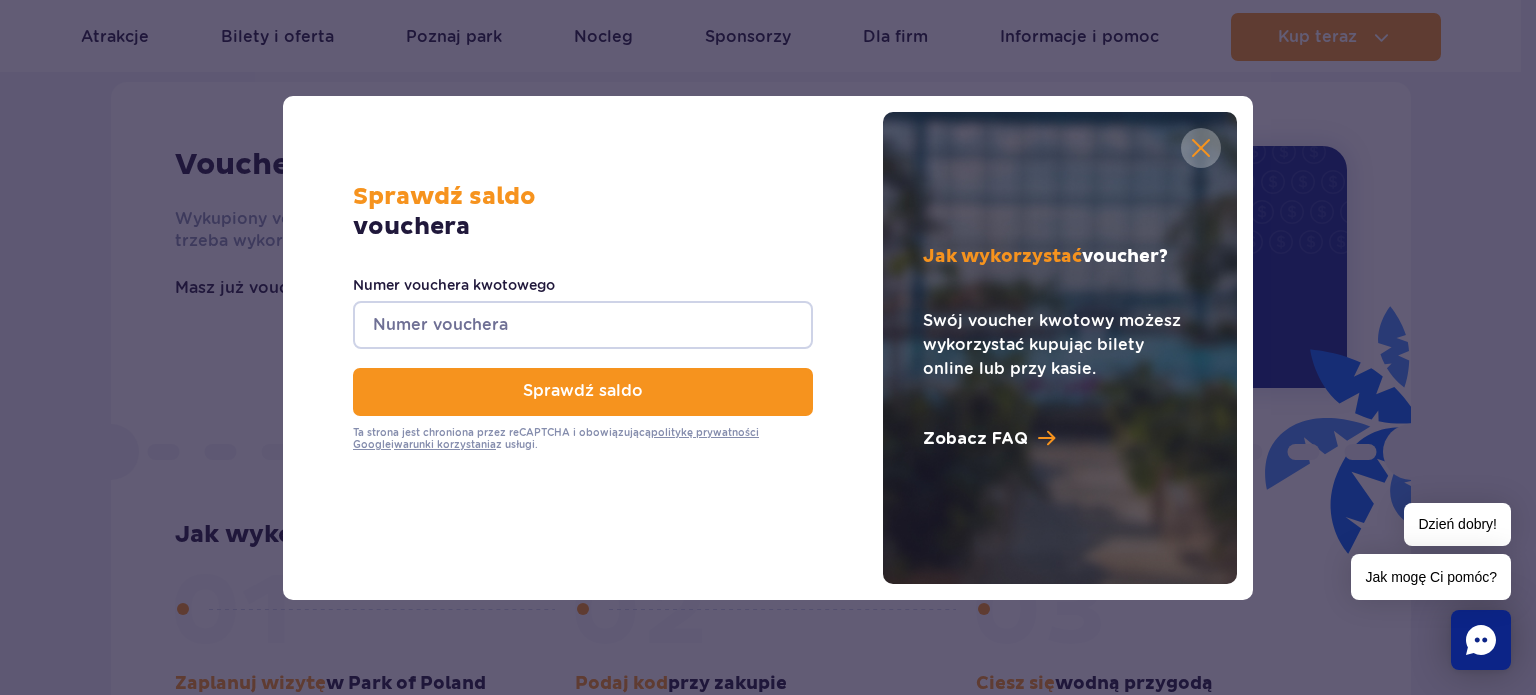 click on "Numer vouchera kwotowego" at bounding box center [583, 325] 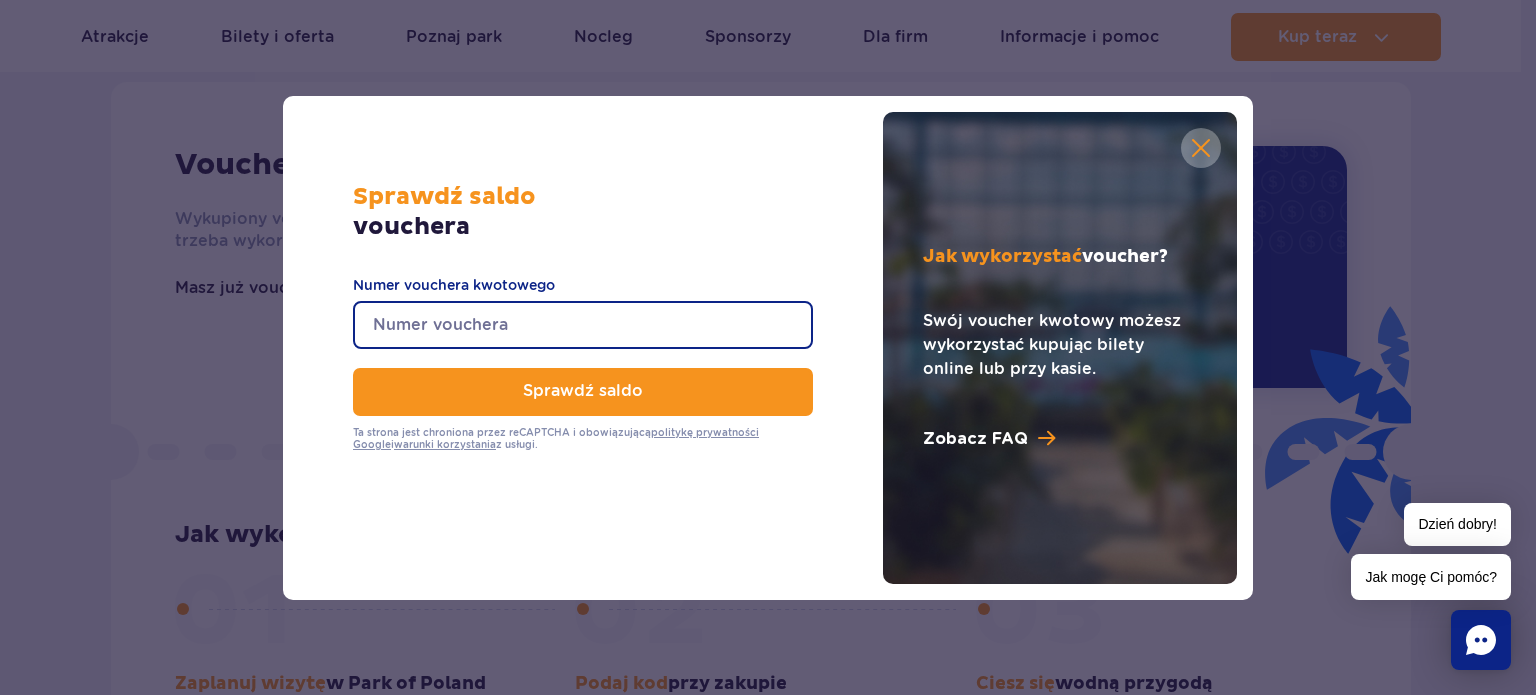 type on "[PHONE]" 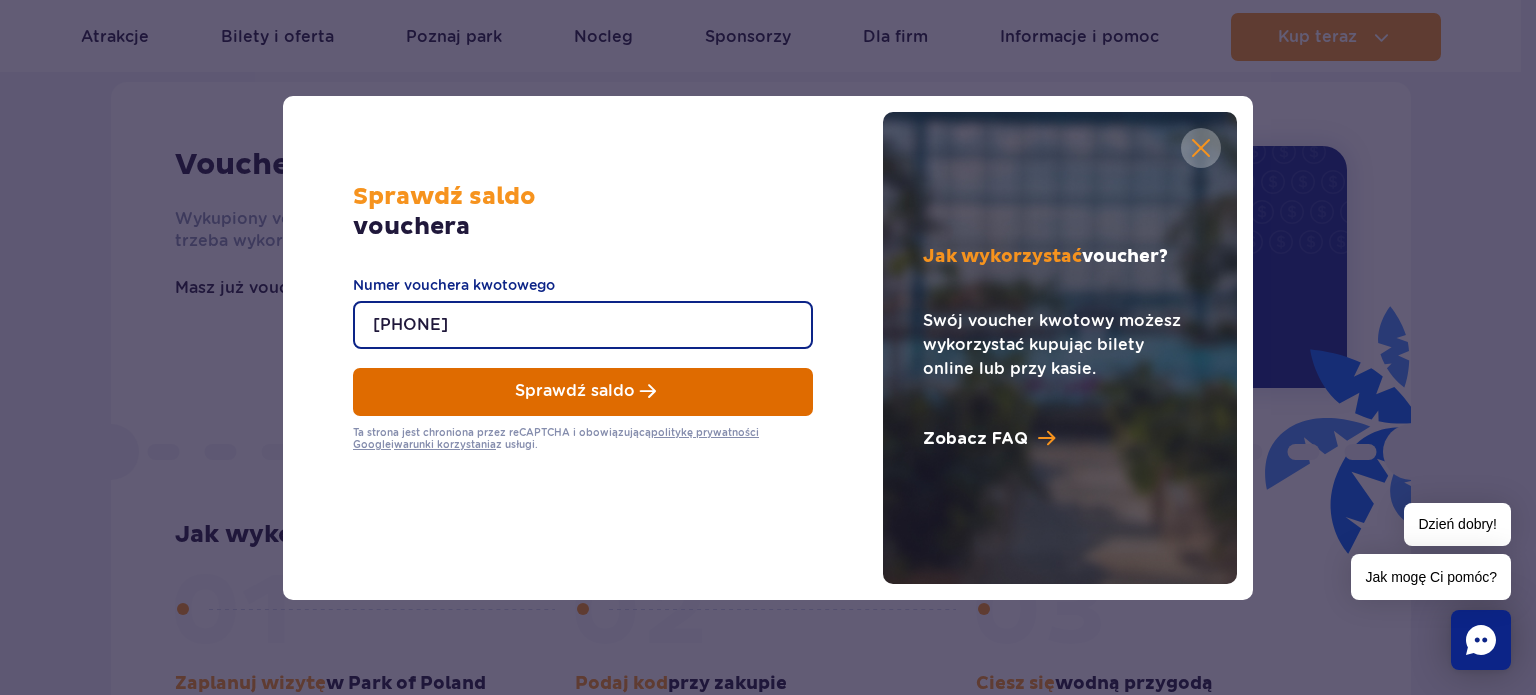 click on "Sprawdź saldo" at bounding box center [583, 392] 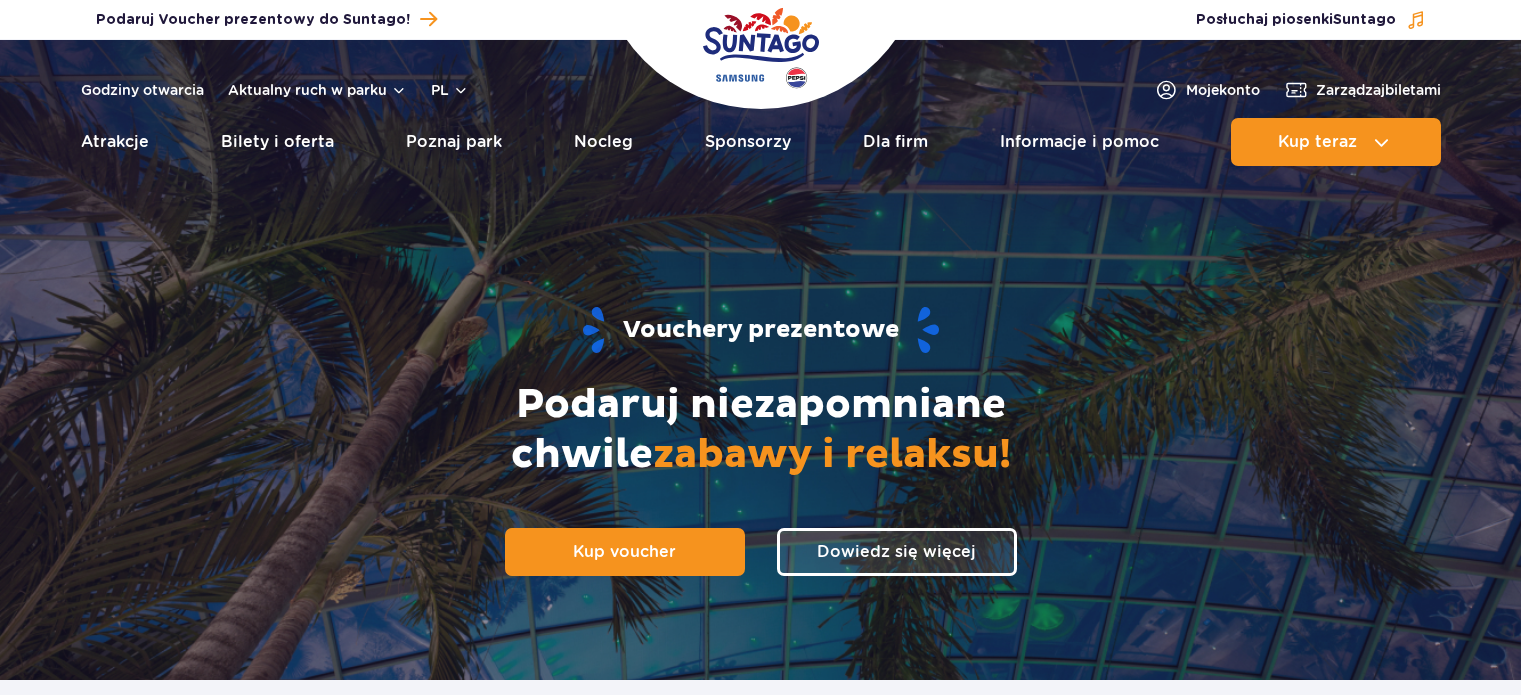 scroll, scrollTop: 0, scrollLeft: 0, axis: both 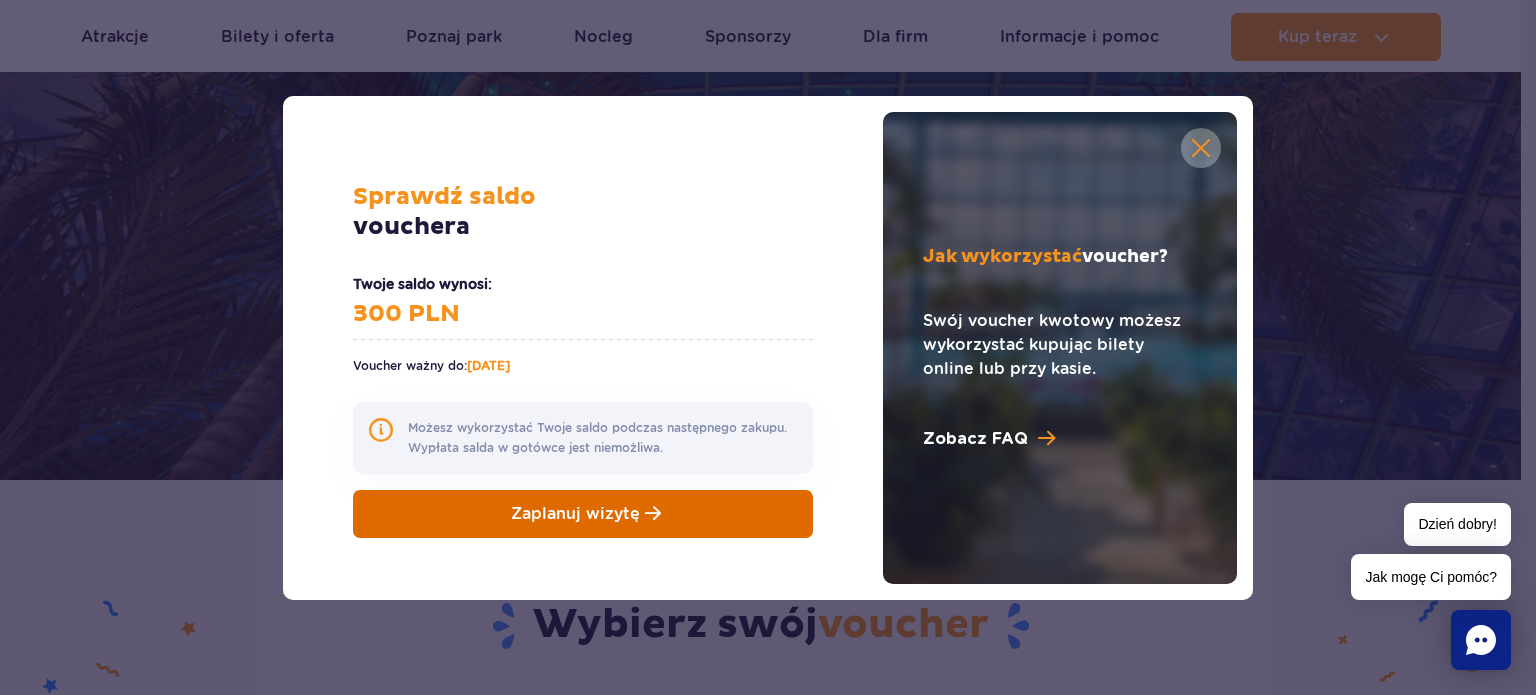 click on "Zaplanuj wizytę" at bounding box center (575, 513) 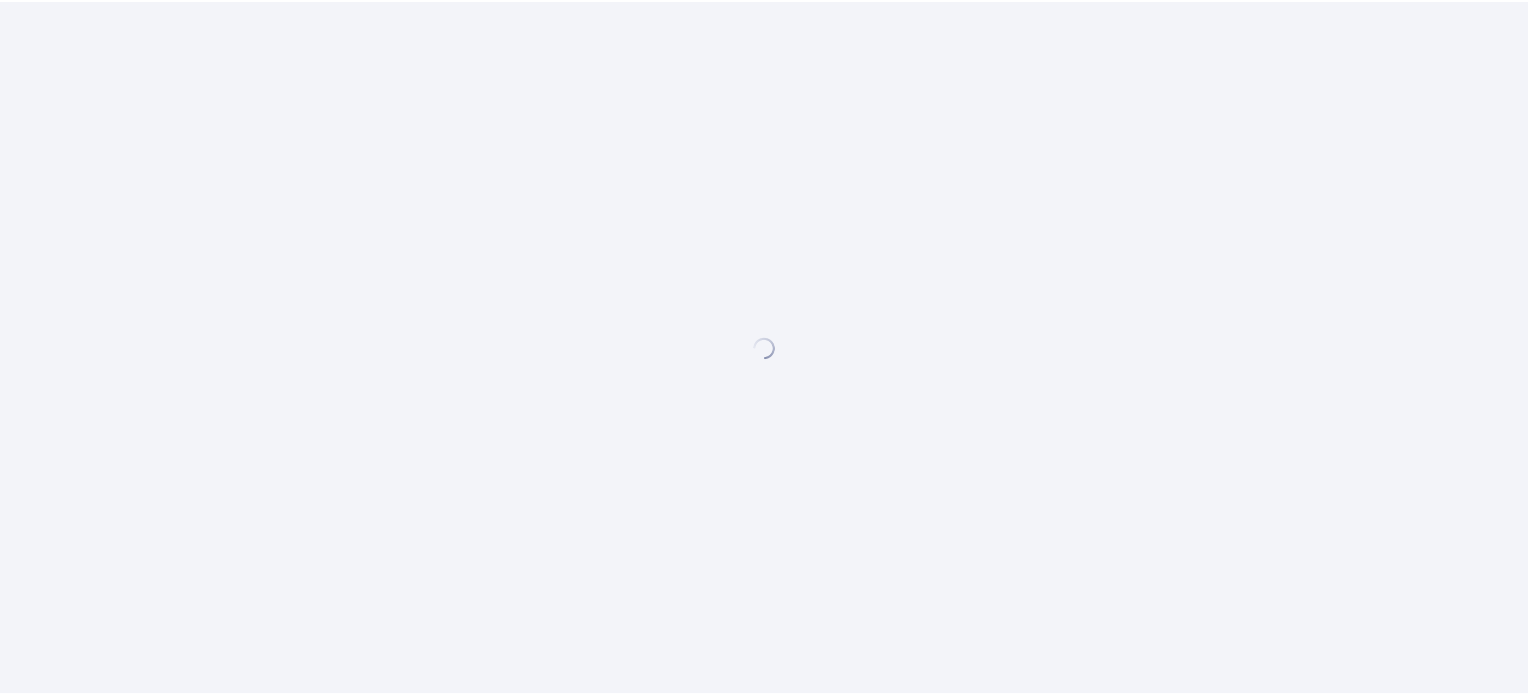 scroll, scrollTop: 0, scrollLeft: 0, axis: both 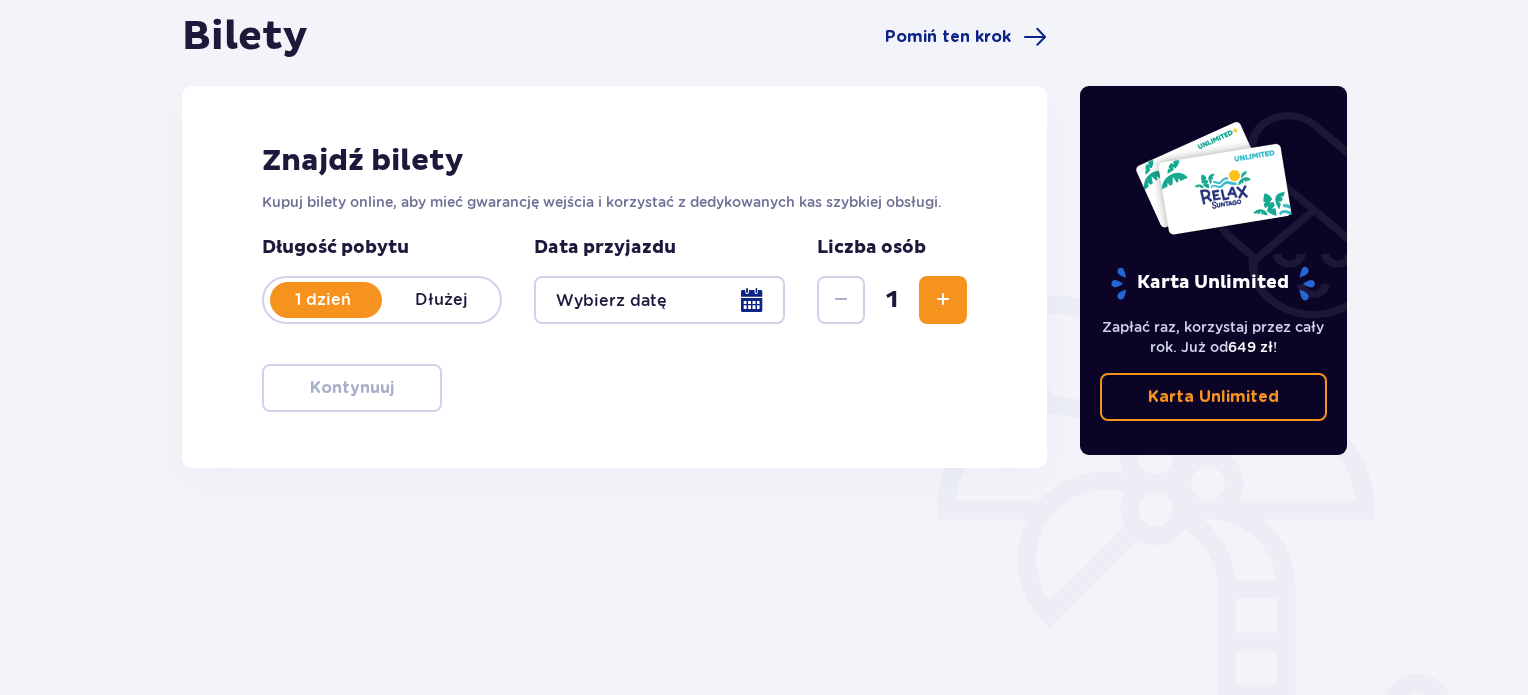 click at bounding box center [659, 300] 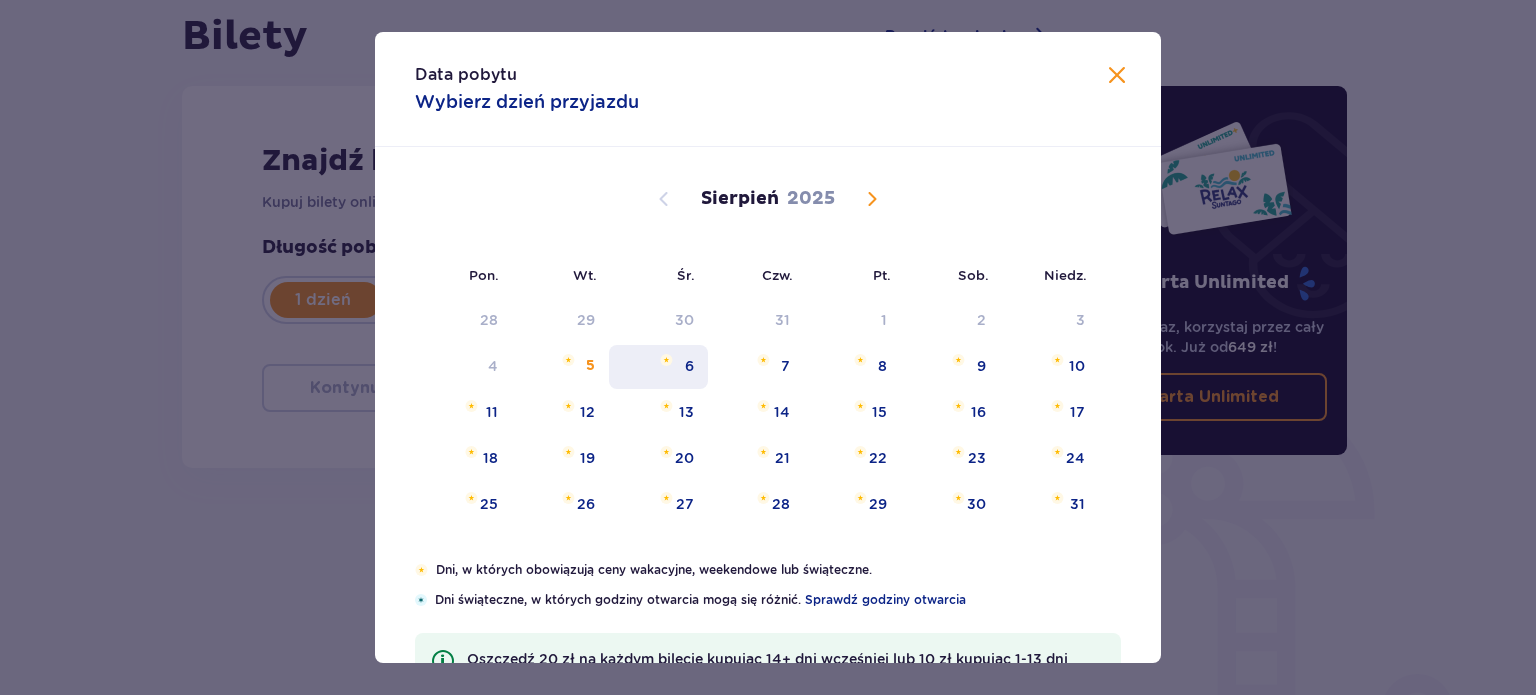 click on "6" at bounding box center [689, 366] 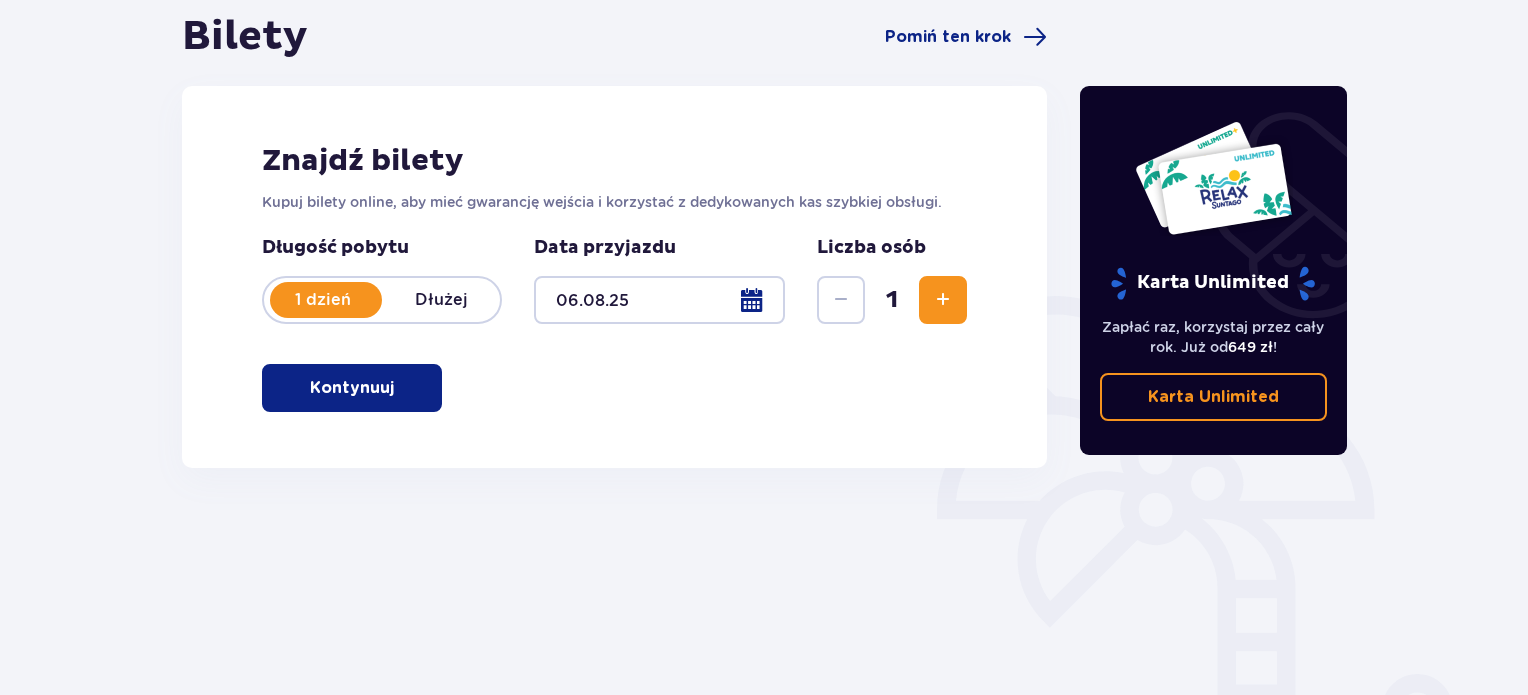 click at bounding box center [398, 388] 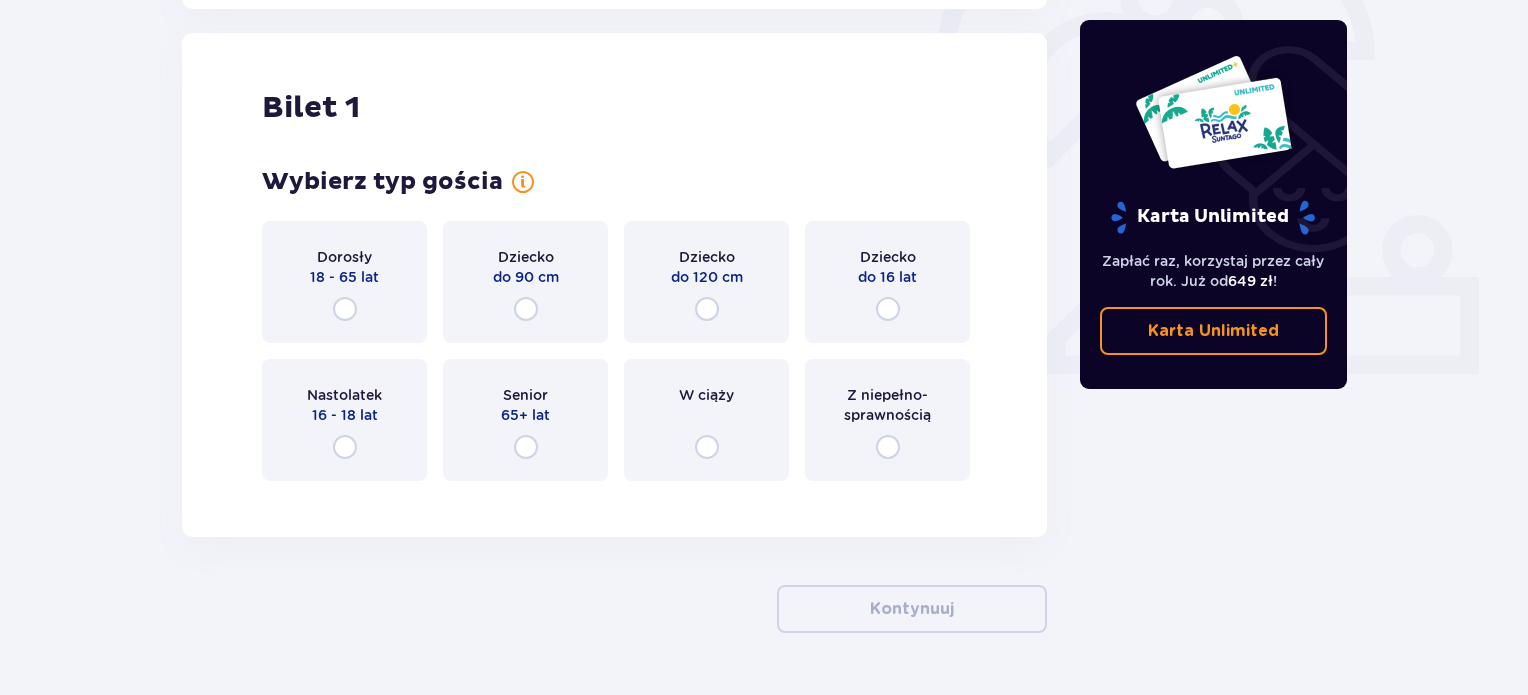 scroll, scrollTop: 668, scrollLeft: 0, axis: vertical 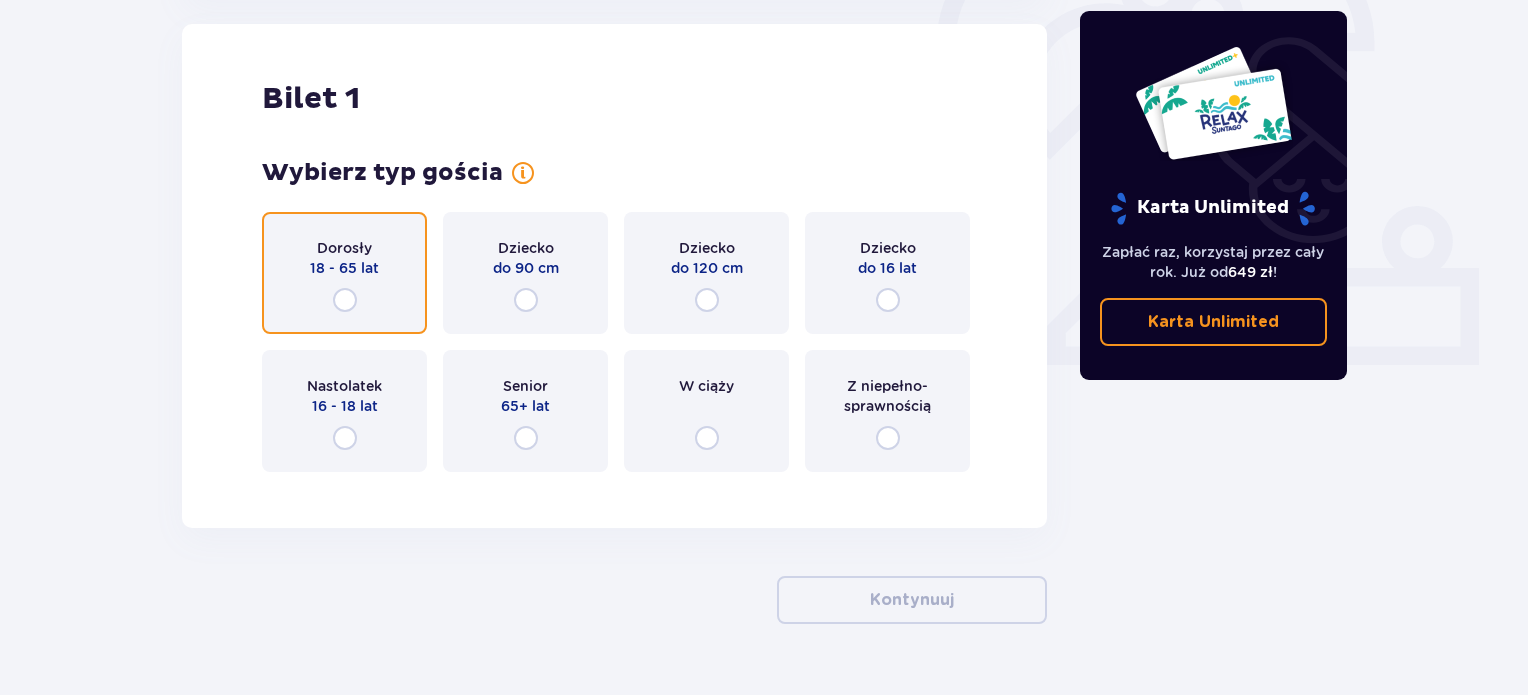 click at bounding box center (345, 300) 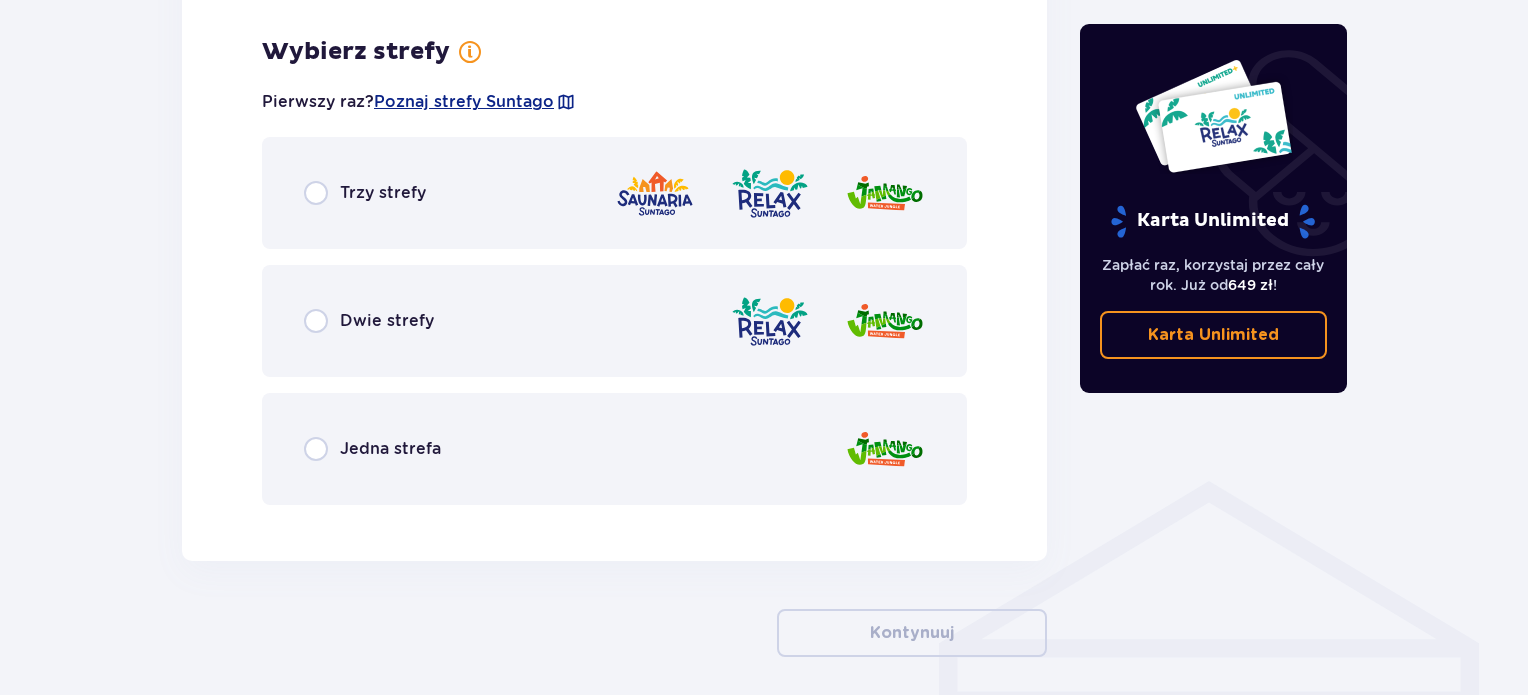 scroll, scrollTop: 1156, scrollLeft: 0, axis: vertical 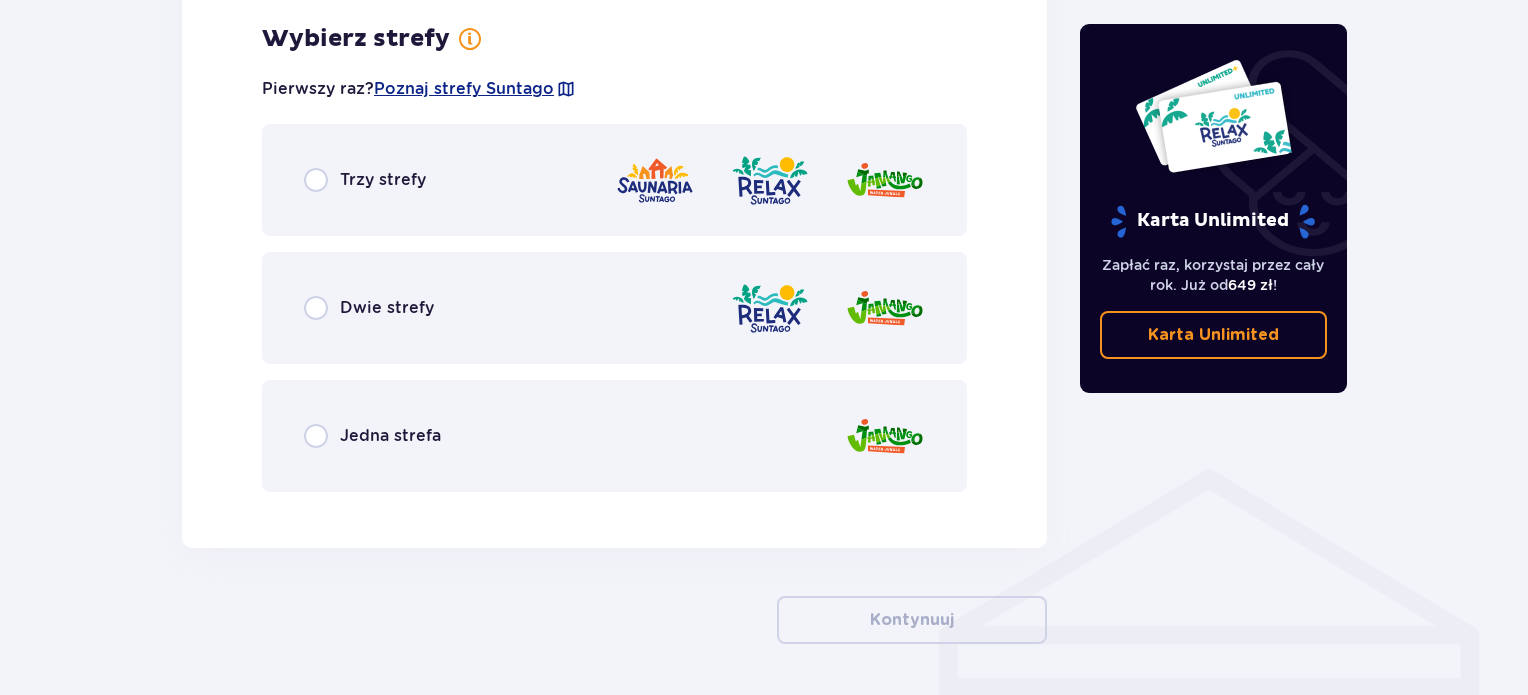 click on "Trzy strefy" at bounding box center (614, 180) 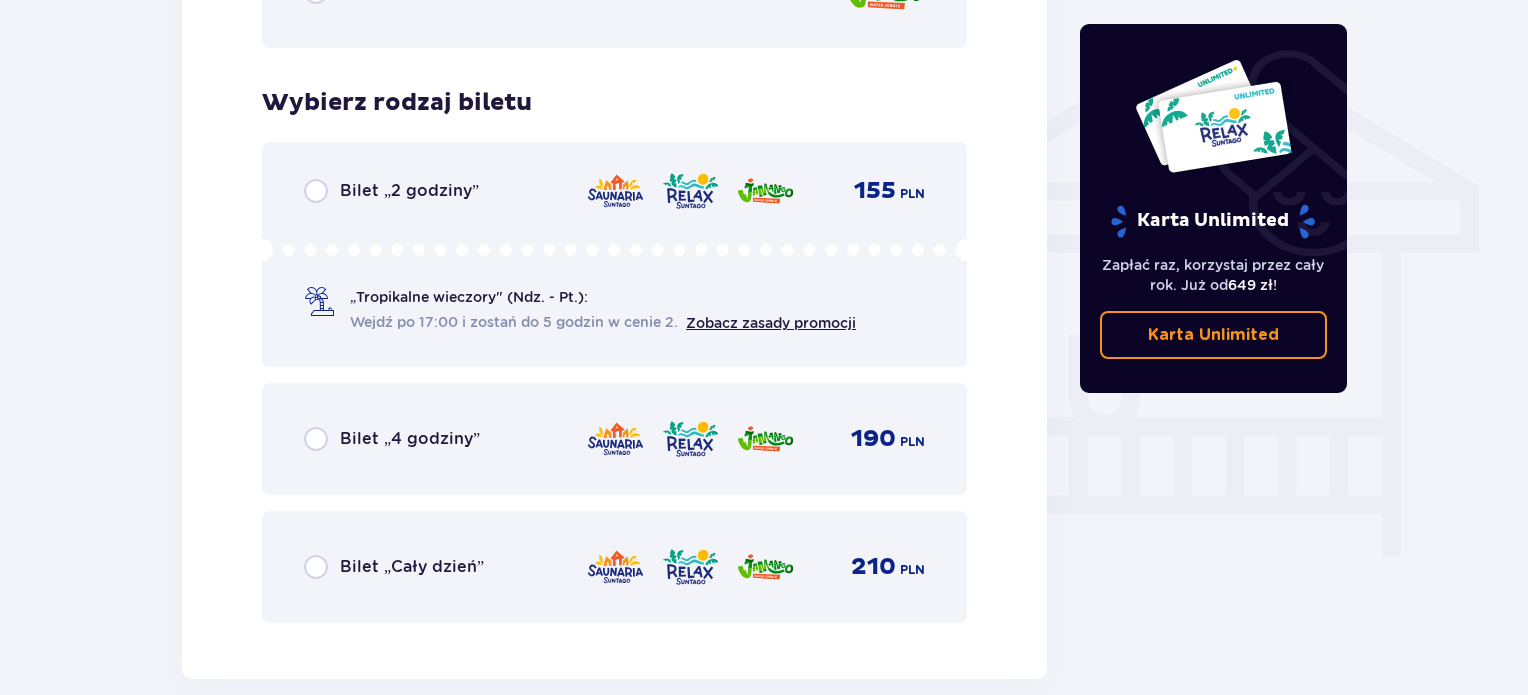 scroll, scrollTop: 1664, scrollLeft: 0, axis: vertical 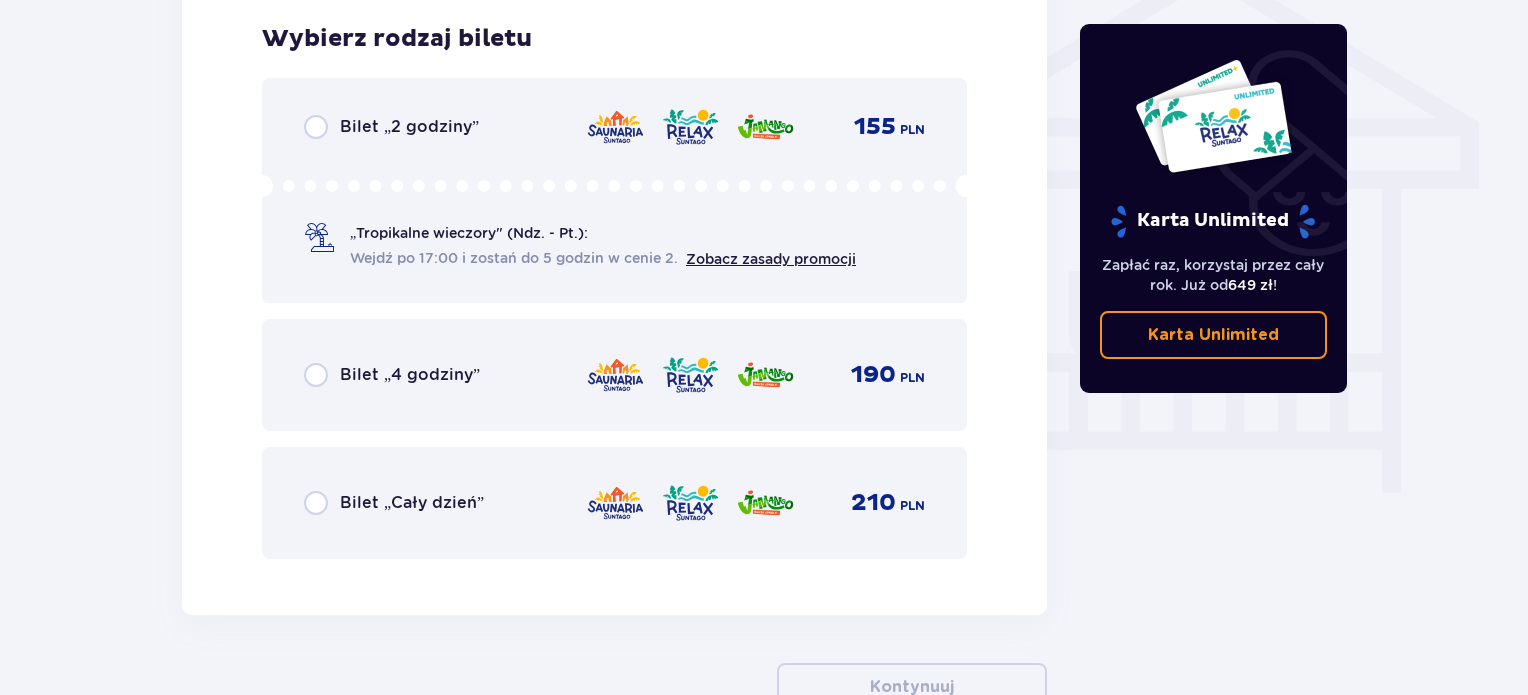 click on "Bilet „Cały dzień”" at bounding box center (394, 503) 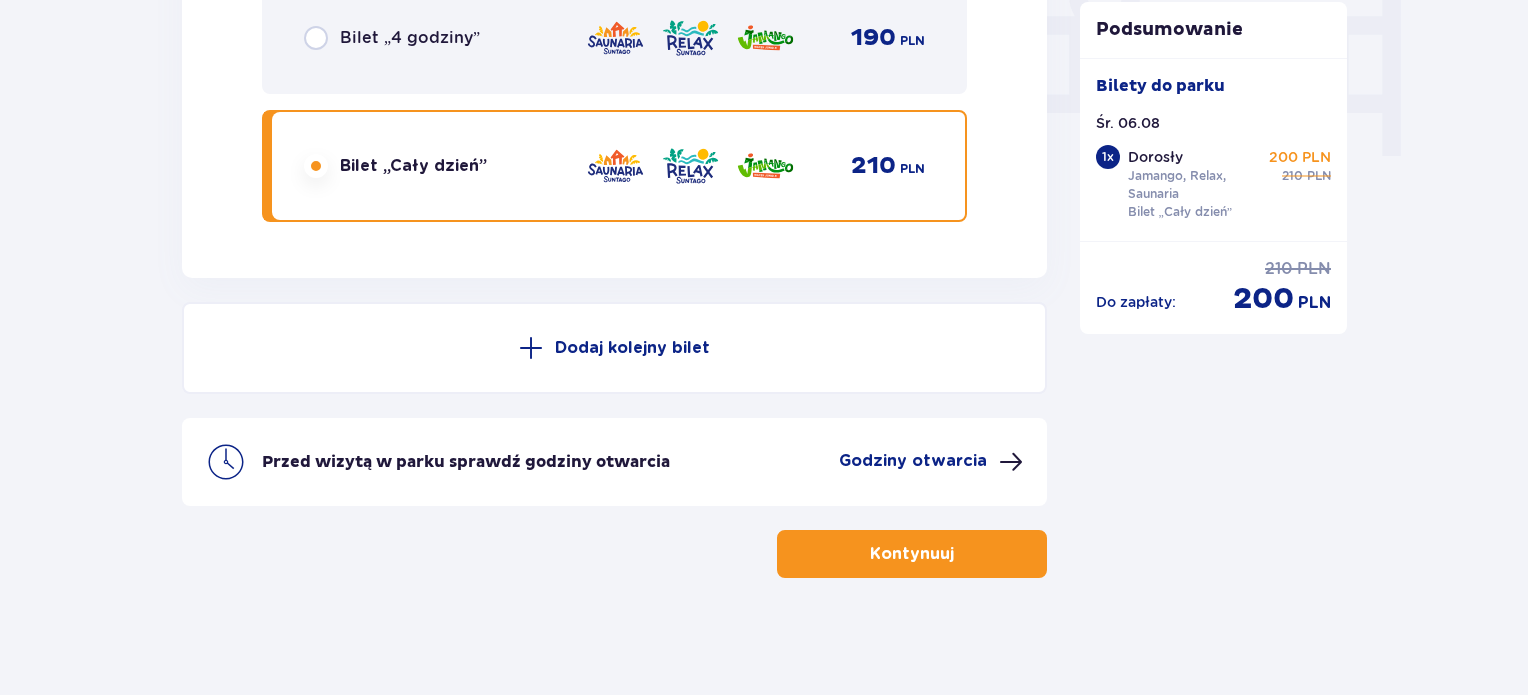 scroll, scrollTop: 2002, scrollLeft: 0, axis: vertical 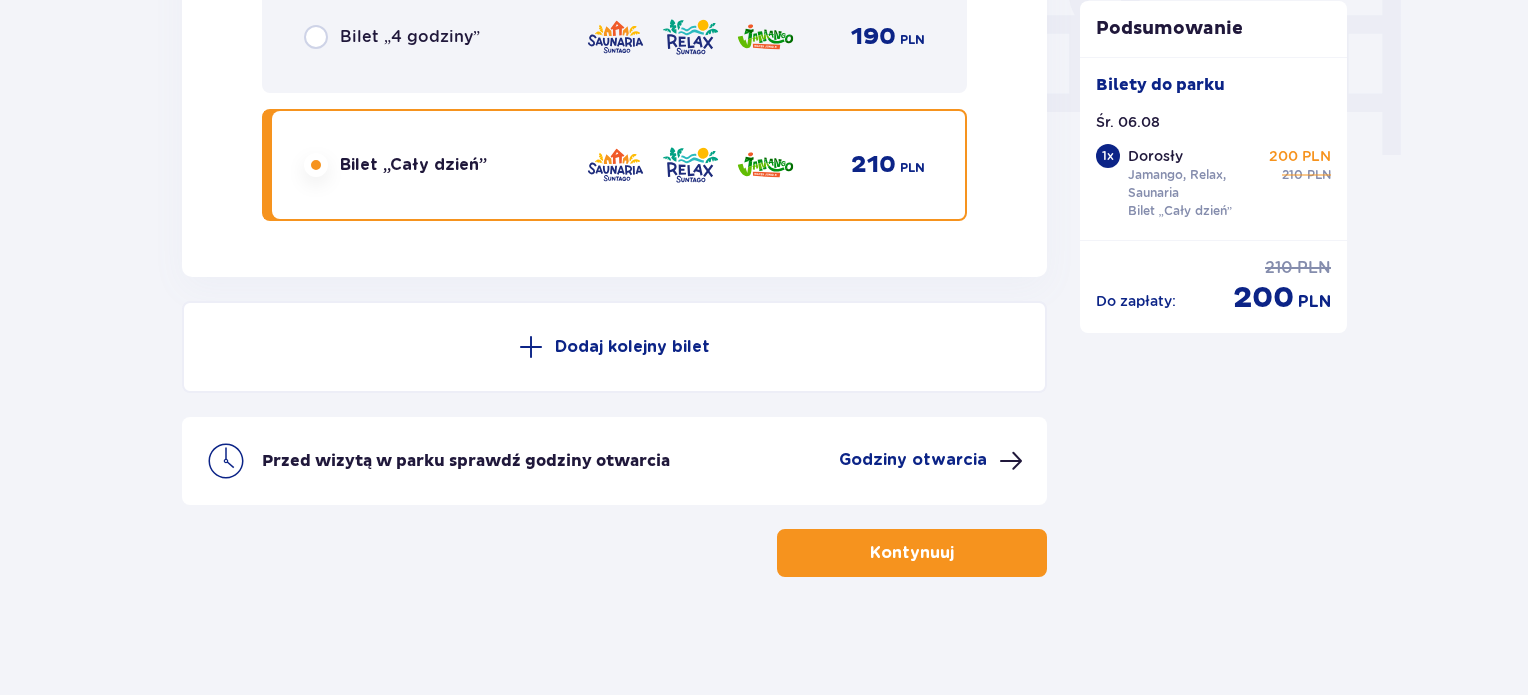 click on "Kontynuuj" at bounding box center (912, 553) 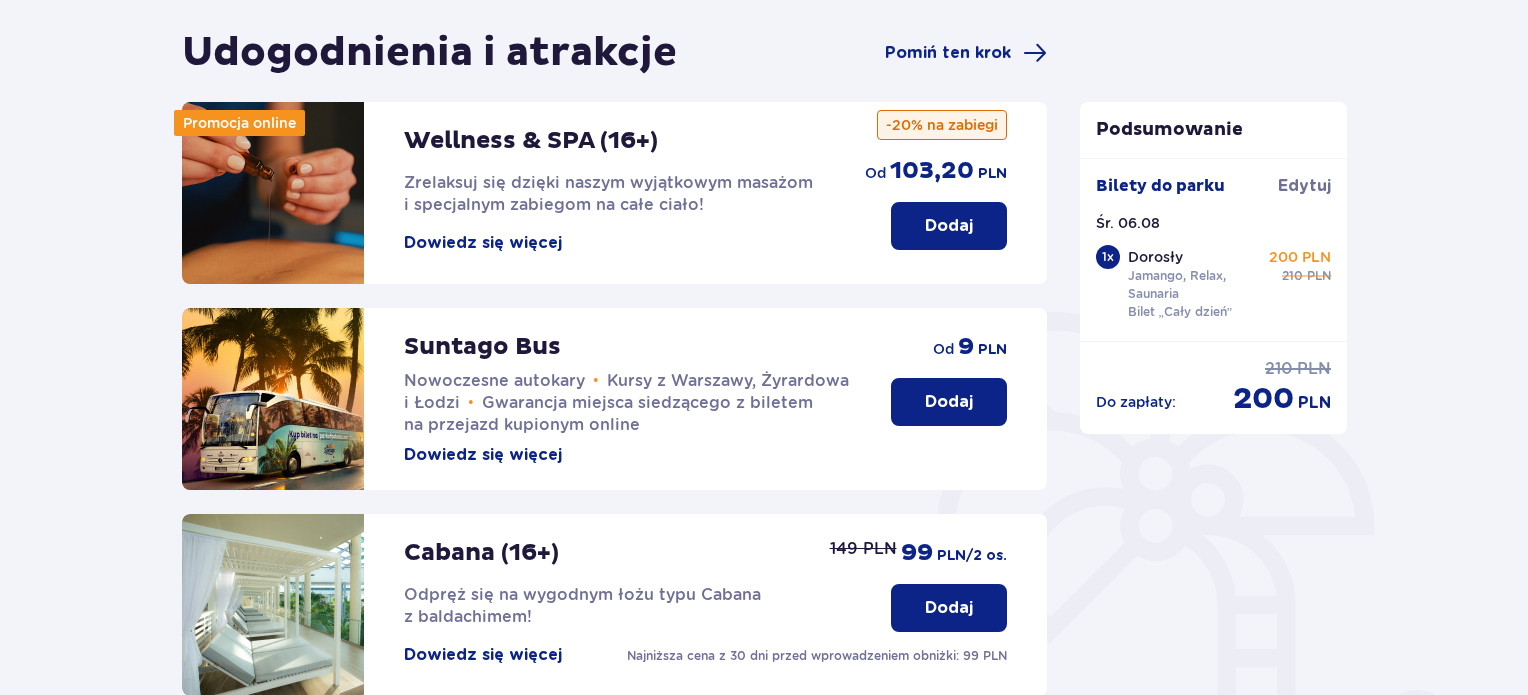scroll, scrollTop: 300, scrollLeft: 0, axis: vertical 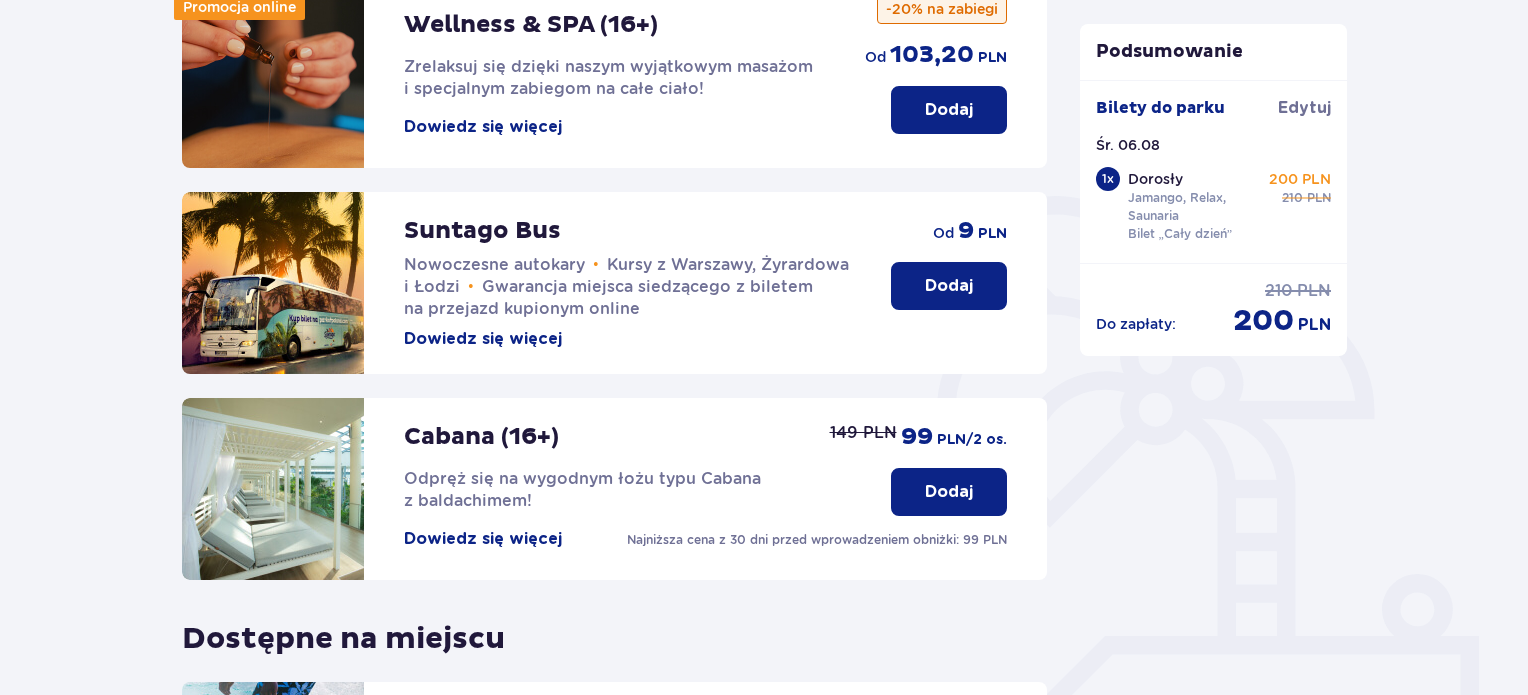 click on "Dodaj" at bounding box center [949, 286] 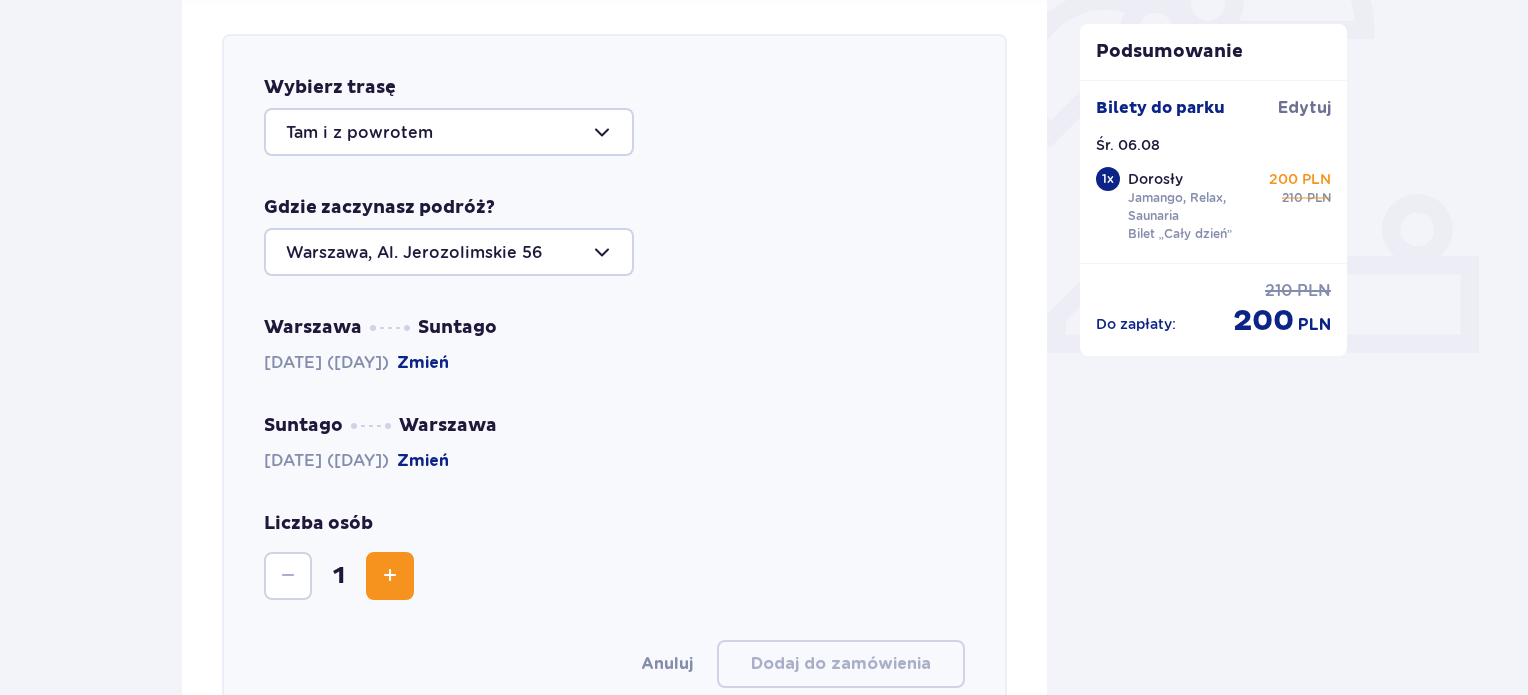 scroll, scrollTop: 690, scrollLeft: 0, axis: vertical 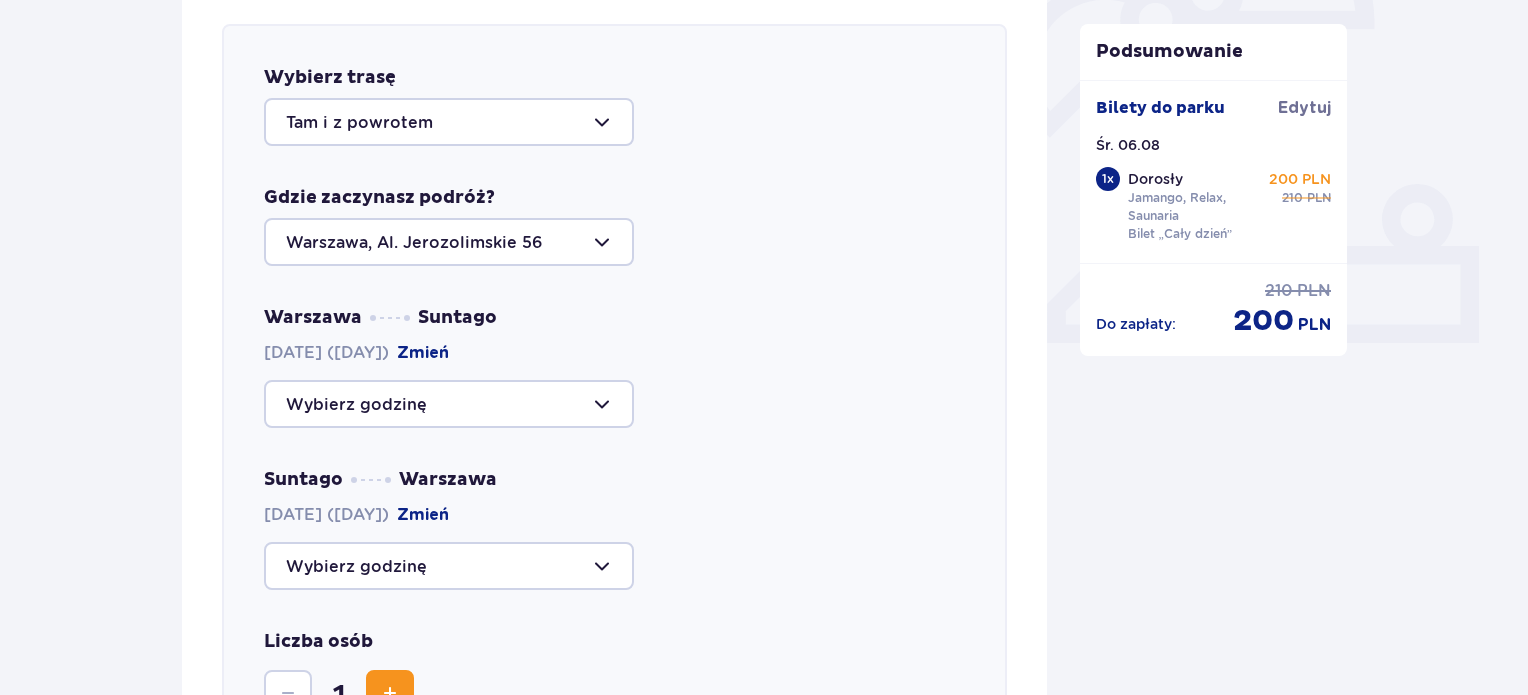 click at bounding box center (449, 242) 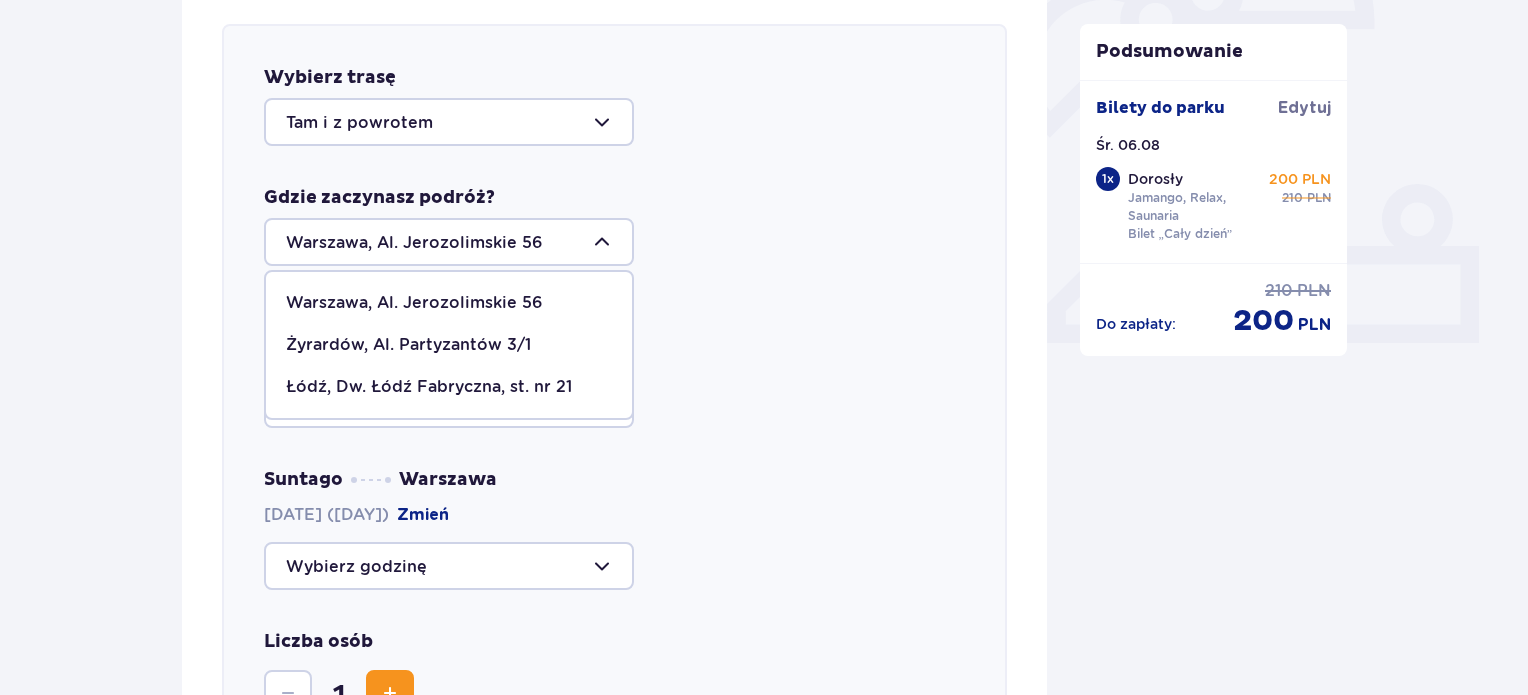 click on "Warszawa, Al. Jerozolimskie 56" at bounding box center [414, 303] 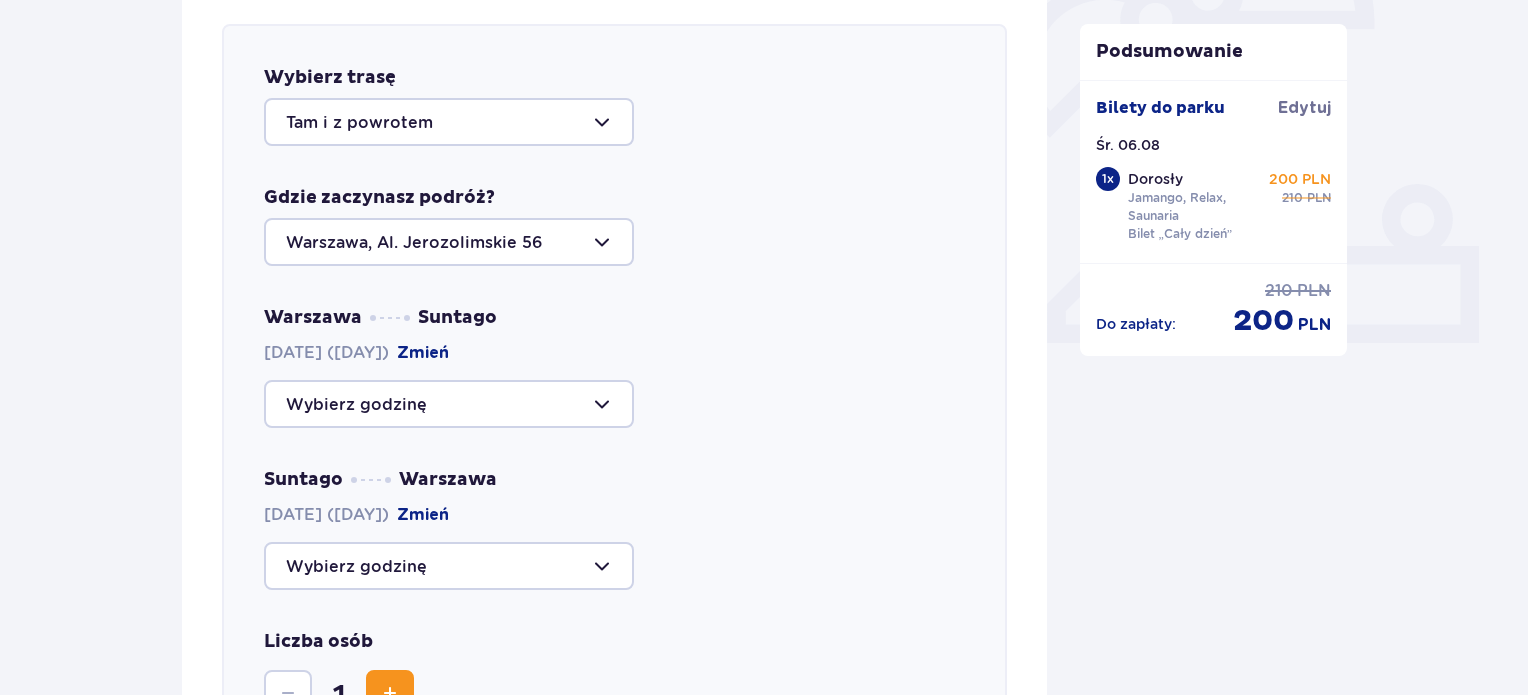 click at bounding box center (449, 404) 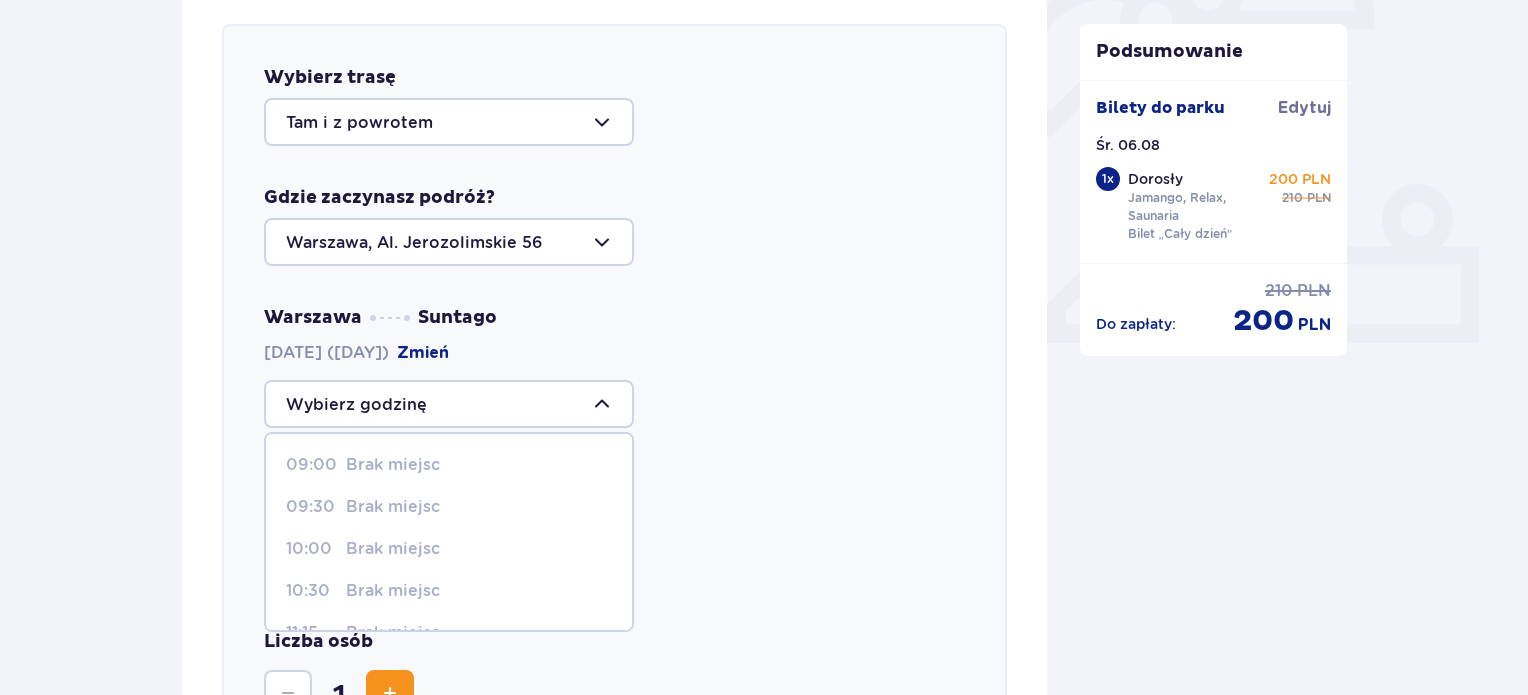 scroll, scrollTop: 200, scrollLeft: 0, axis: vertical 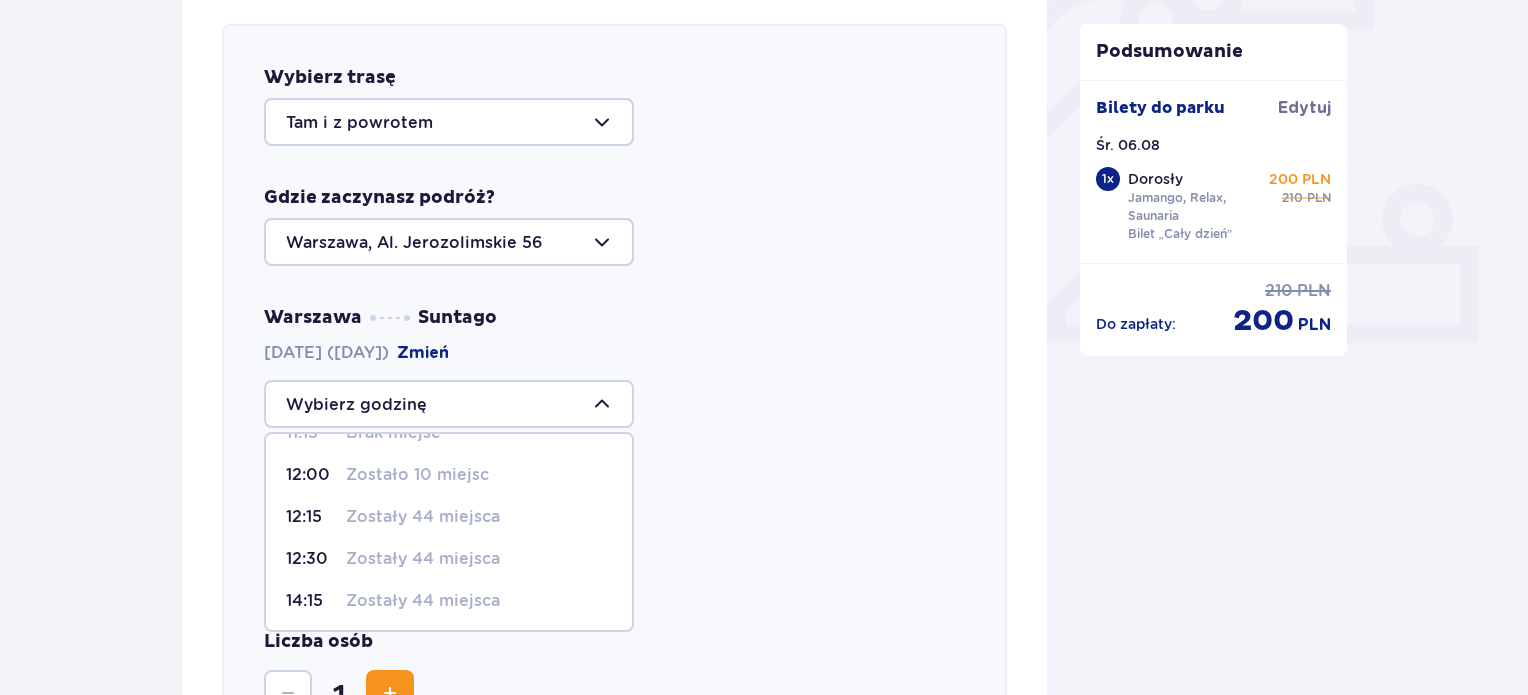 click on "Zostało 10 miejsc" at bounding box center [417, 475] 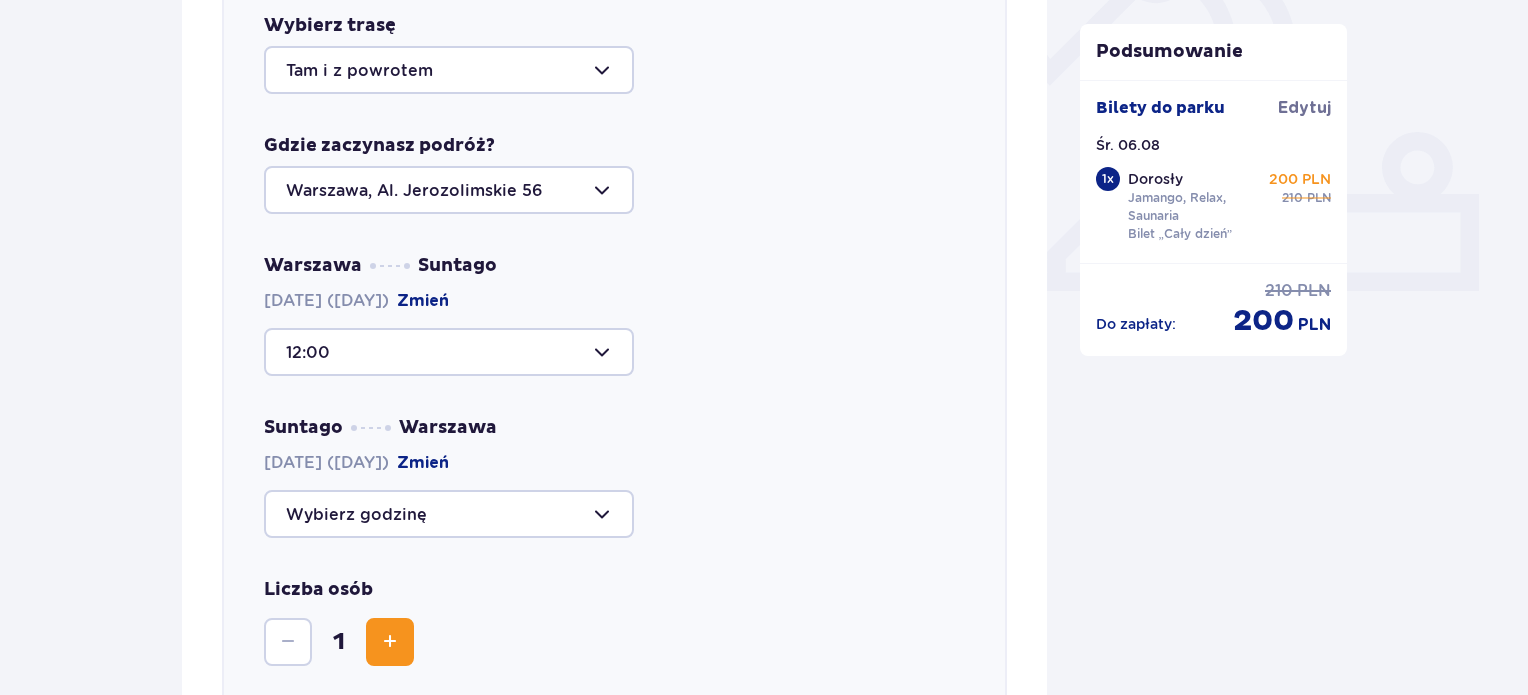 scroll, scrollTop: 790, scrollLeft: 0, axis: vertical 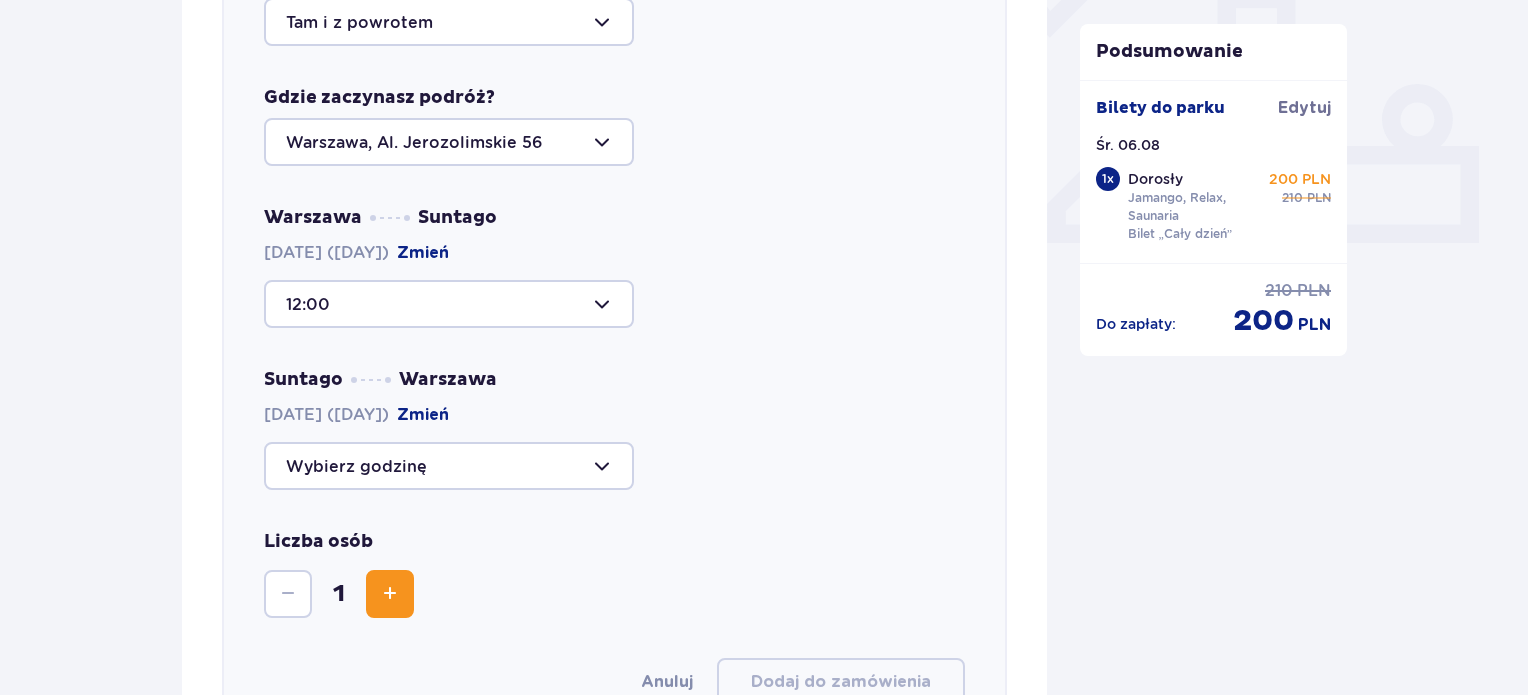 click at bounding box center (449, 466) 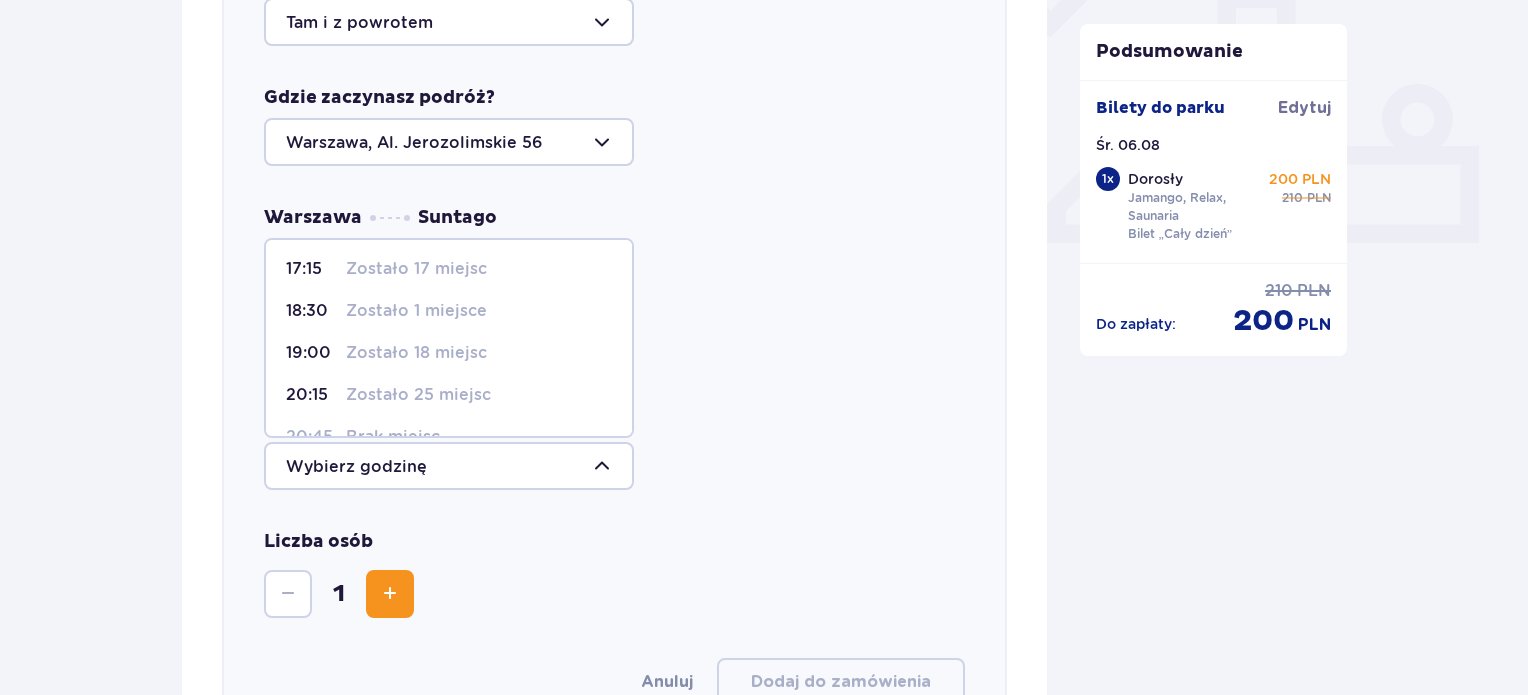 scroll, scrollTop: 200, scrollLeft: 0, axis: vertical 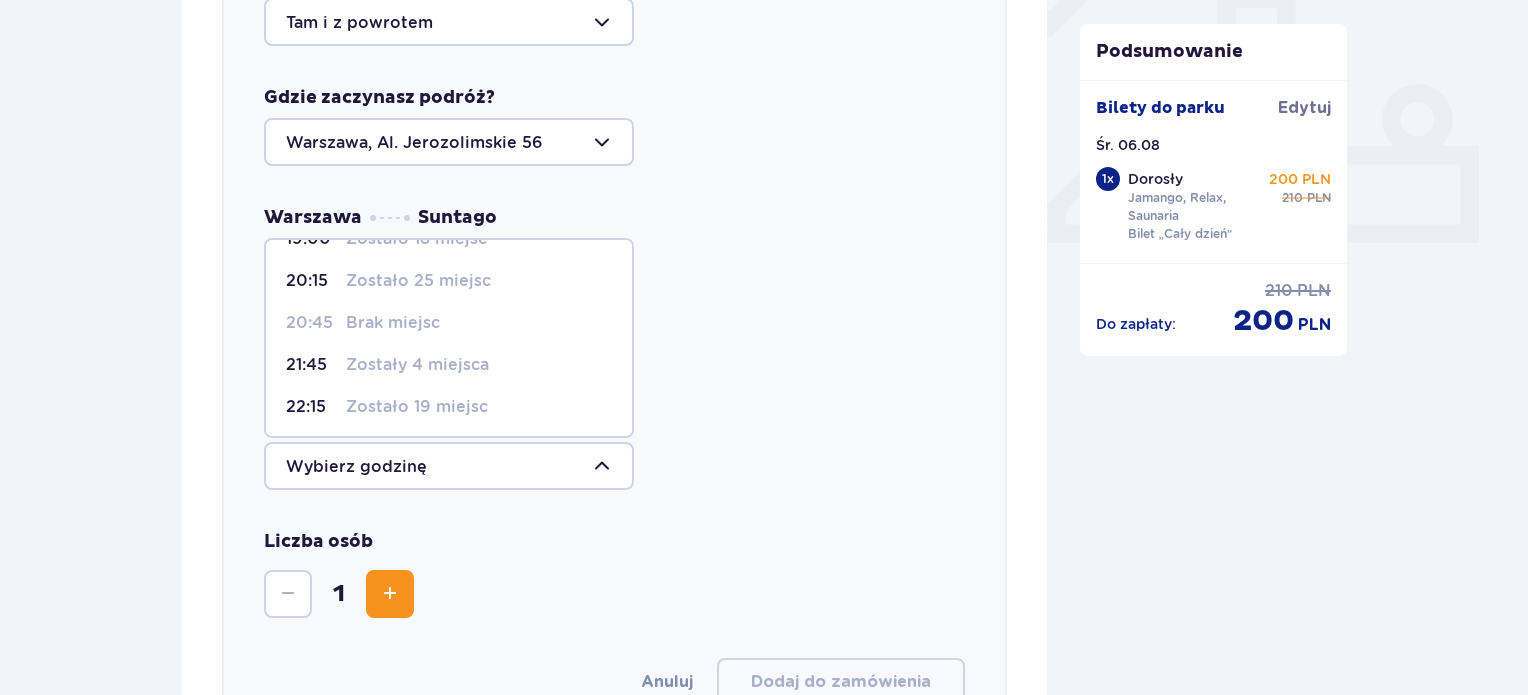 click on "Zostało 25 miejsc" at bounding box center (418, 281) 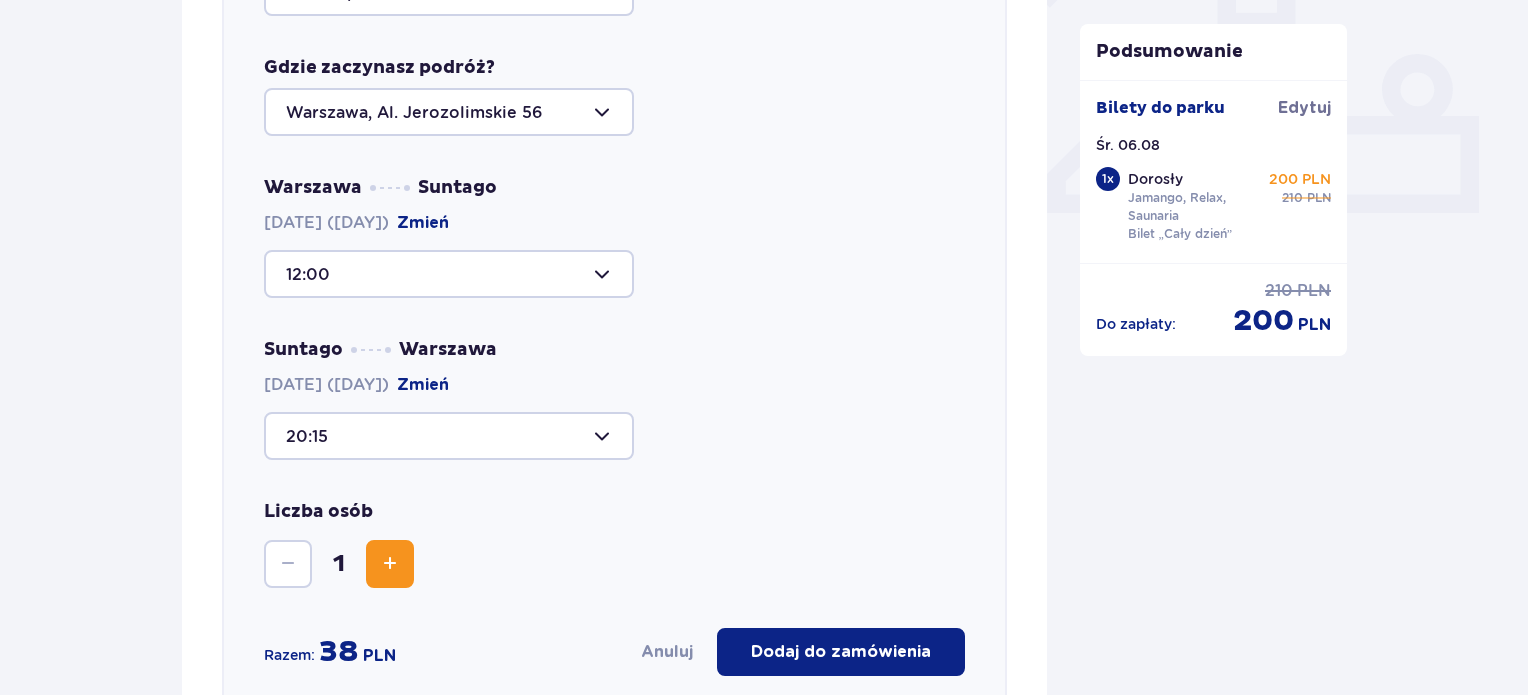 scroll, scrollTop: 944, scrollLeft: 0, axis: vertical 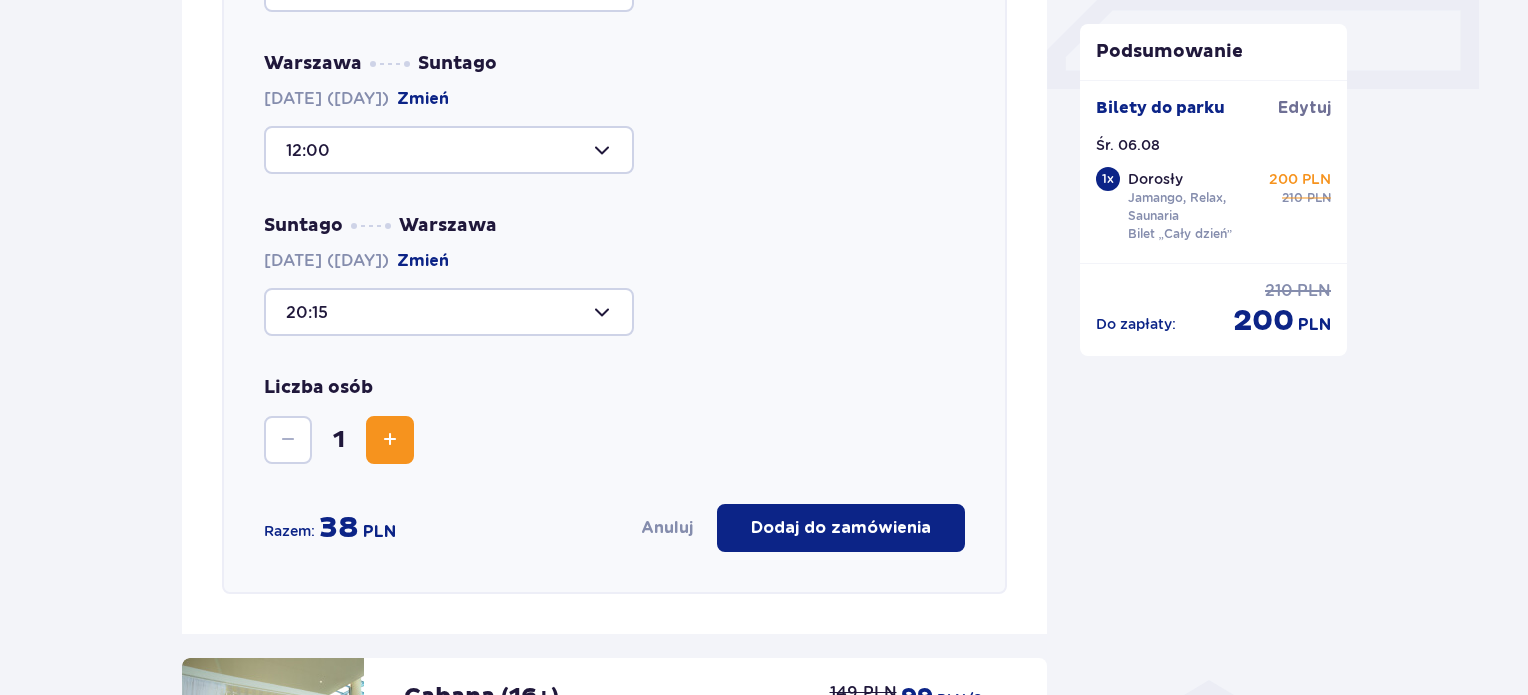 click on "Dodaj do zamówienia" at bounding box center (841, 528) 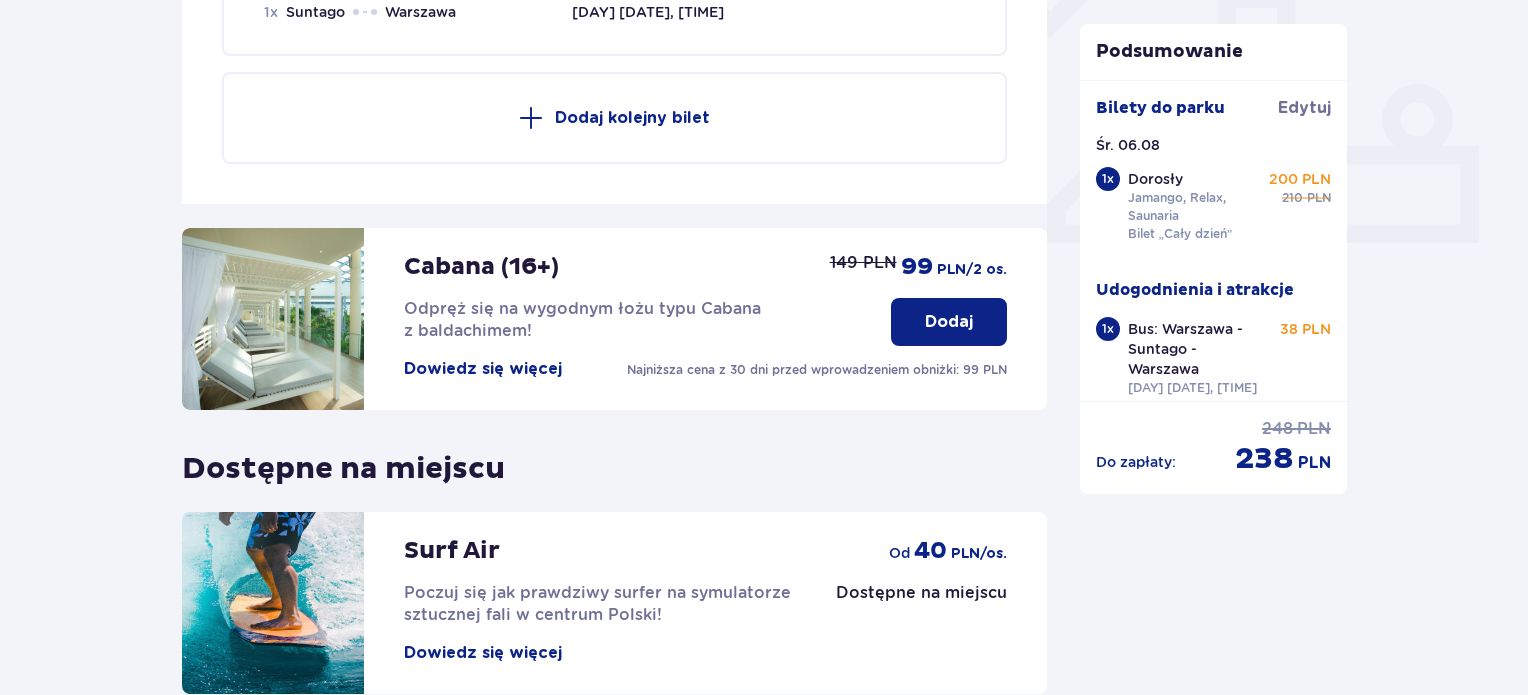 scroll, scrollTop: 979, scrollLeft: 0, axis: vertical 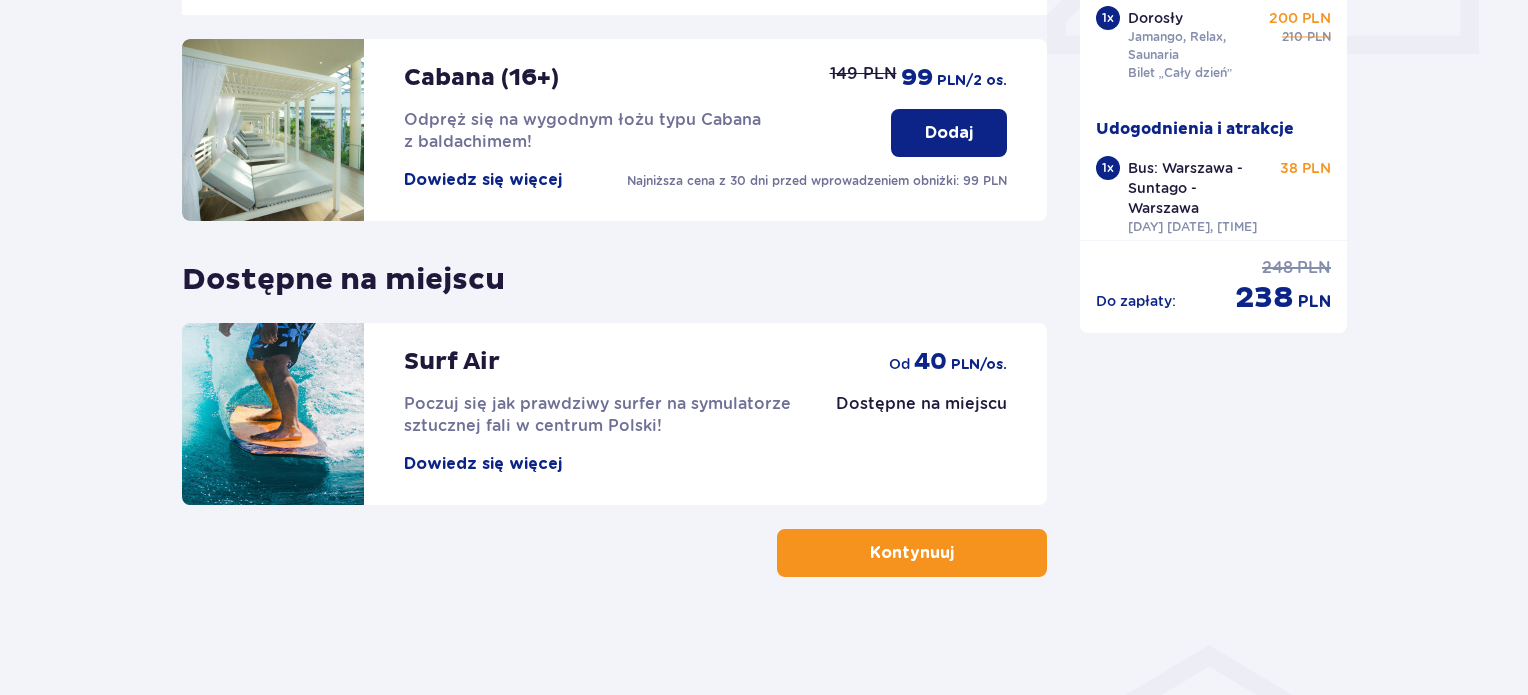 click on "Kontynuuj" at bounding box center (912, 553) 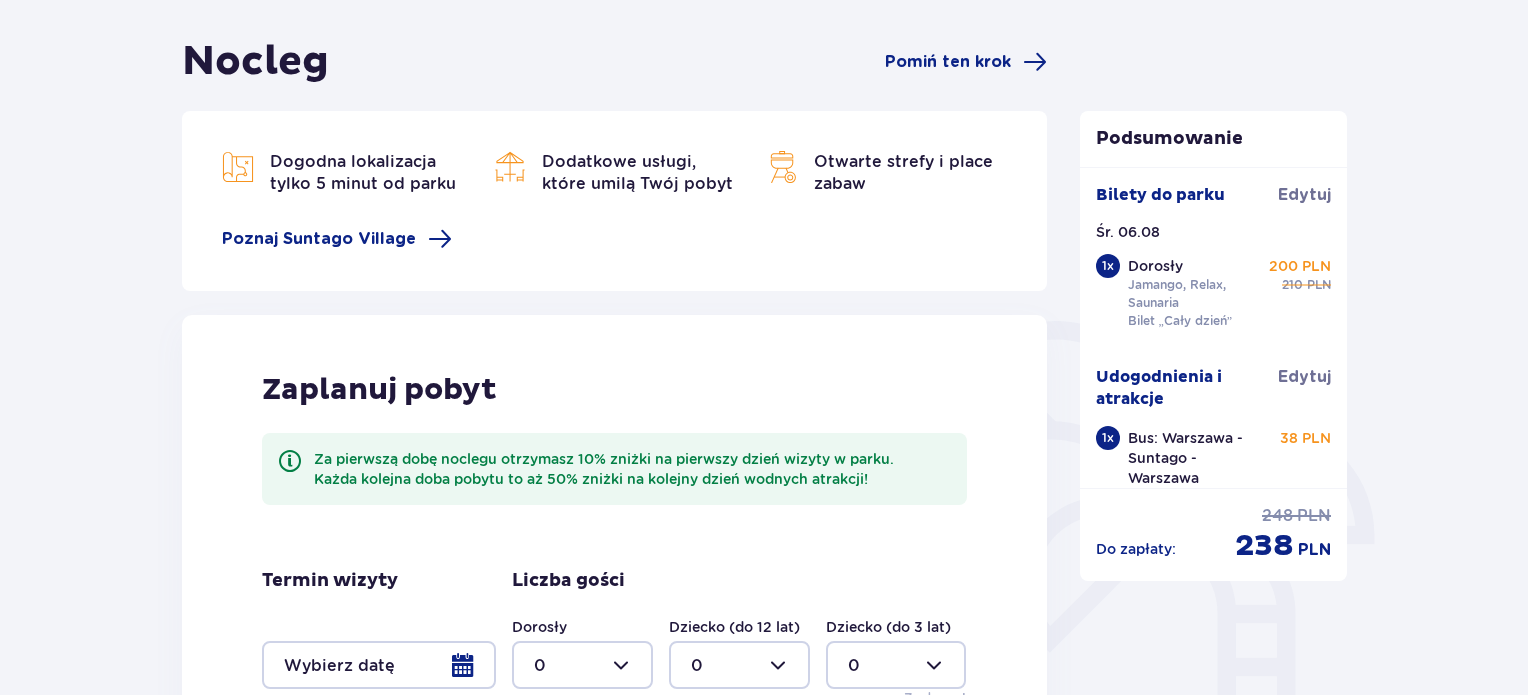 scroll, scrollTop: 200, scrollLeft: 0, axis: vertical 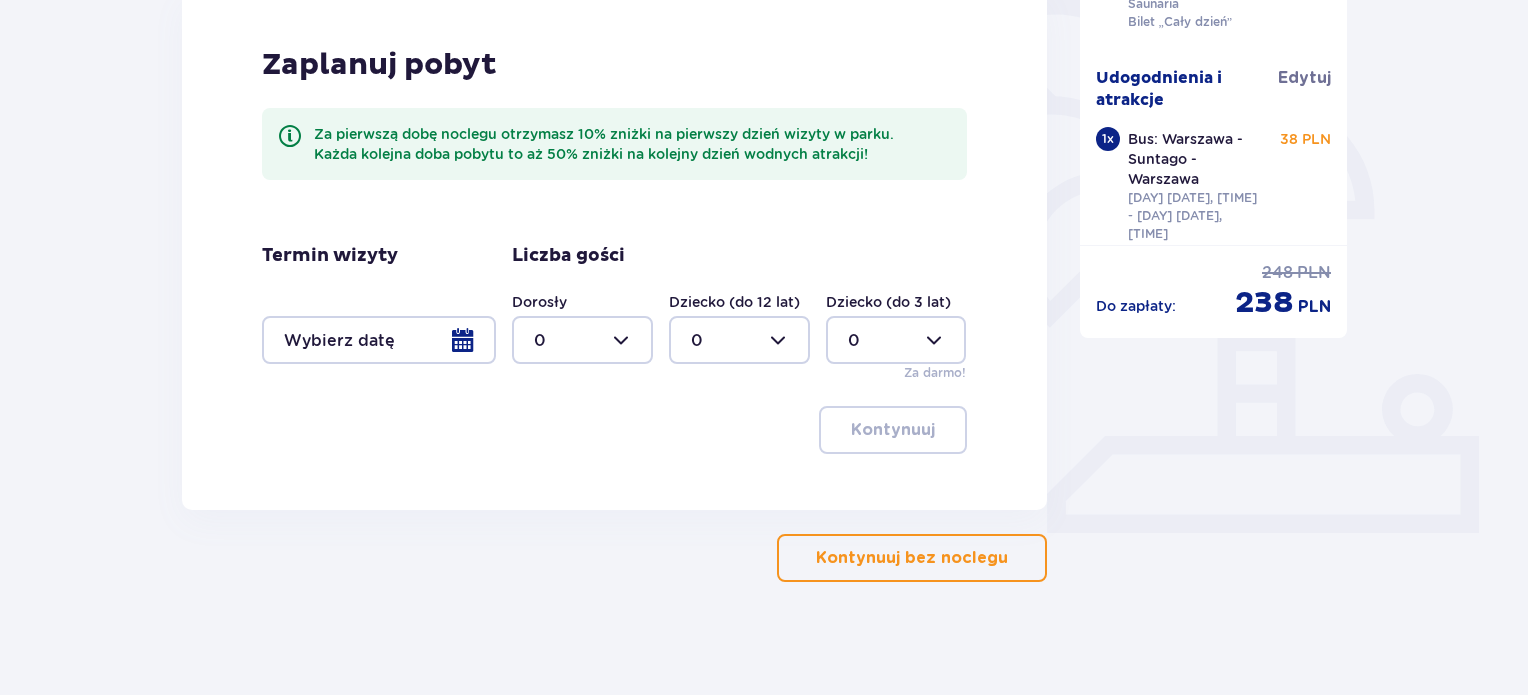 click on "Kontynuuj bez noclegu" at bounding box center (912, 558) 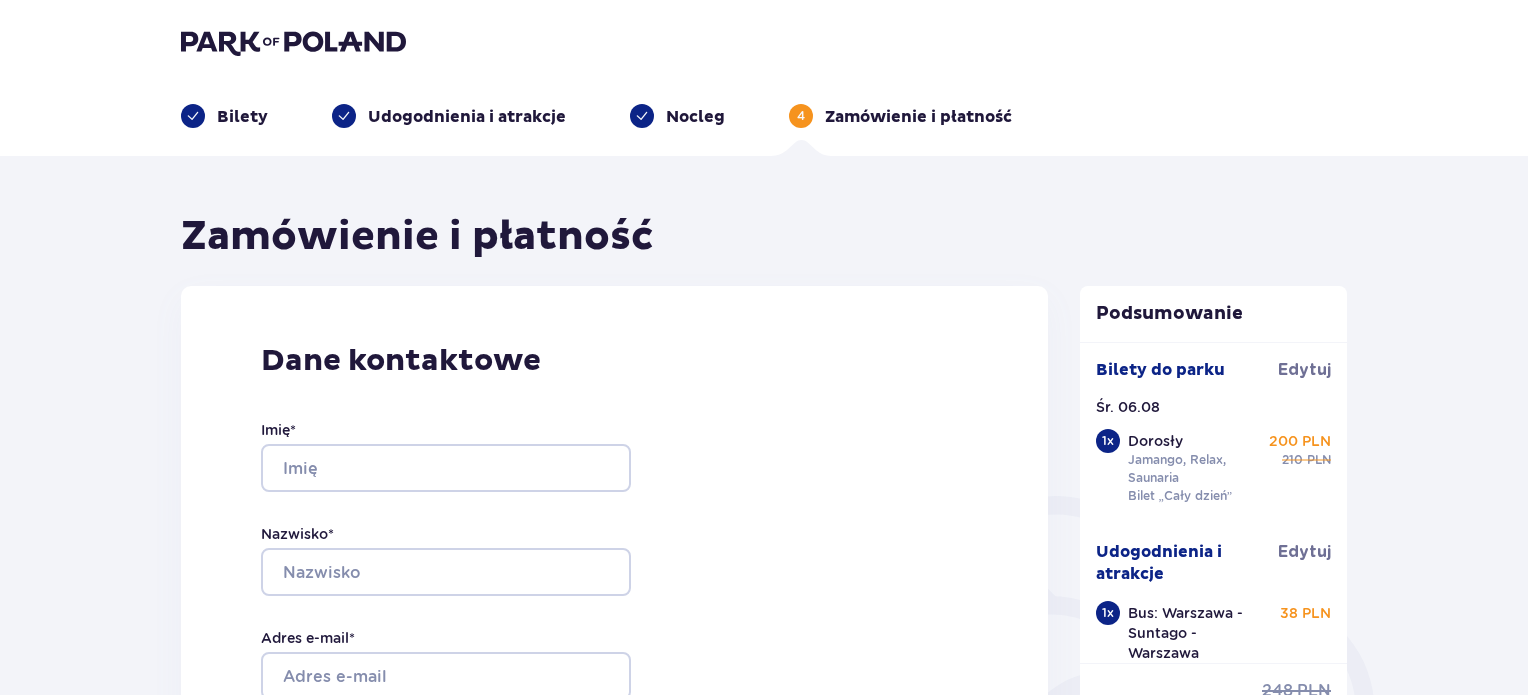 scroll, scrollTop: 76, scrollLeft: 0, axis: vertical 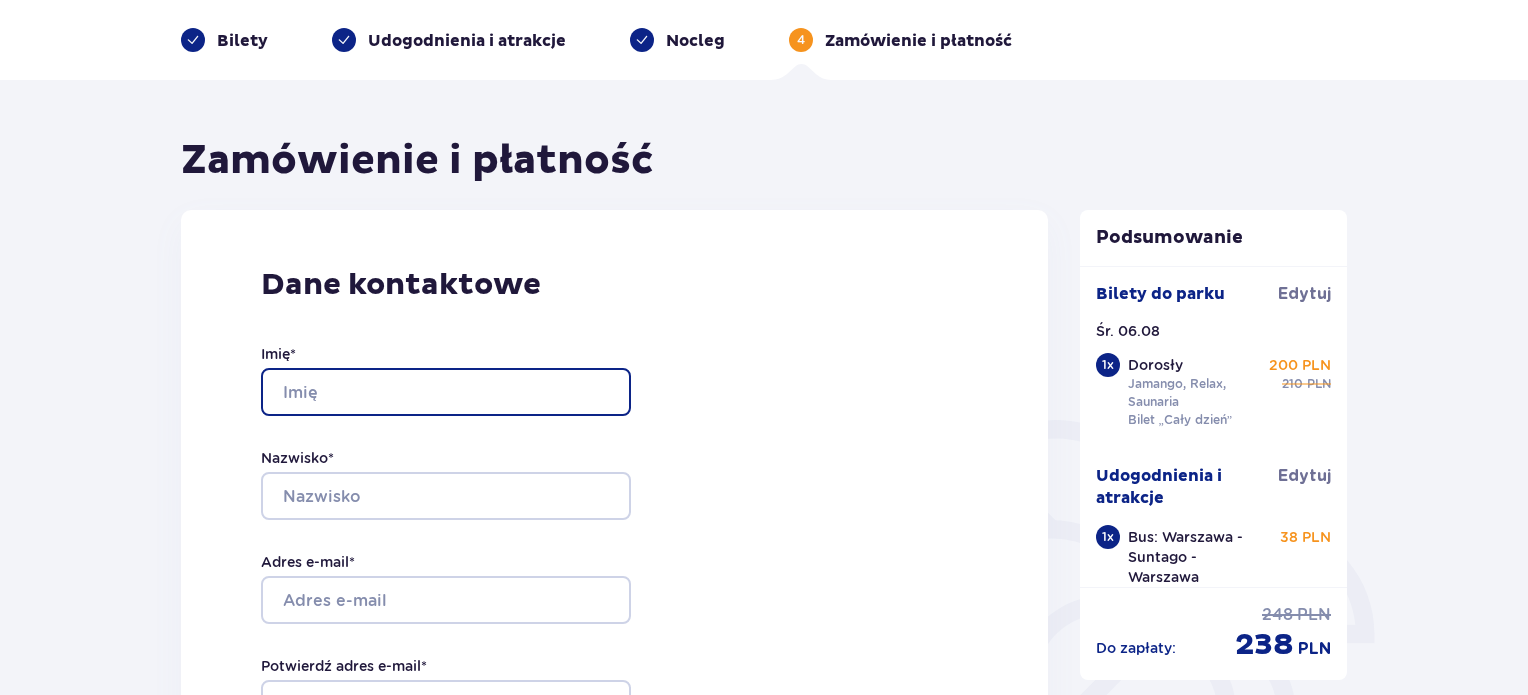 click on "Imię *" at bounding box center (446, 392) 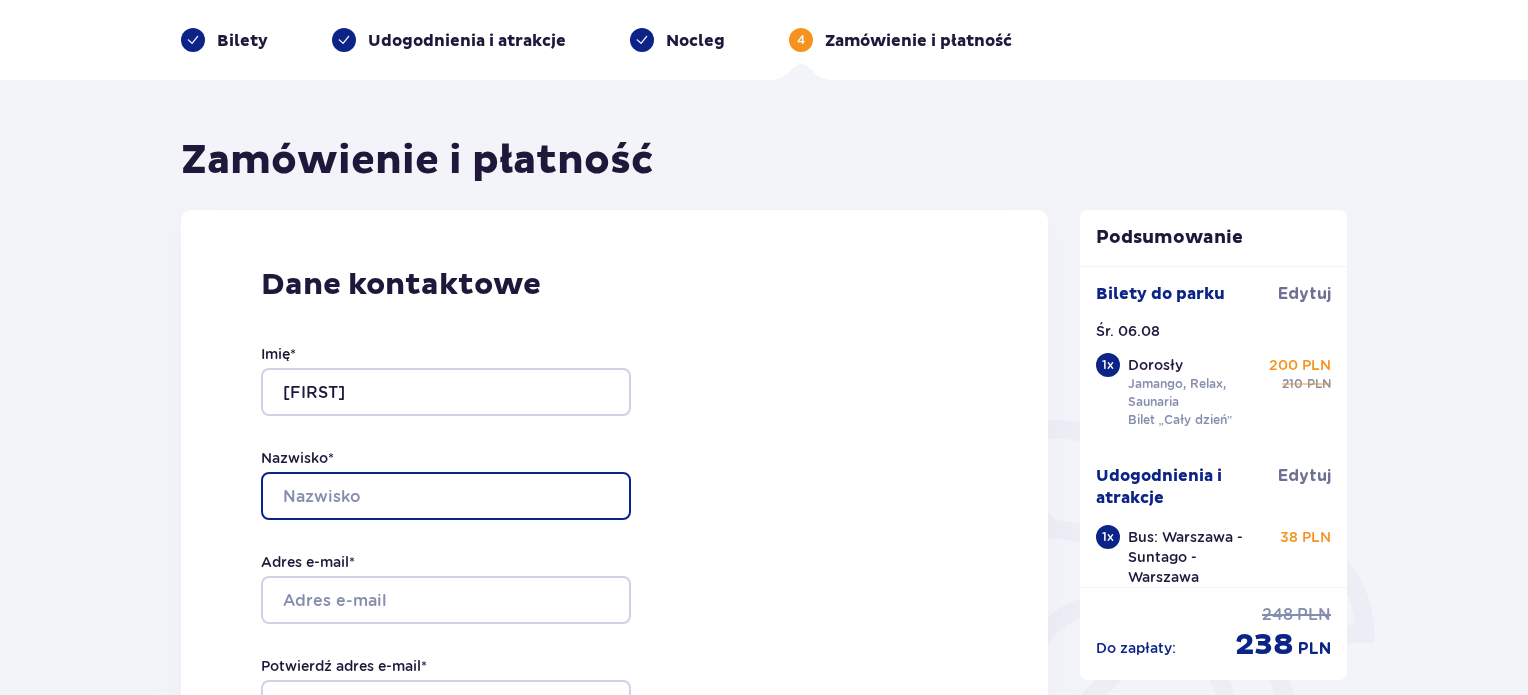 type on "ADILKHANOVA" 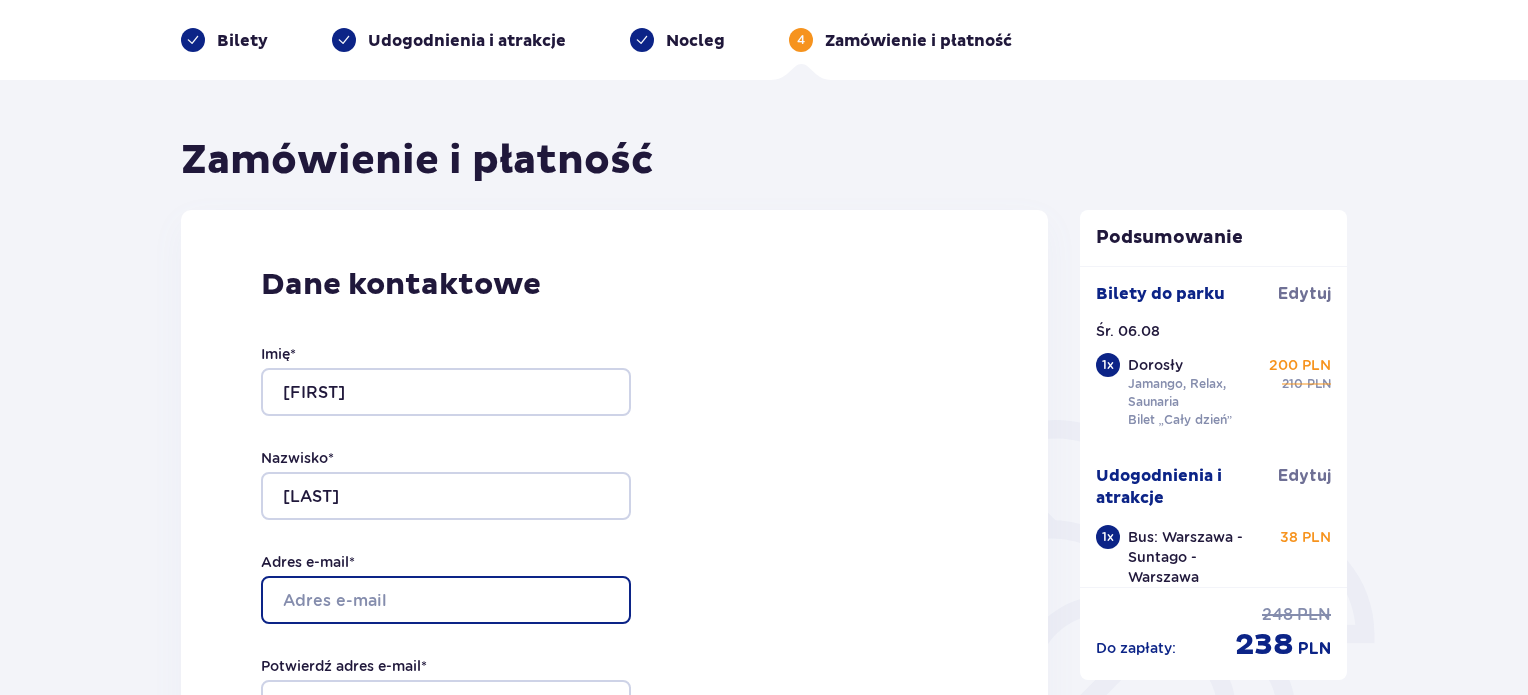 type on "milenaskam97@gmail.com" 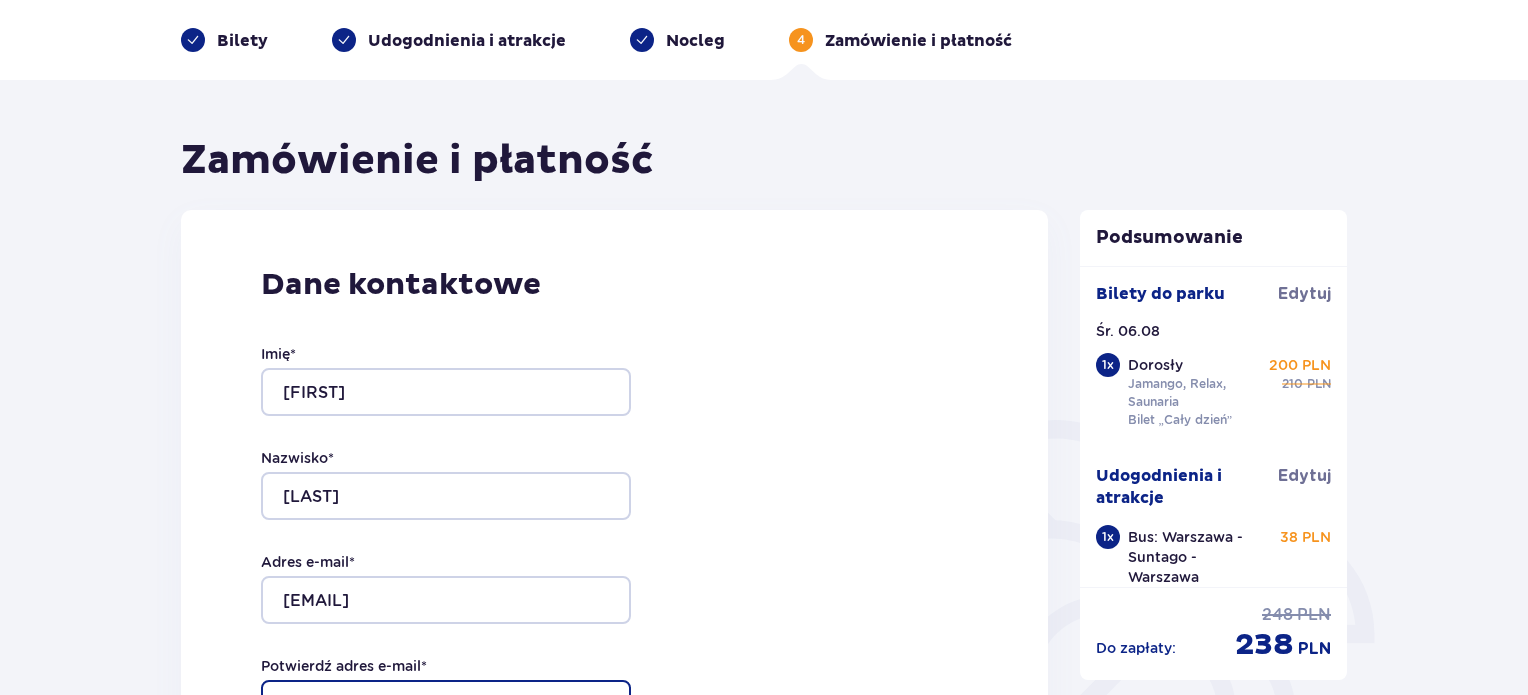 type on "milenaskam97@gmail.com" 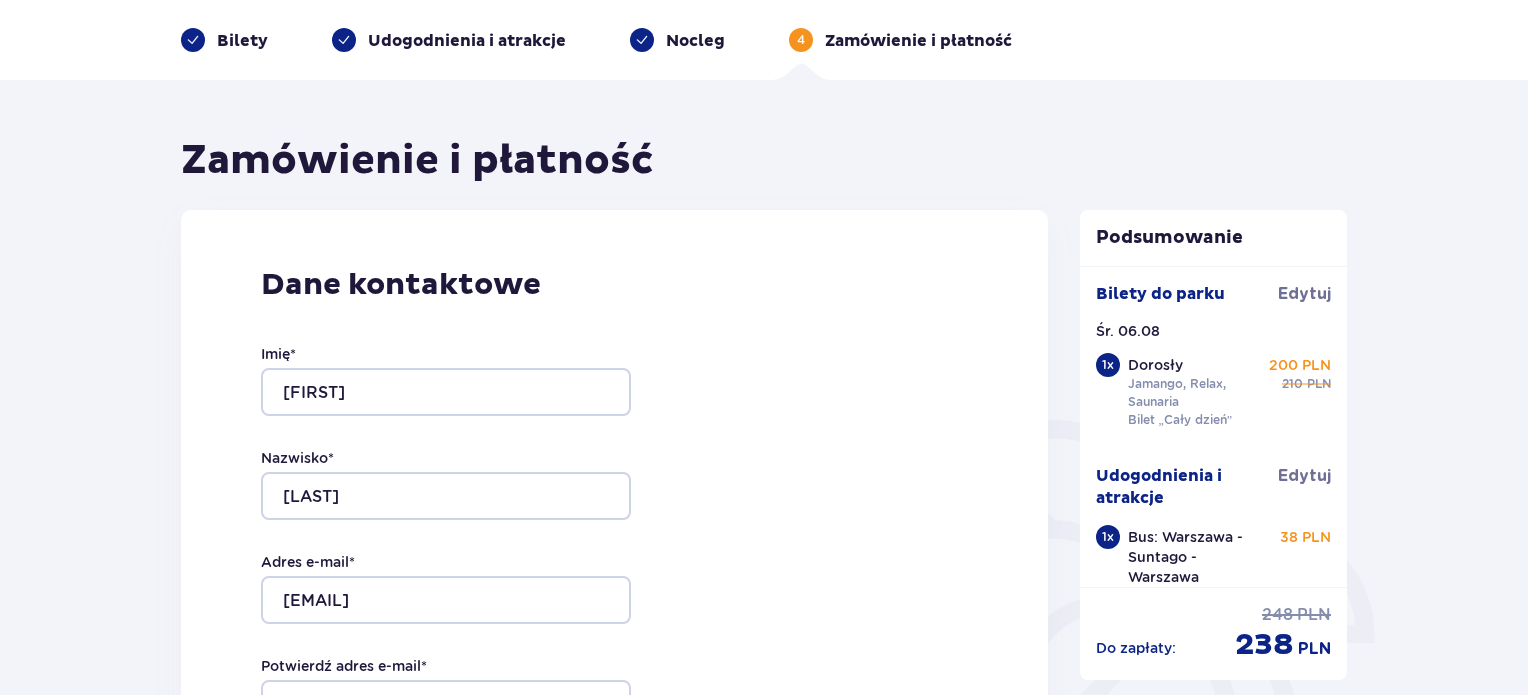 type on "797627324" 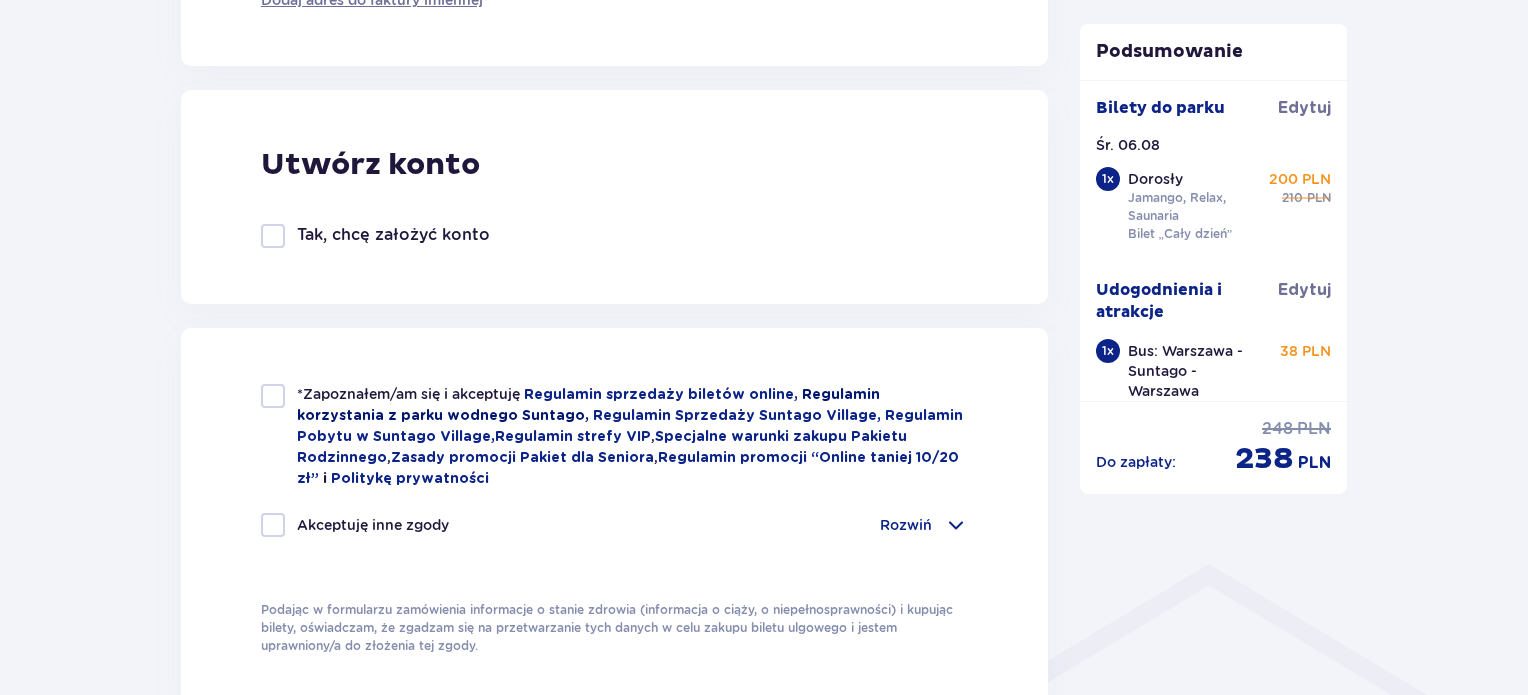 scroll, scrollTop: 1176, scrollLeft: 0, axis: vertical 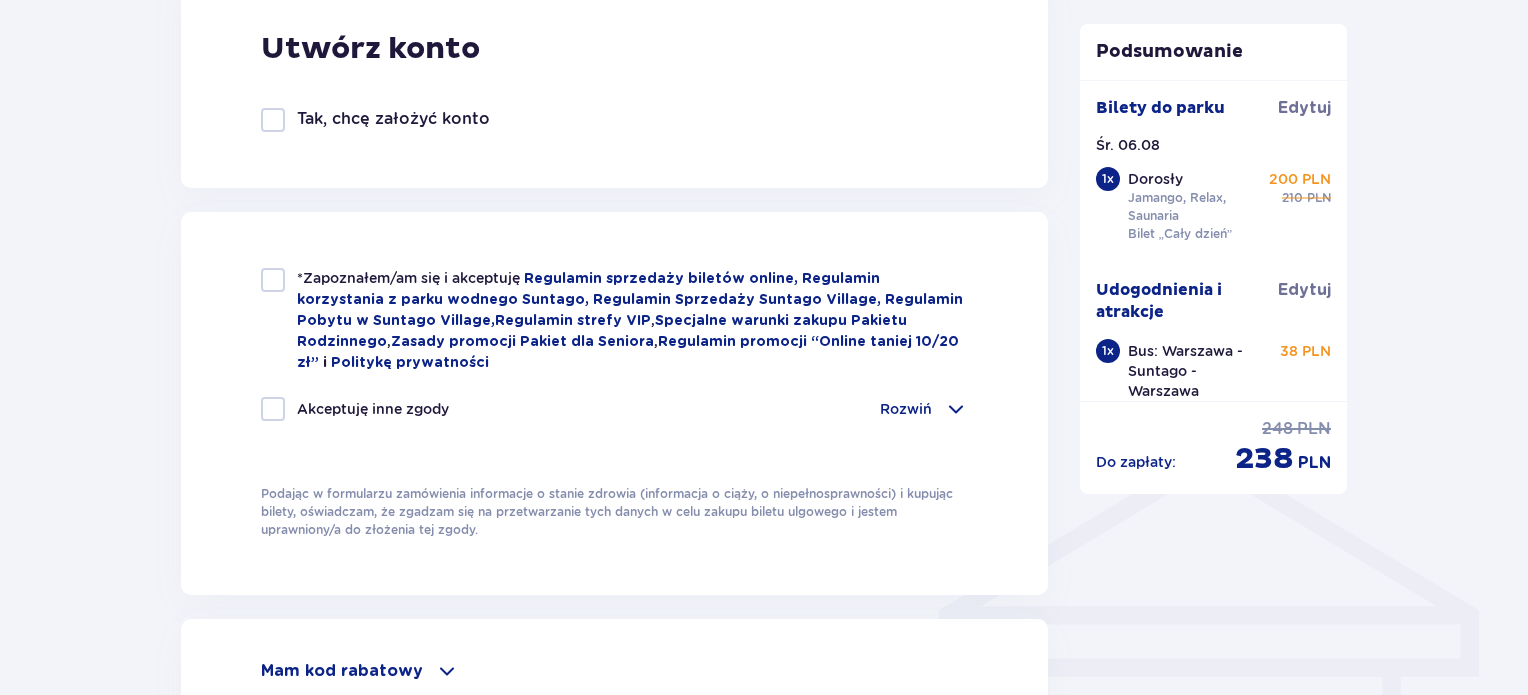 click at bounding box center [273, 280] 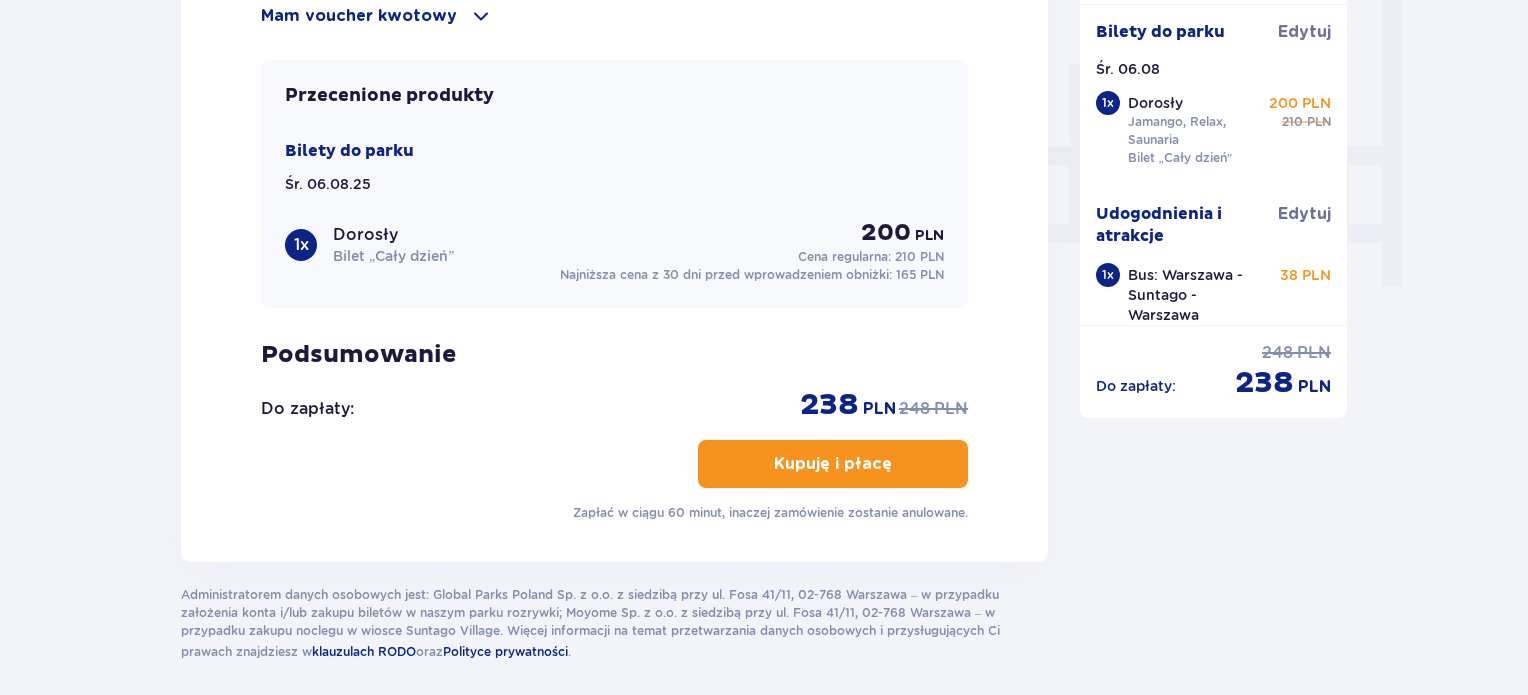 scroll, scrollTop: 1876, scrollLeft: 0, axis: vertical 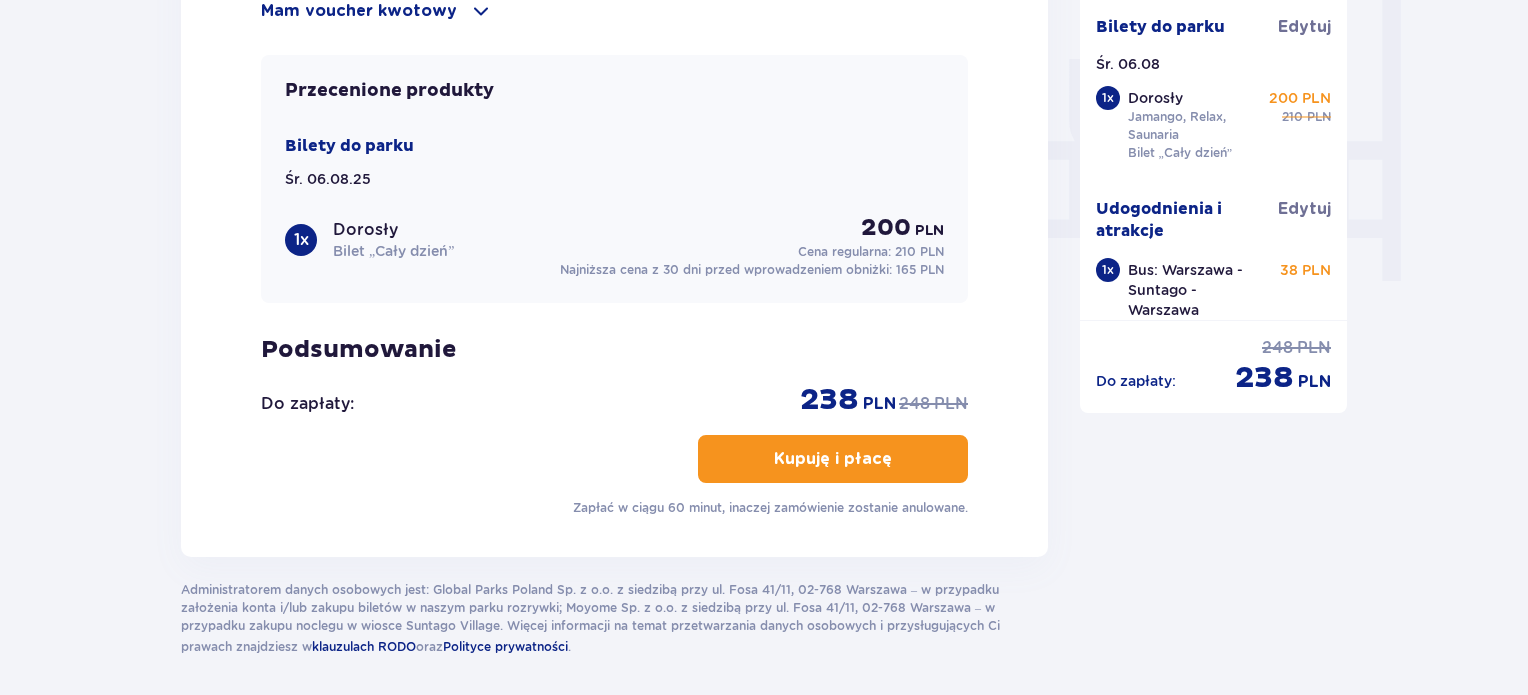 click on "Kupuję i płacę" at bounding box center (833, 459) 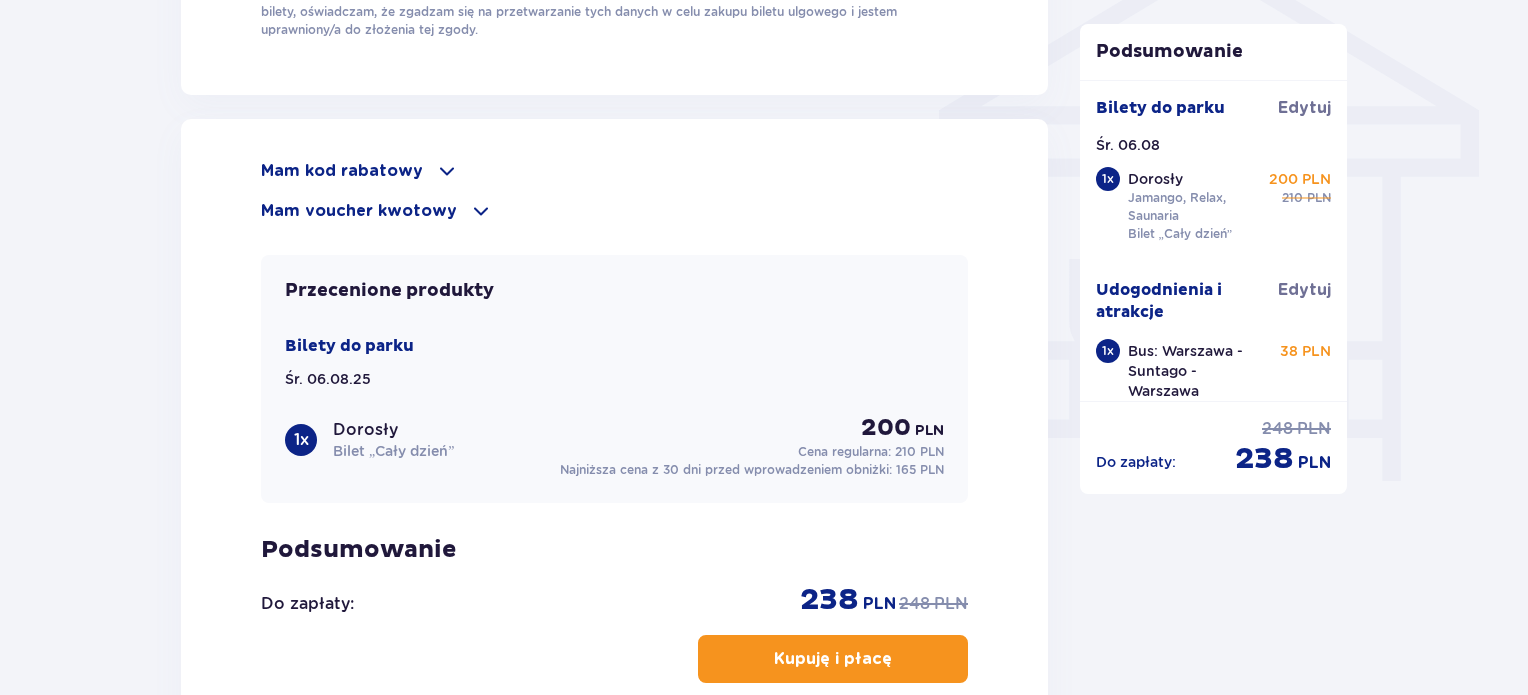 scroll, scrollTop: 1576, scrollLeft: 0, axis: vertical 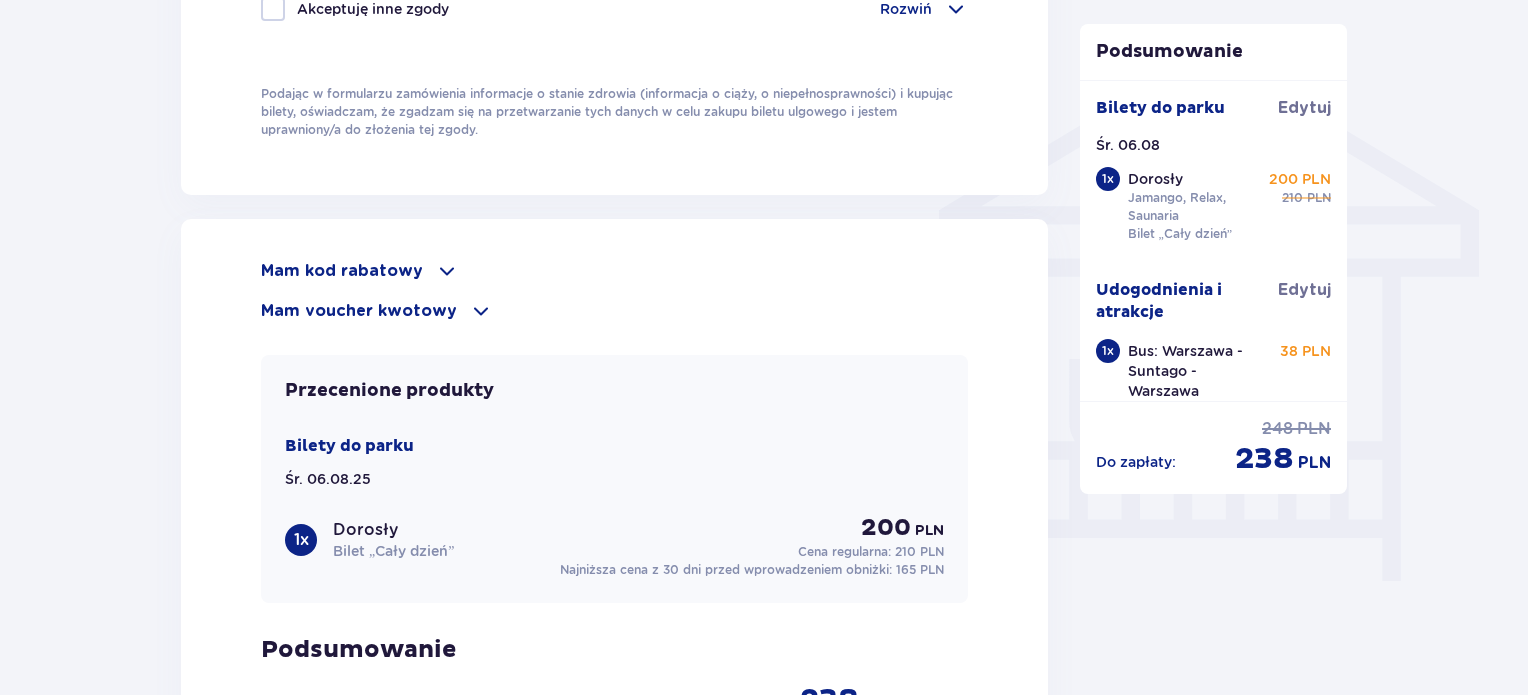 click on "Mam voucher kwotowy" at bounding box center (359, 311) 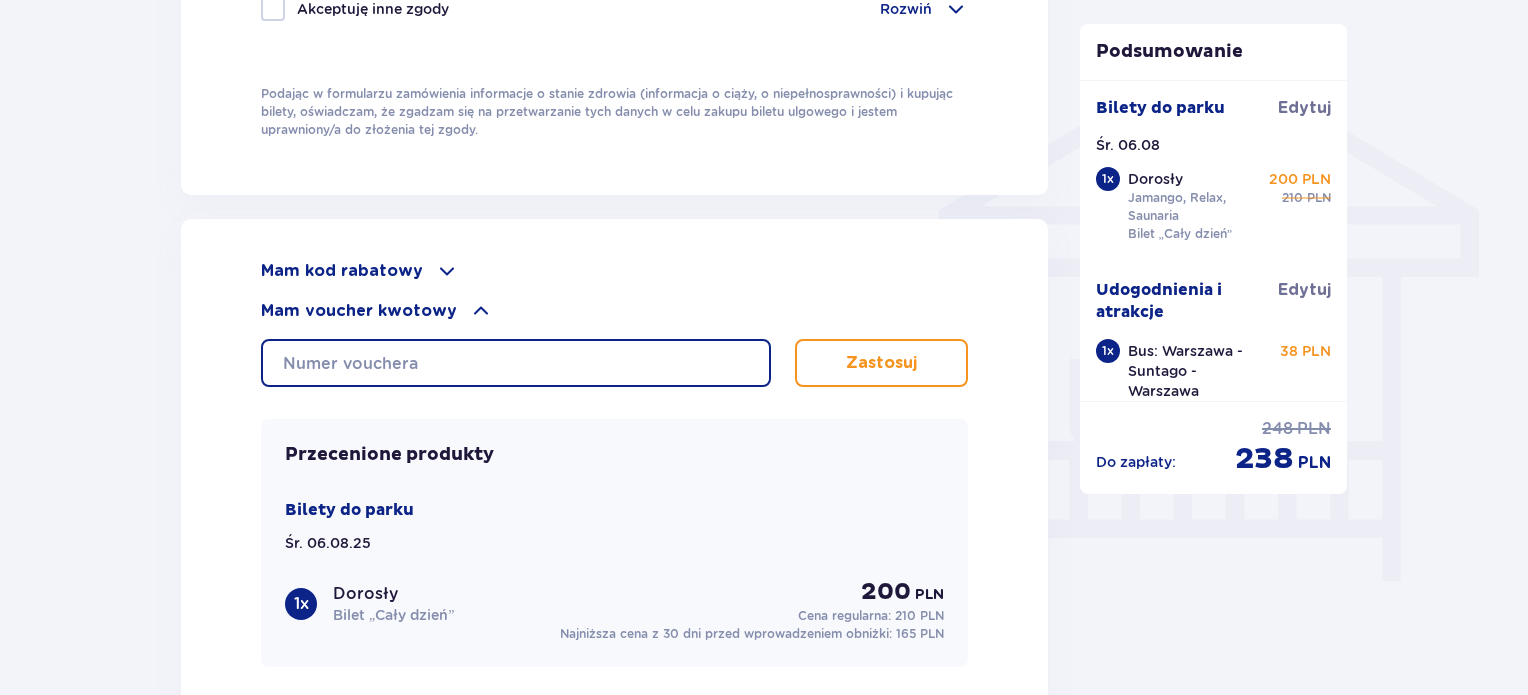 click at bounding box center (516, 363) 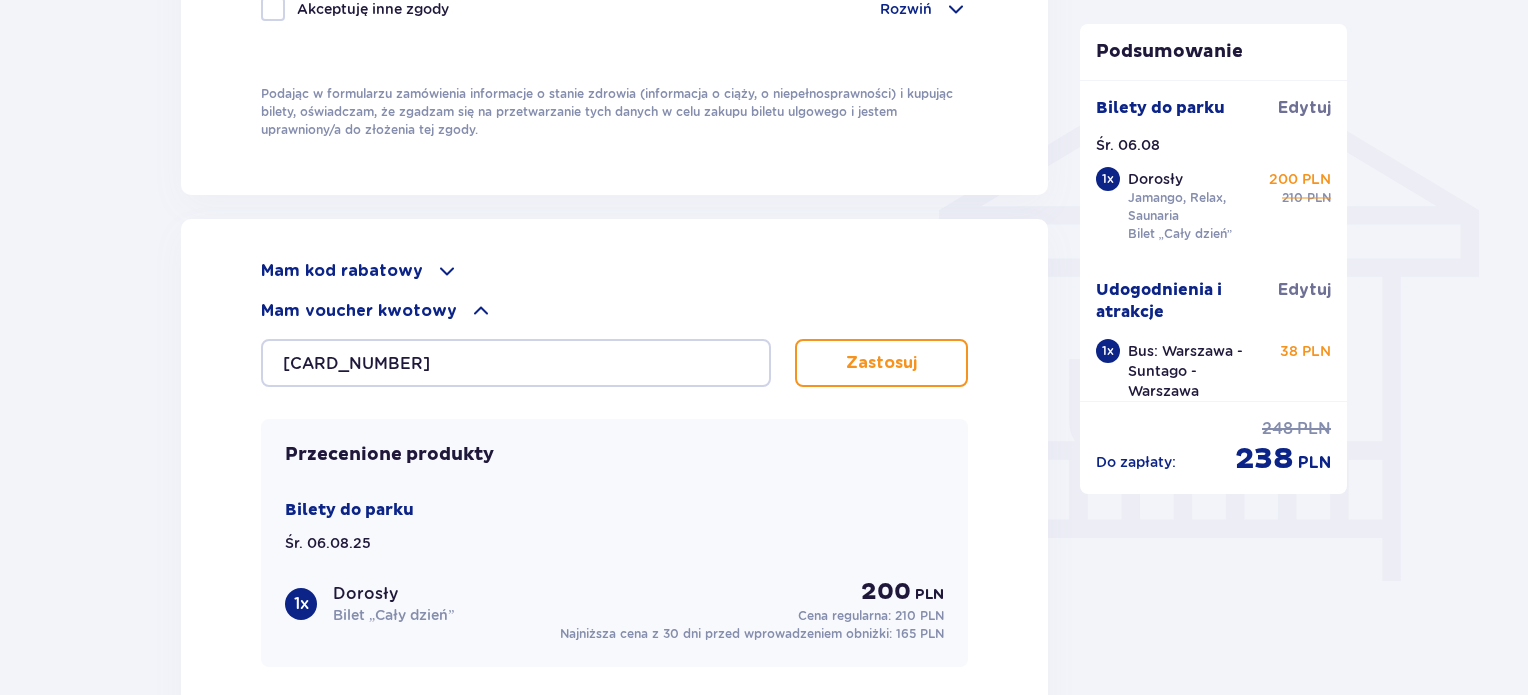 click on "Zastosuj" at bounding box center [881, 363] 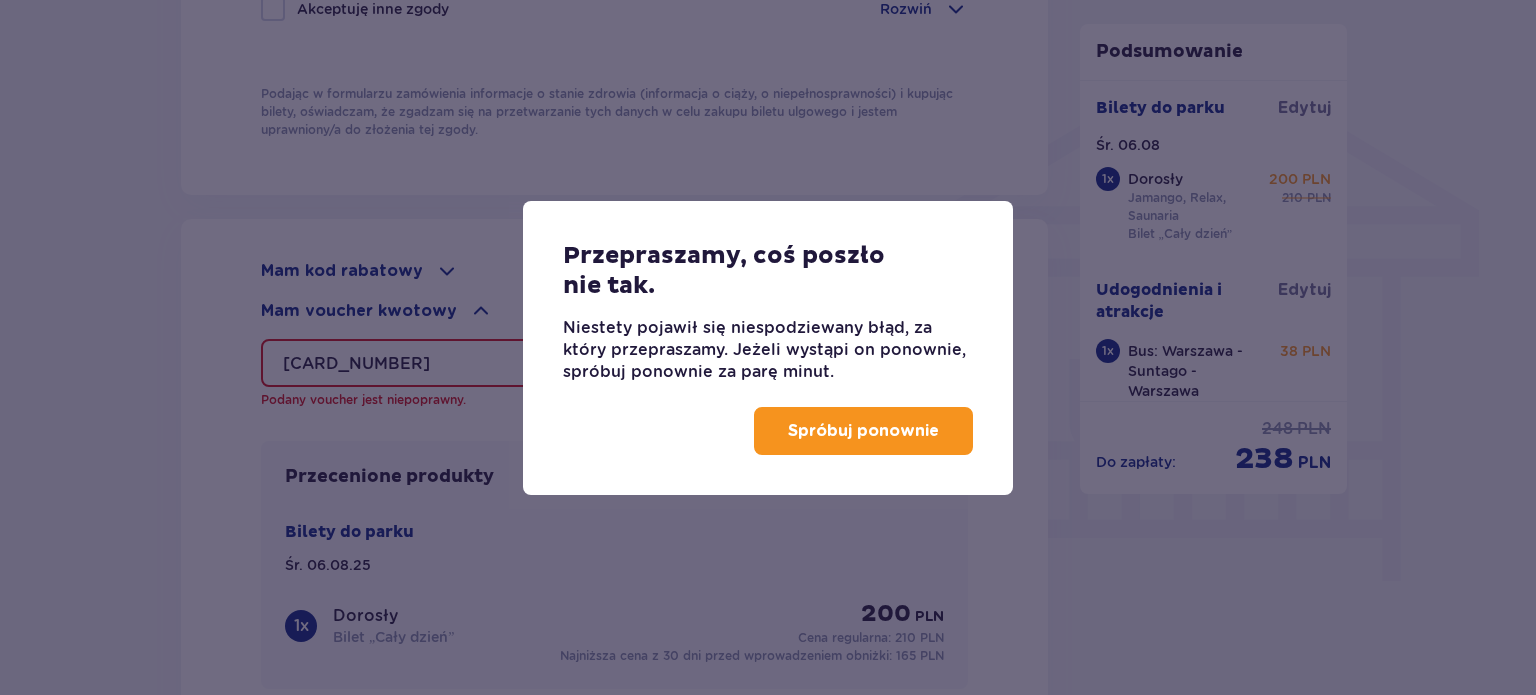 click on "Spróbuj ponownie" at bounding box center (863, 431) 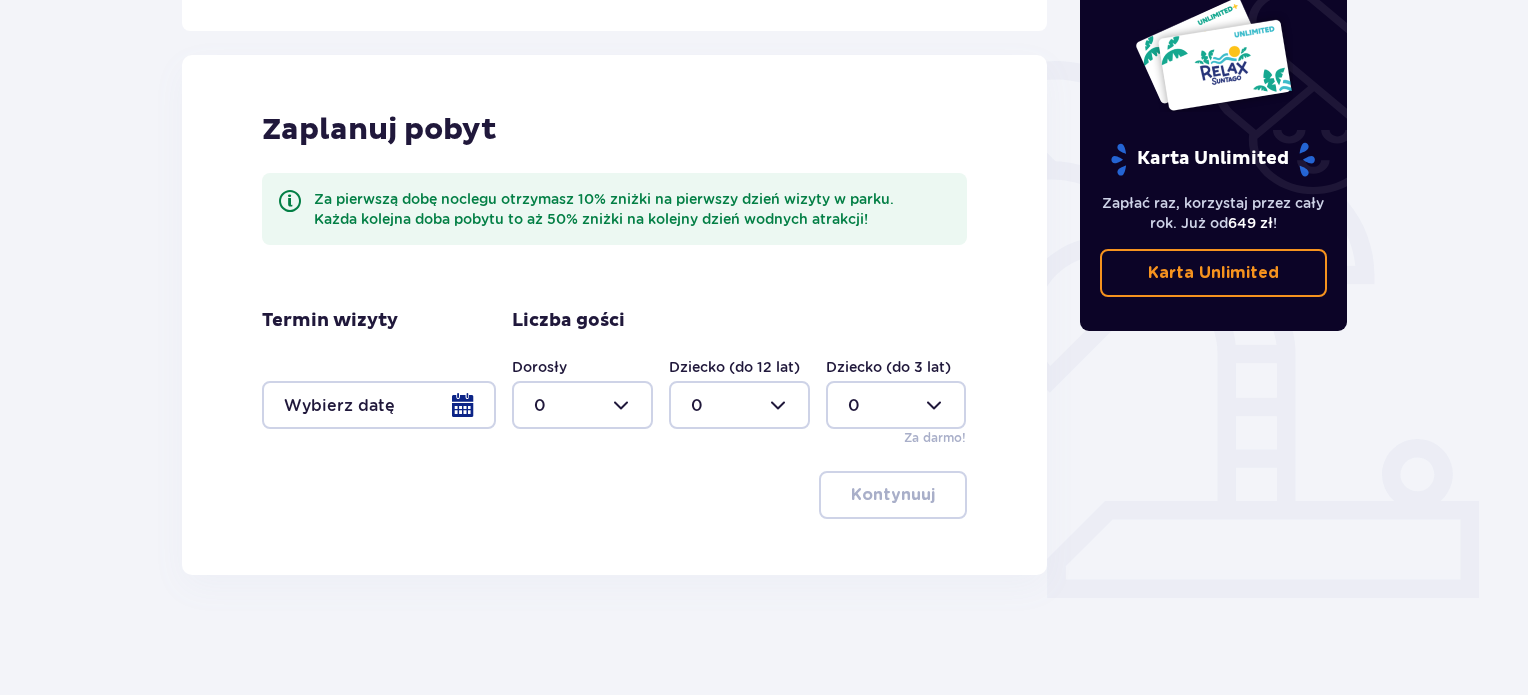 scroll, scrollTop: 435, scrollLeft: 0, axis: vertical 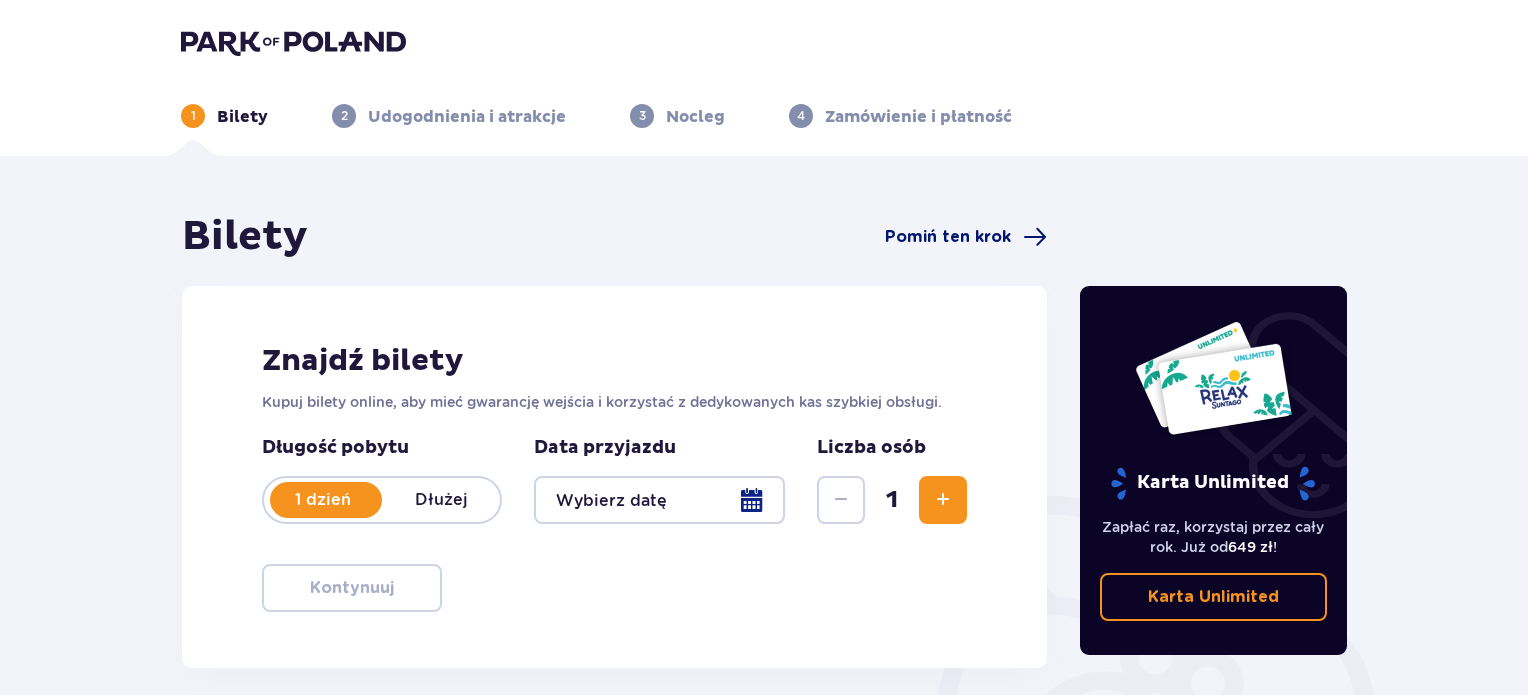 click on "Pomiń ten krok" at bounding box center [948, 237] 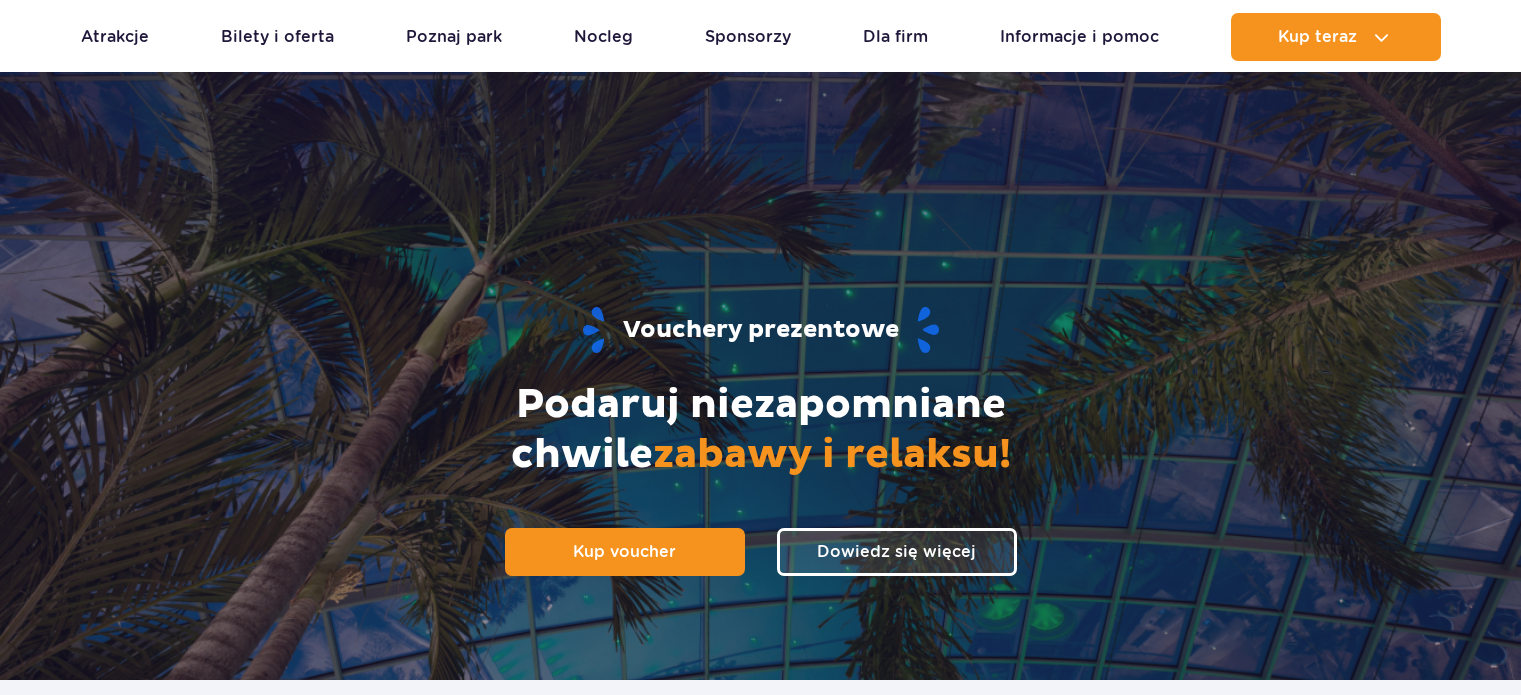scroll, scrollTop: 200, scrollLeft: 0, axis: vertical 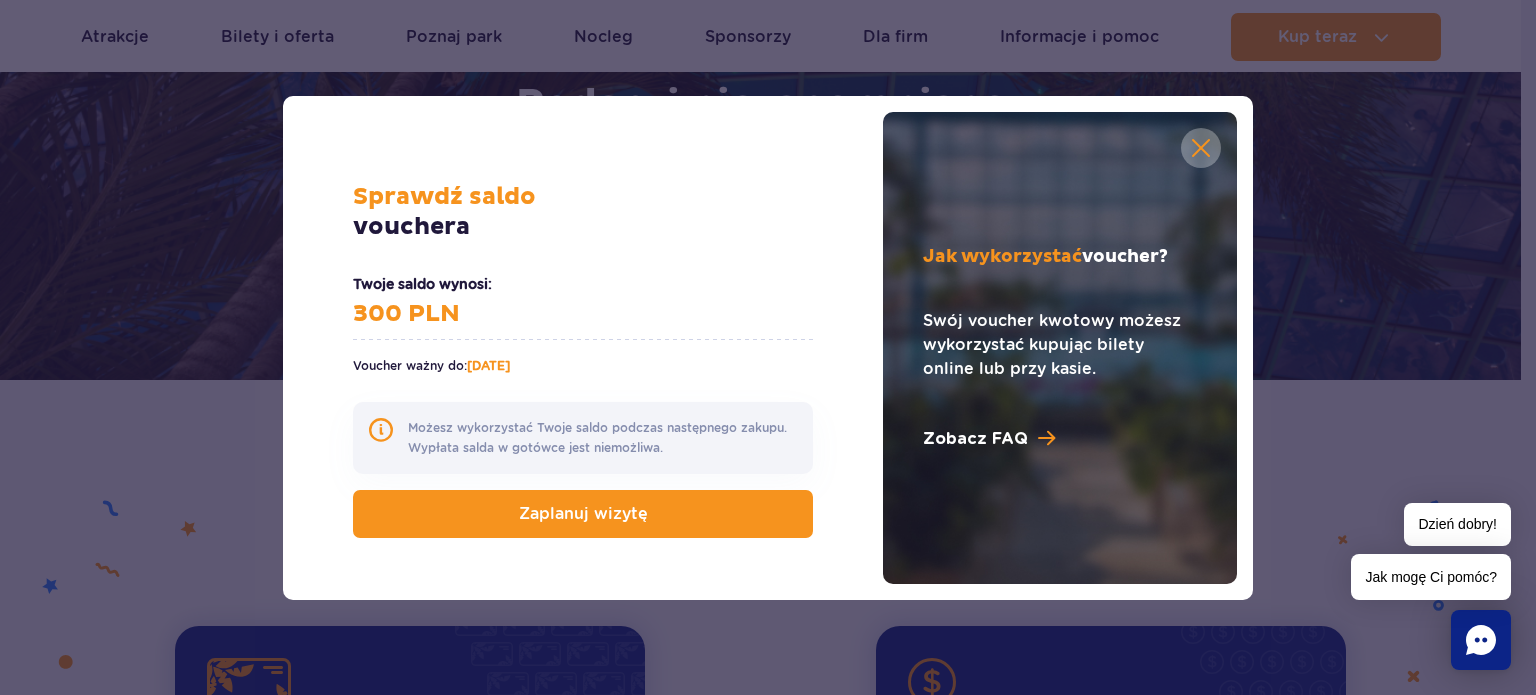 click at bounding box center [1201, 148] 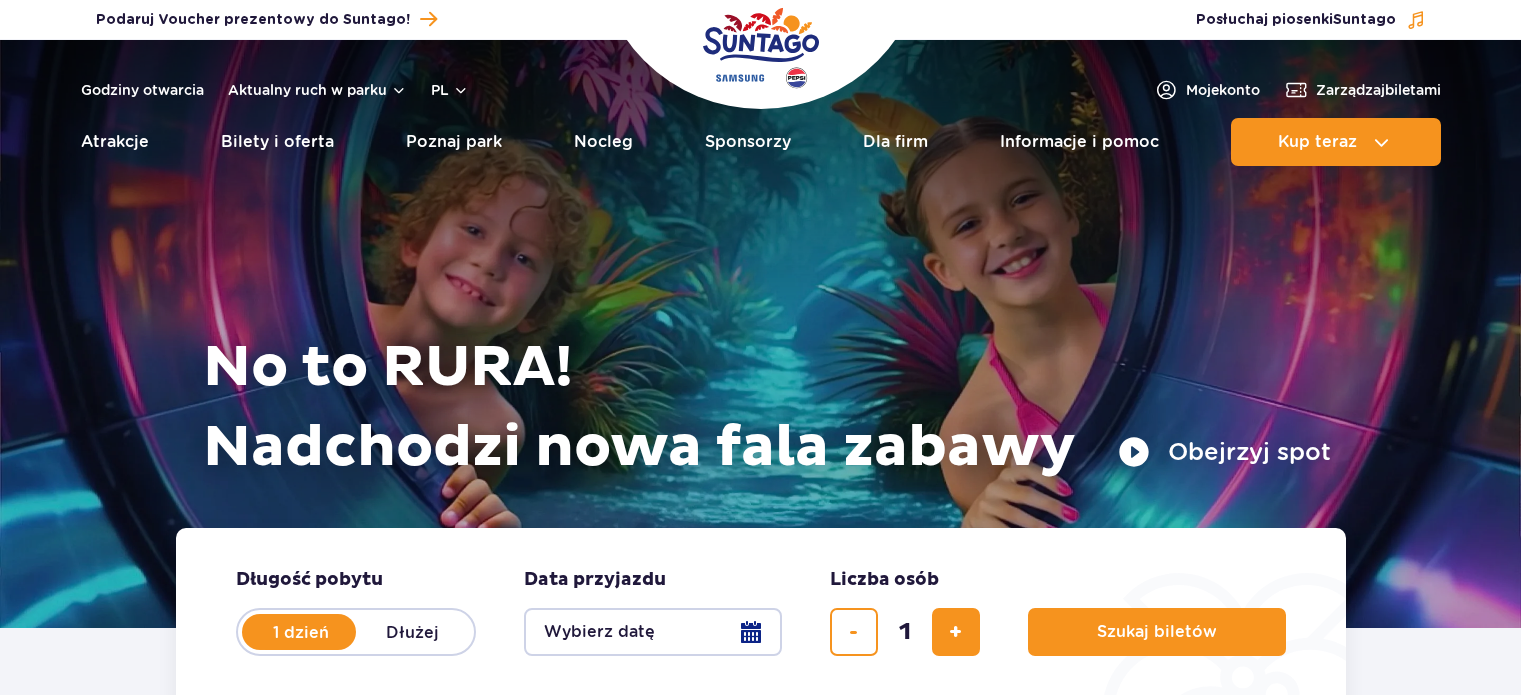 scroll, scrollTop: 0, scrollLeft: 0, axis: both 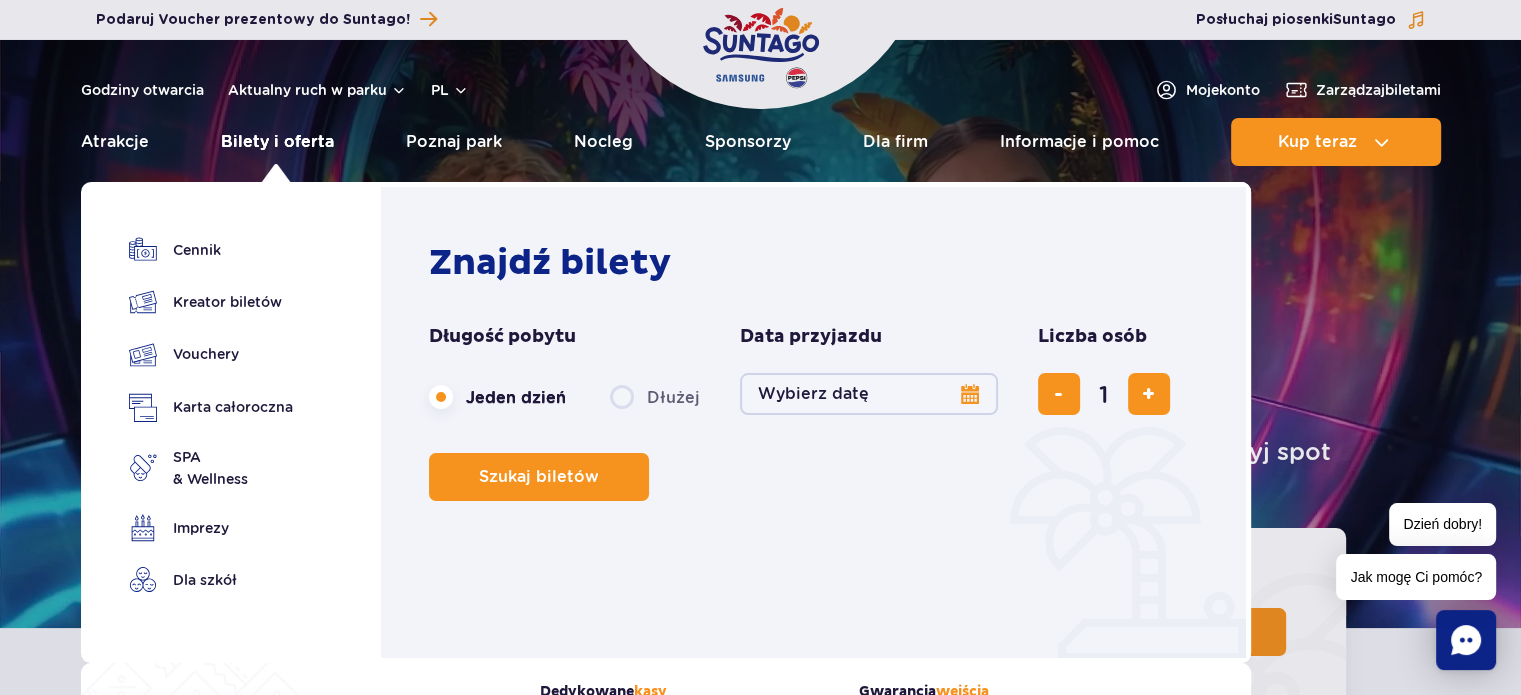 click on "Bilety i oferta" at bounding box center (277, 142) 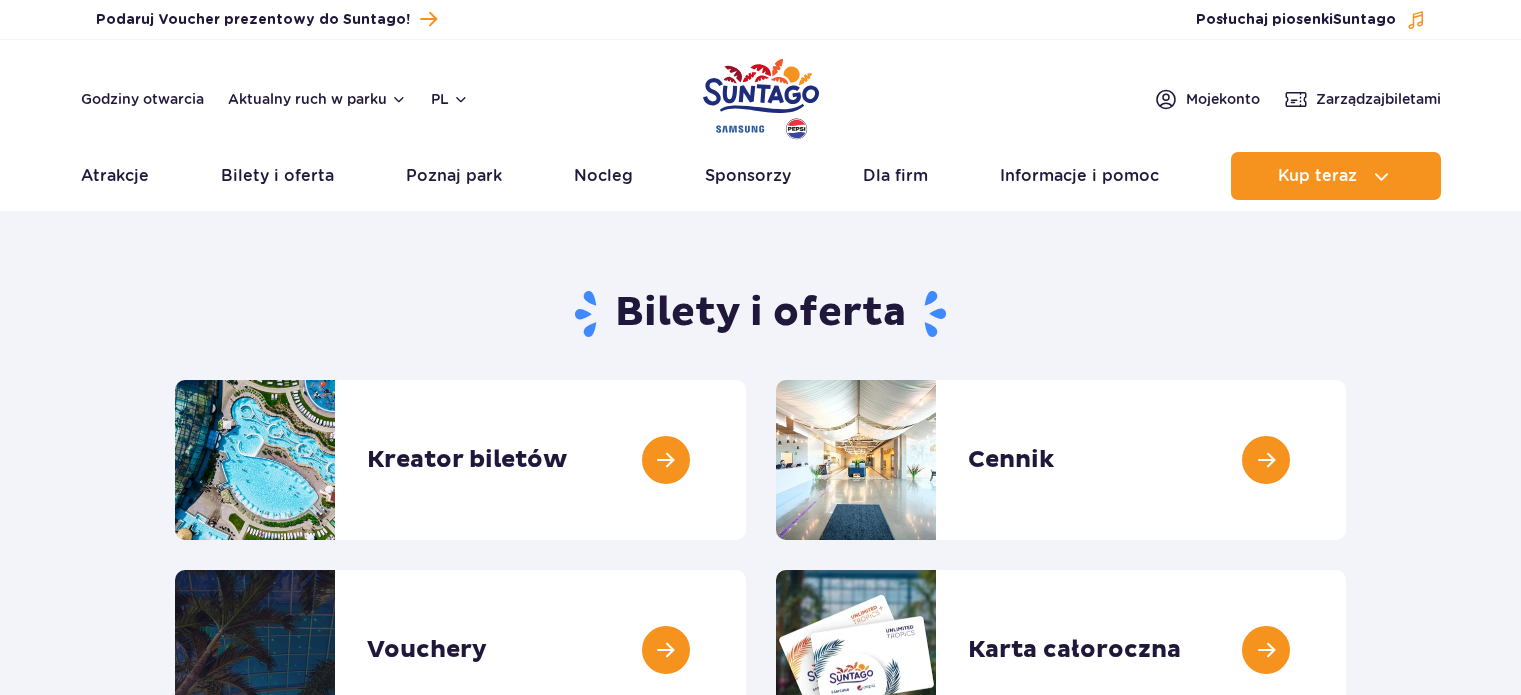 scroll, scrollTop: 0, scrollLeft: 0, axis: both 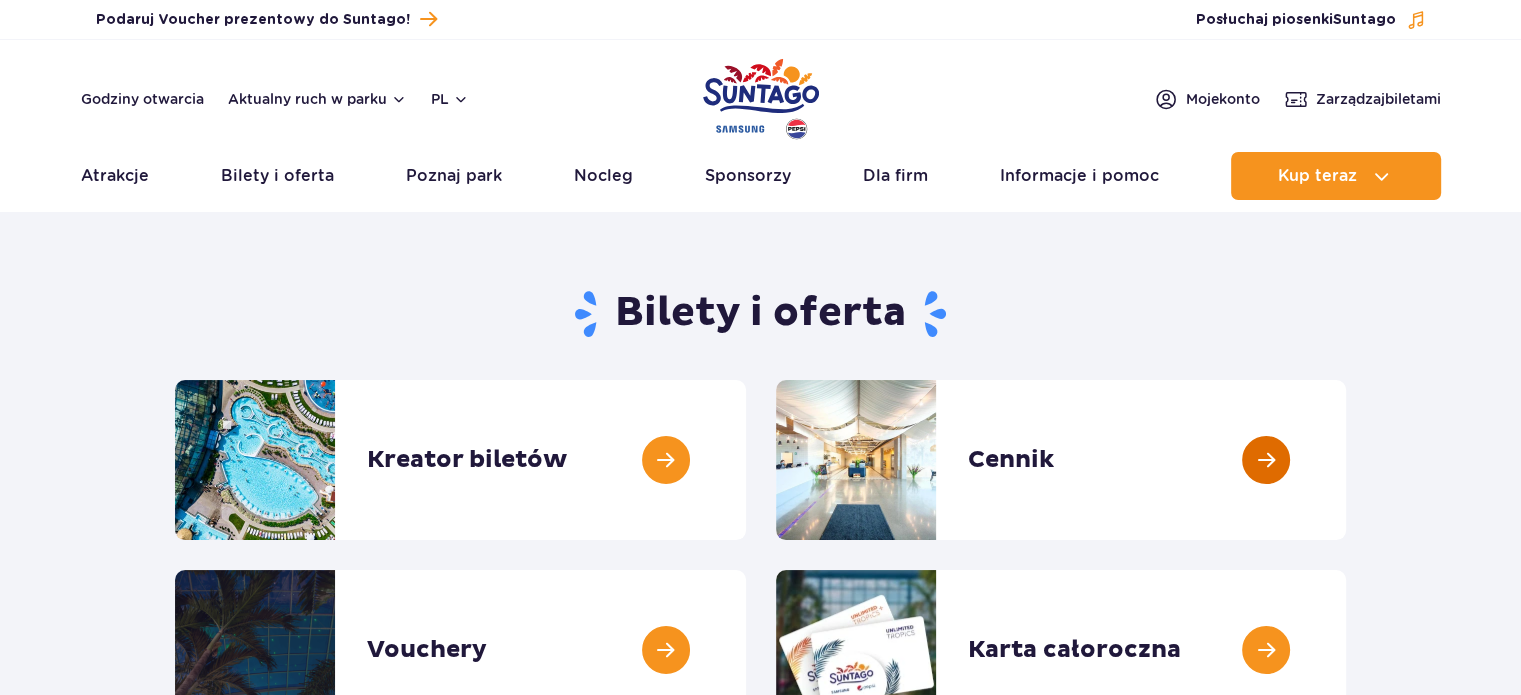 click at bounding box center [1346, 460] 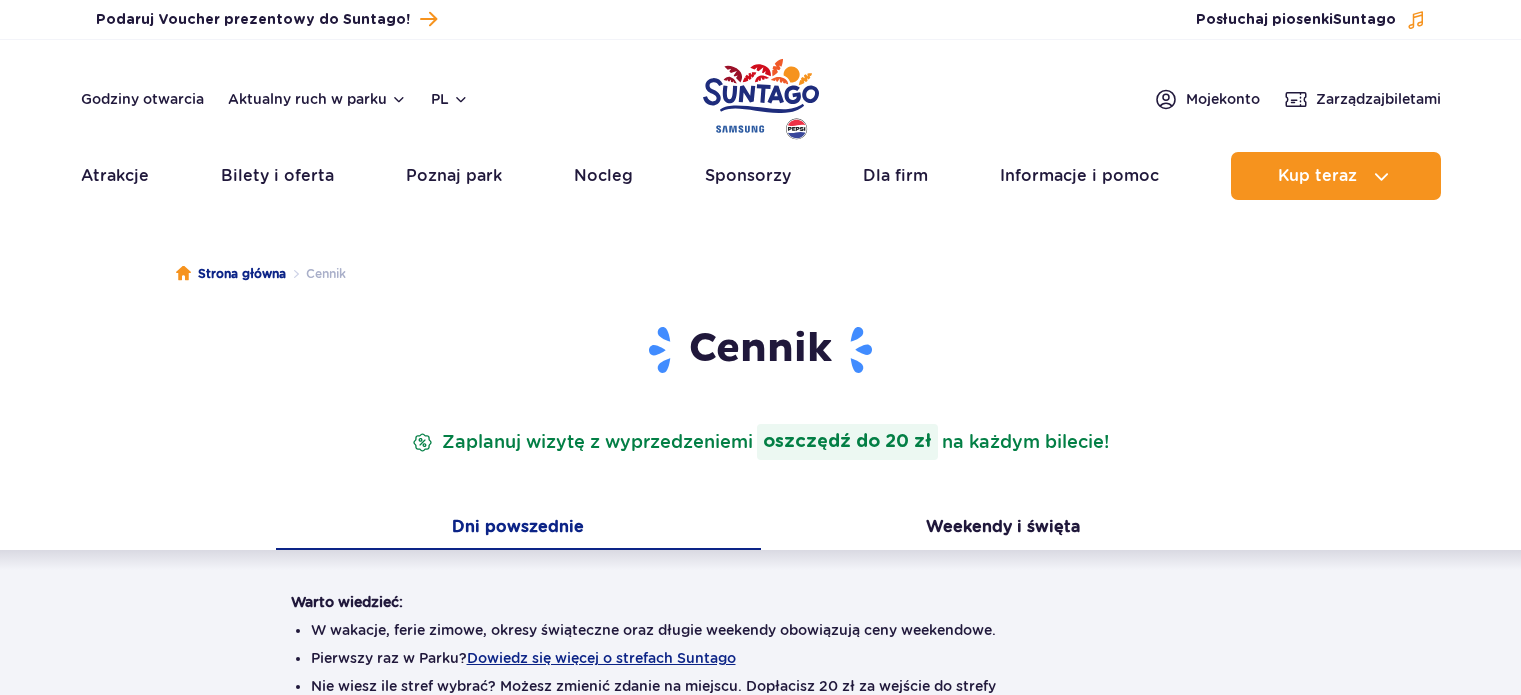 scroll, scrollTop: 366, scrollLeft: 0, axis: vertical 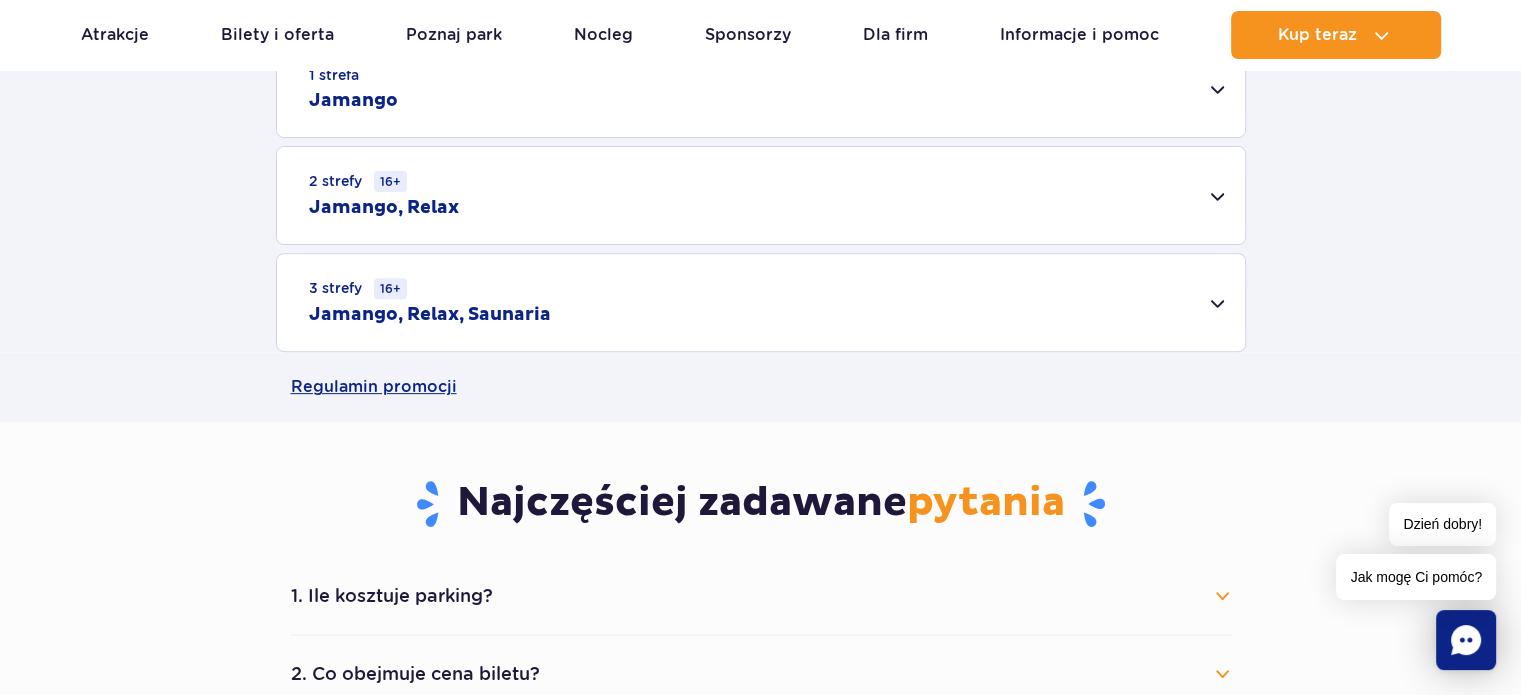 click on "3 strefy  16+
Jamango, Relax, Saunaria" at bounding box center (761, 302) 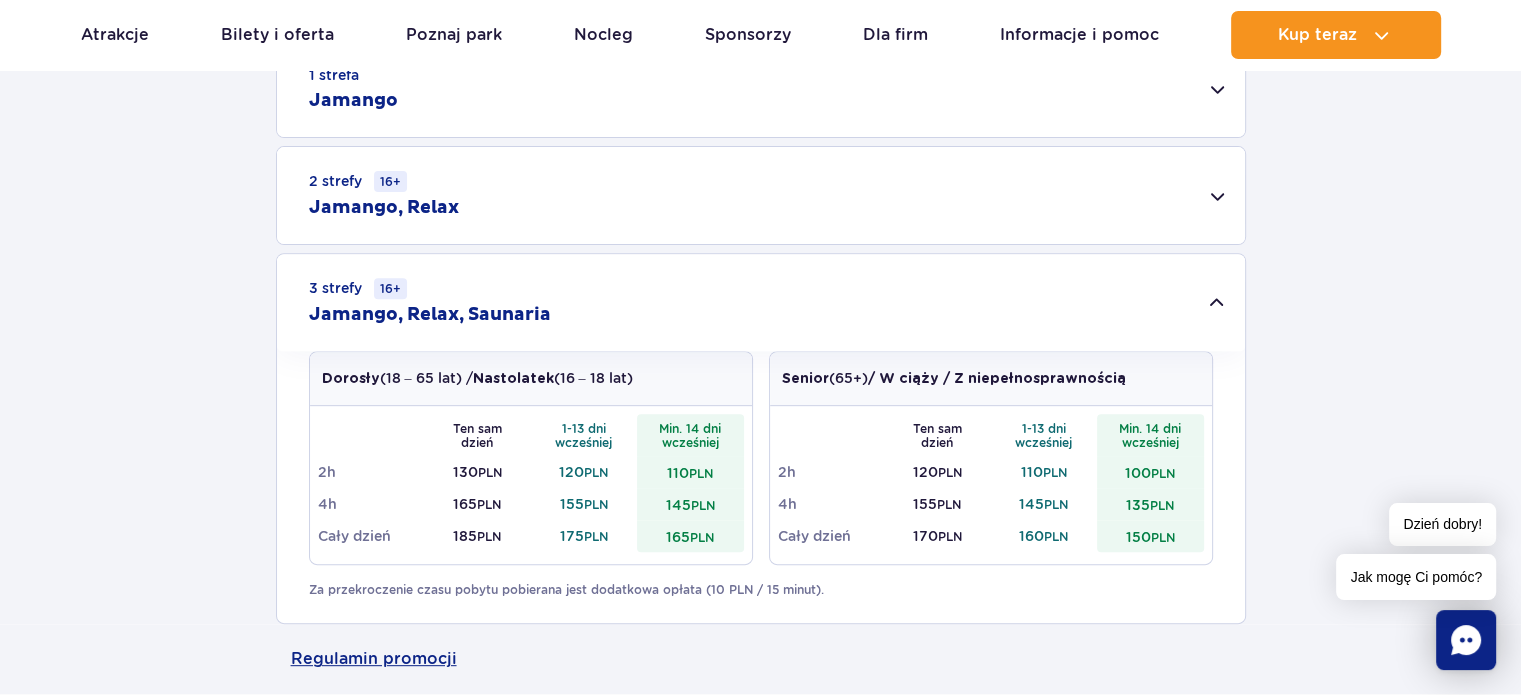 click on "1 strefa
Jamango
Dorosły  (18 – 65 lat) /  Nastolatek  (16 – 18 lat)
Ten sam dzień
1-13 dni wcześniej
Min. 14 dni wcześniej
2h 95  PLN 85  PLN 75  PLN
4h 130  PLN 120  PLN 110  PLN
Cały dzień 150  PLN 140  PLN 130  PLN
Dziecko do 16 lat  (powyżej 120 cm)
Ten sam dzień
1-13 dni wcześniej
Min. 14 dni wcześniej
2h 80  PLN 70  PLN 60  PLN
4h 115  PLN 105  PLN 95  PLN
Cały dzień 130  PLN PLN" at bounding box center (760, 332) 